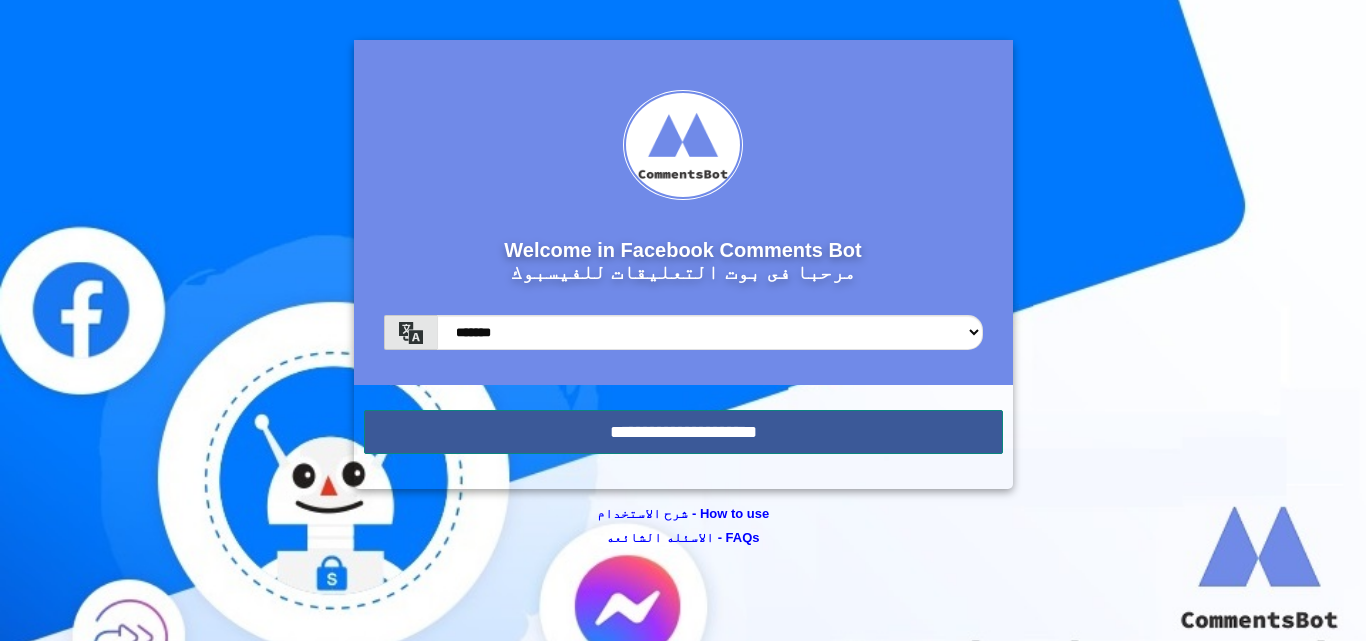 scroll, scrollTop: 0, scrollLeft: 0, axis: both 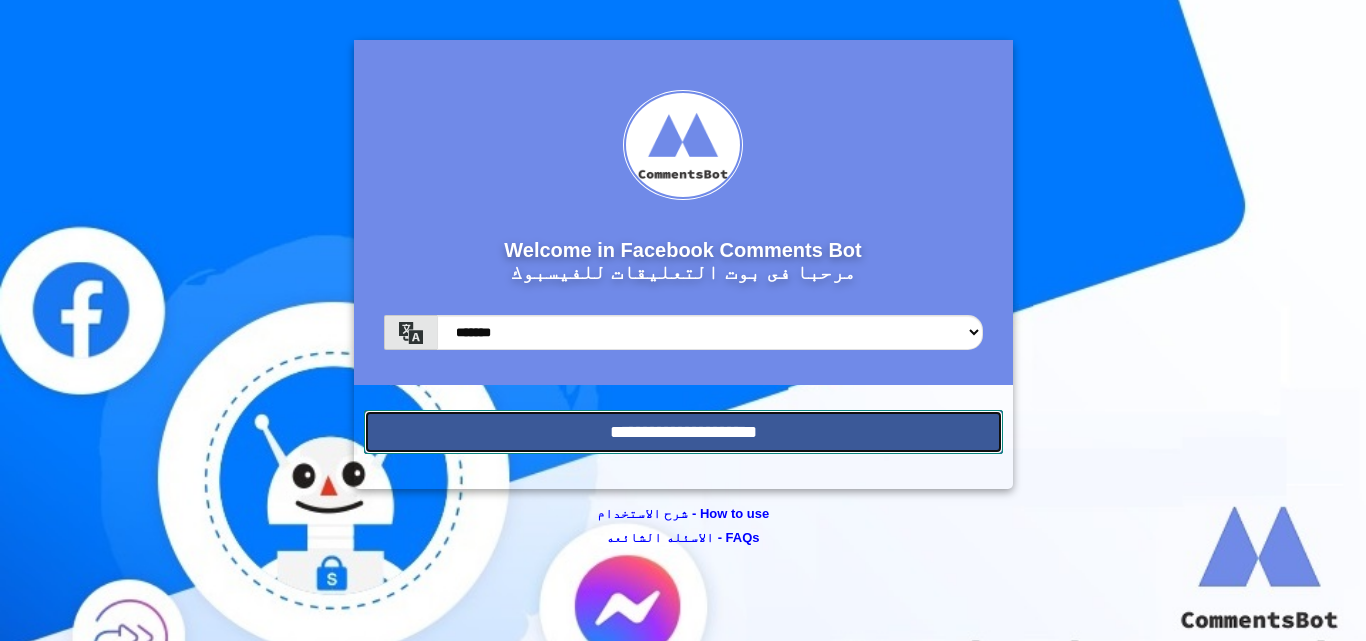 click on "**********" at bounding box center (683, 432) 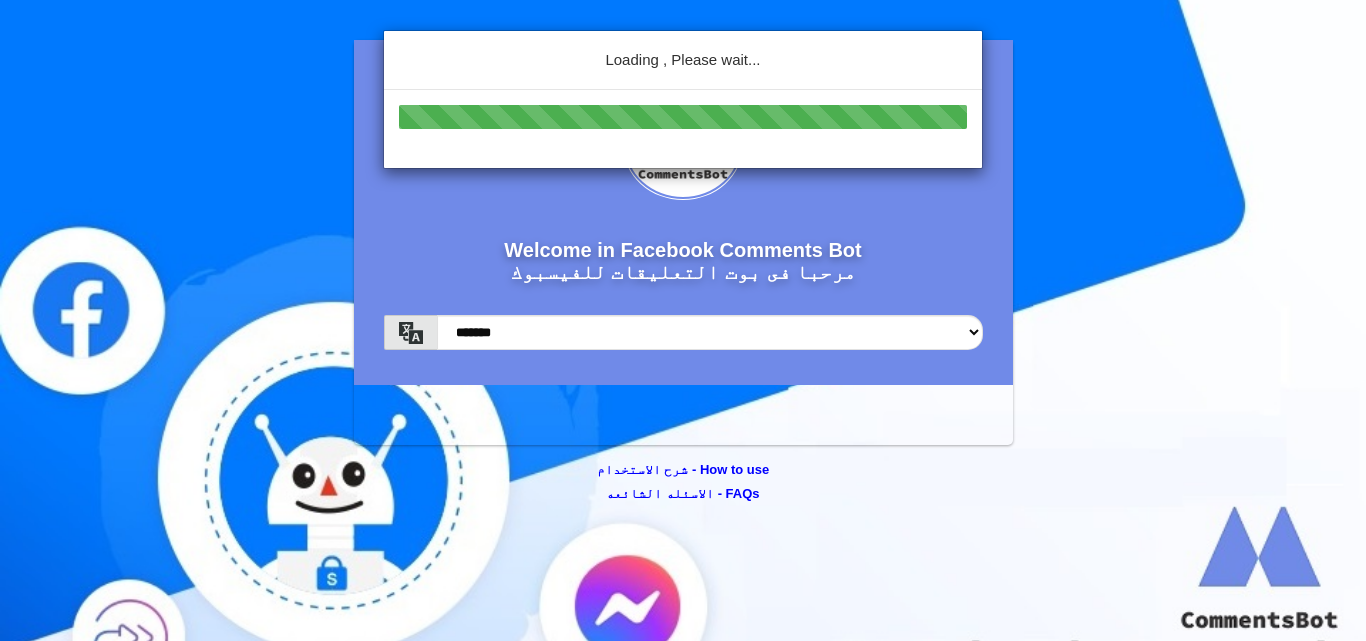 scroll, scrollTop: 0, scrollLeft: 0, axis: both 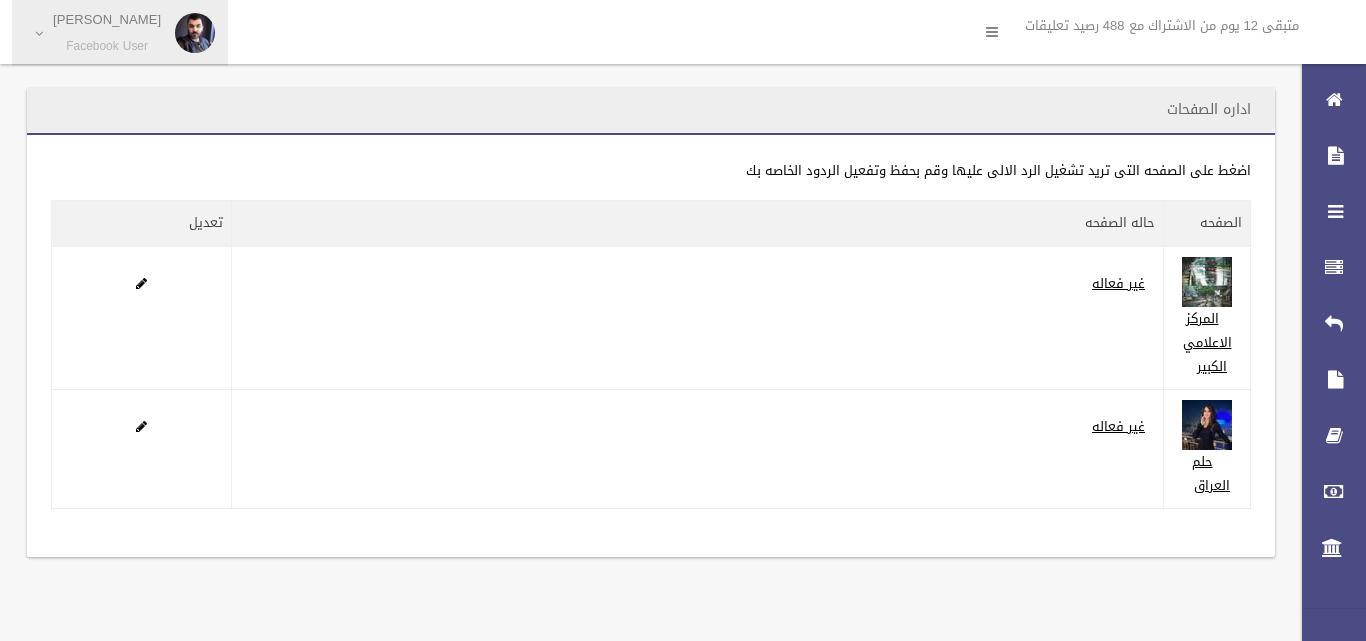 click on "احمد عصام حسين" at bounding box center [107, 19] 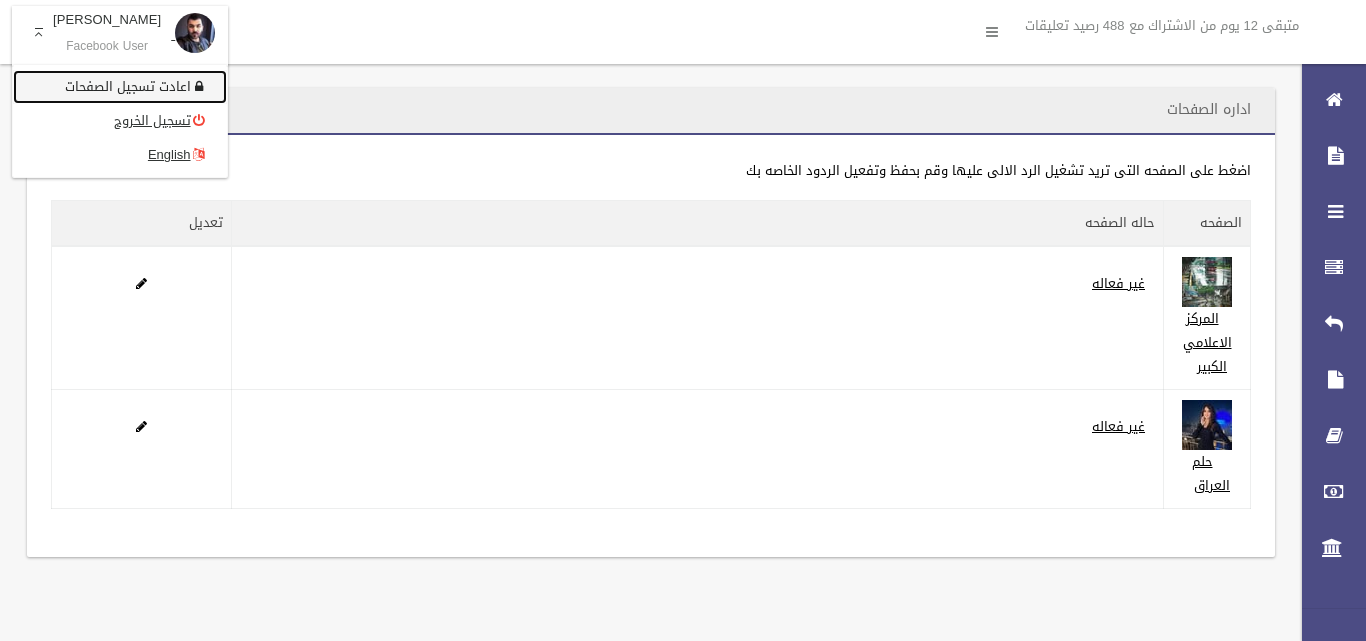 click on "اعادت تسجيل الصفحات" at bounding box center [120, 87] 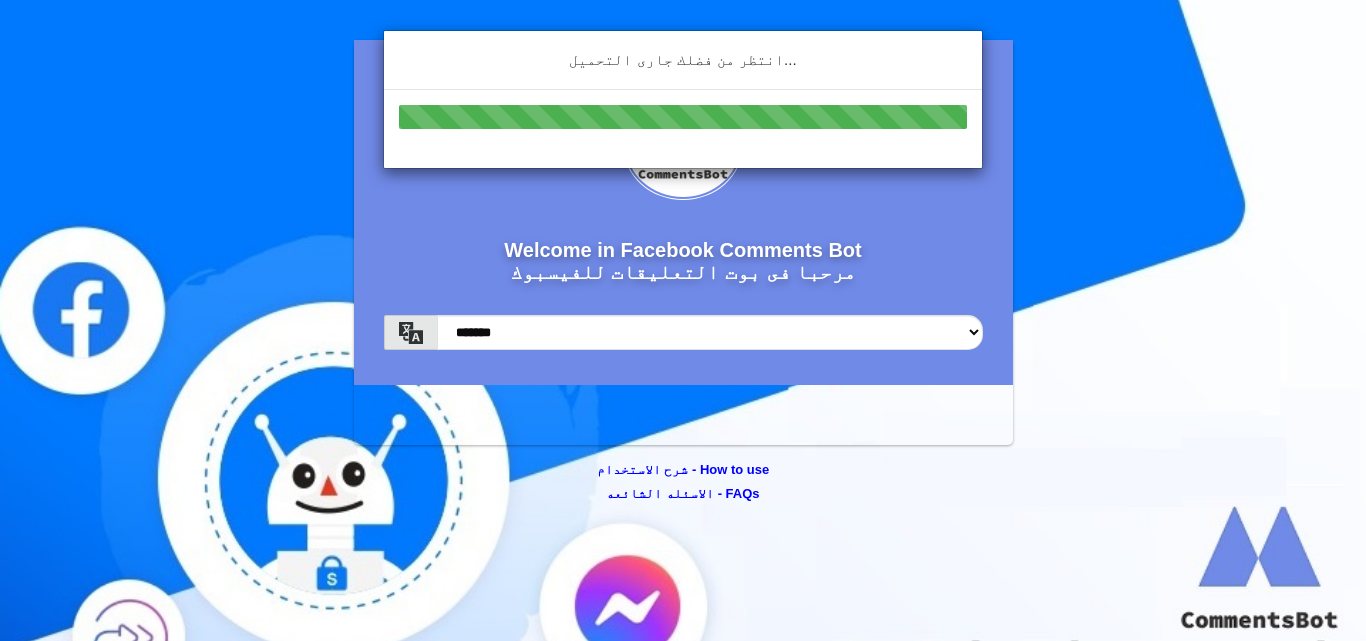 scroll, scrollTop: 0, scrollLeft: 0, axis: both 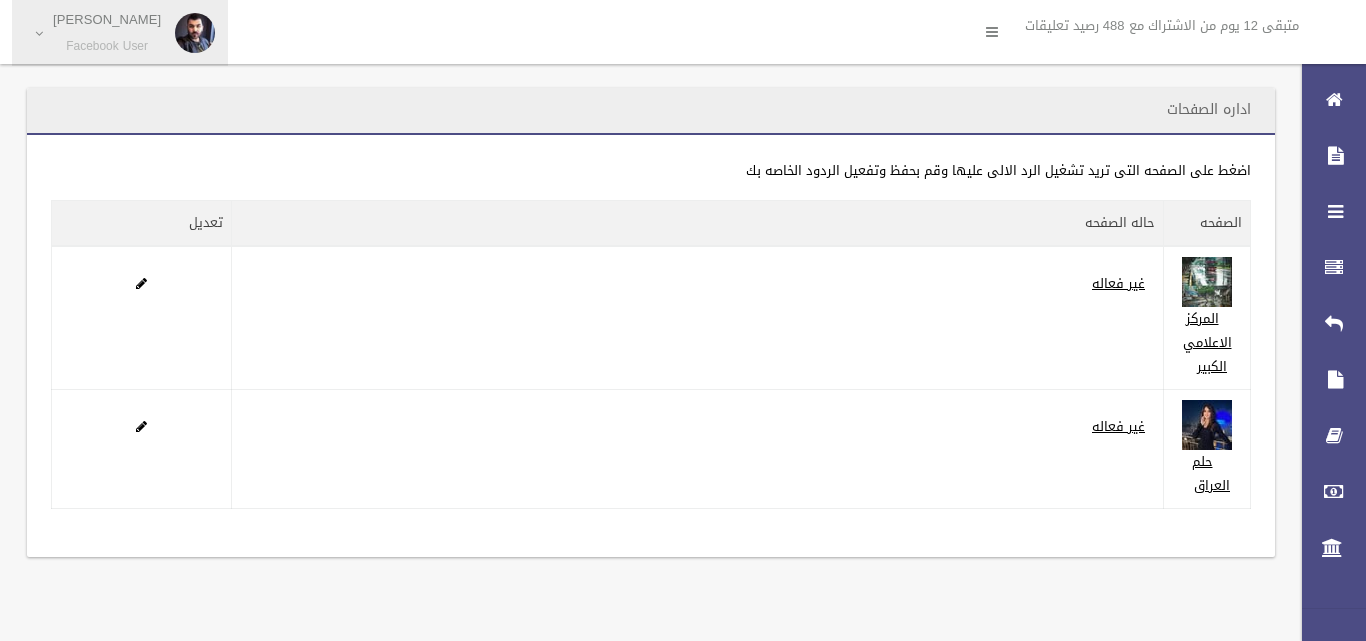 click on "Facebook User" at bounding box center (107, 46) 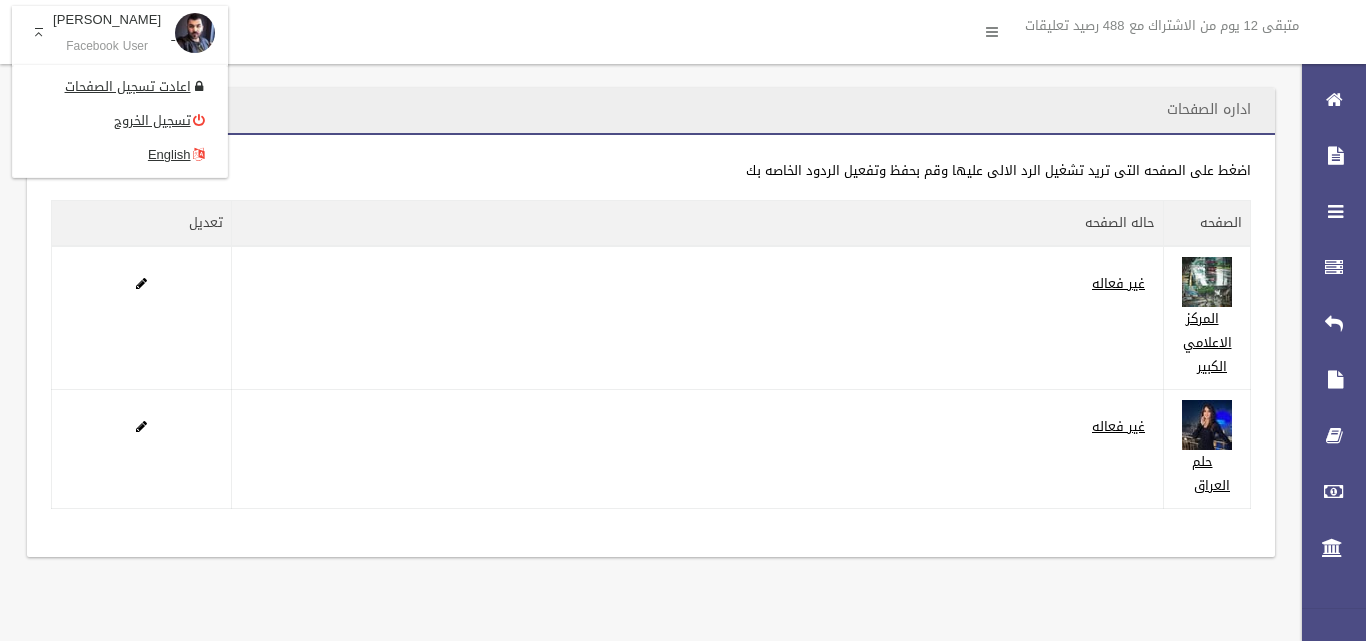click on "اضغط على الصفحه التى تريد تشغيل الرد الالى عليها وقم بحفظ وتفعيل الردود الخاصه بك" at bounding box center (651, 171) 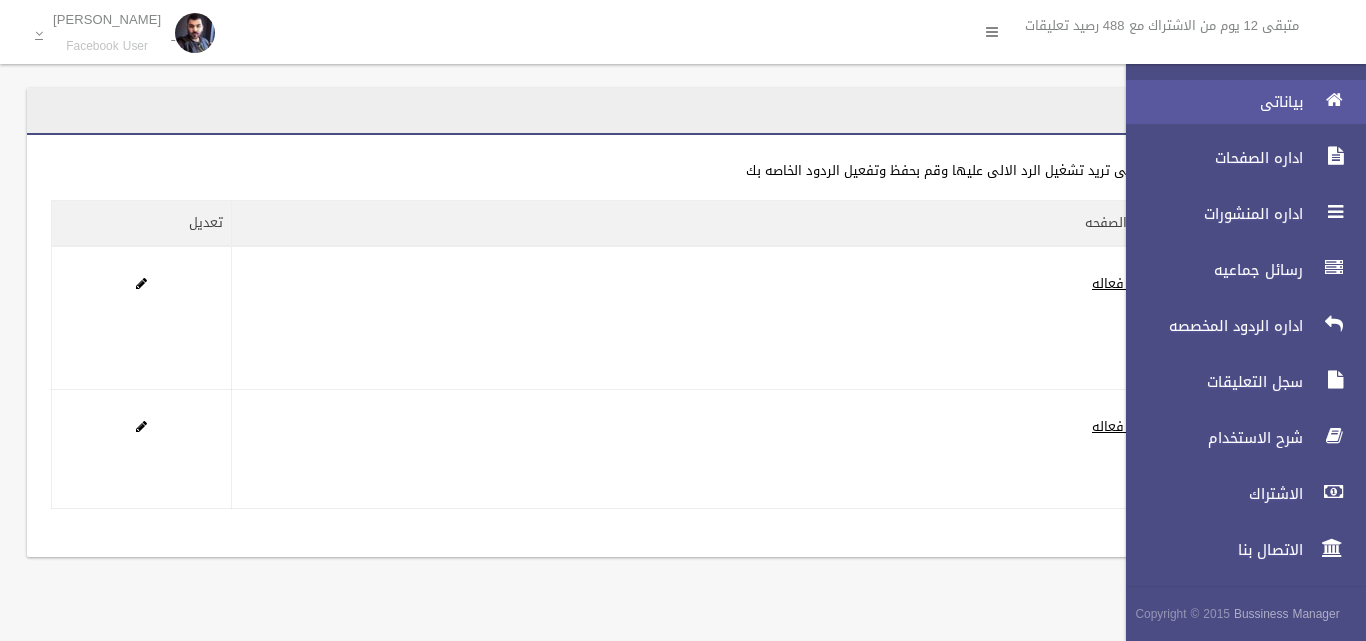 click at bounding box center [1334, 100] 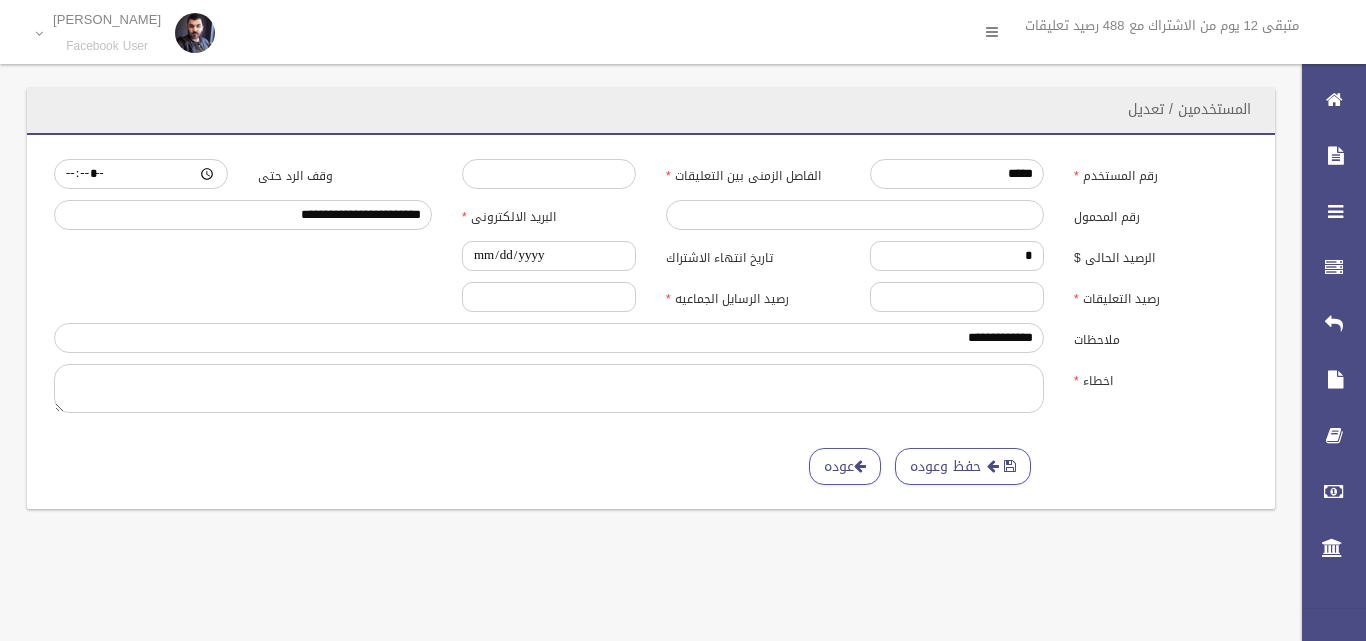scroll, scrollTop: 0, scrollLeft: 0, axis: both 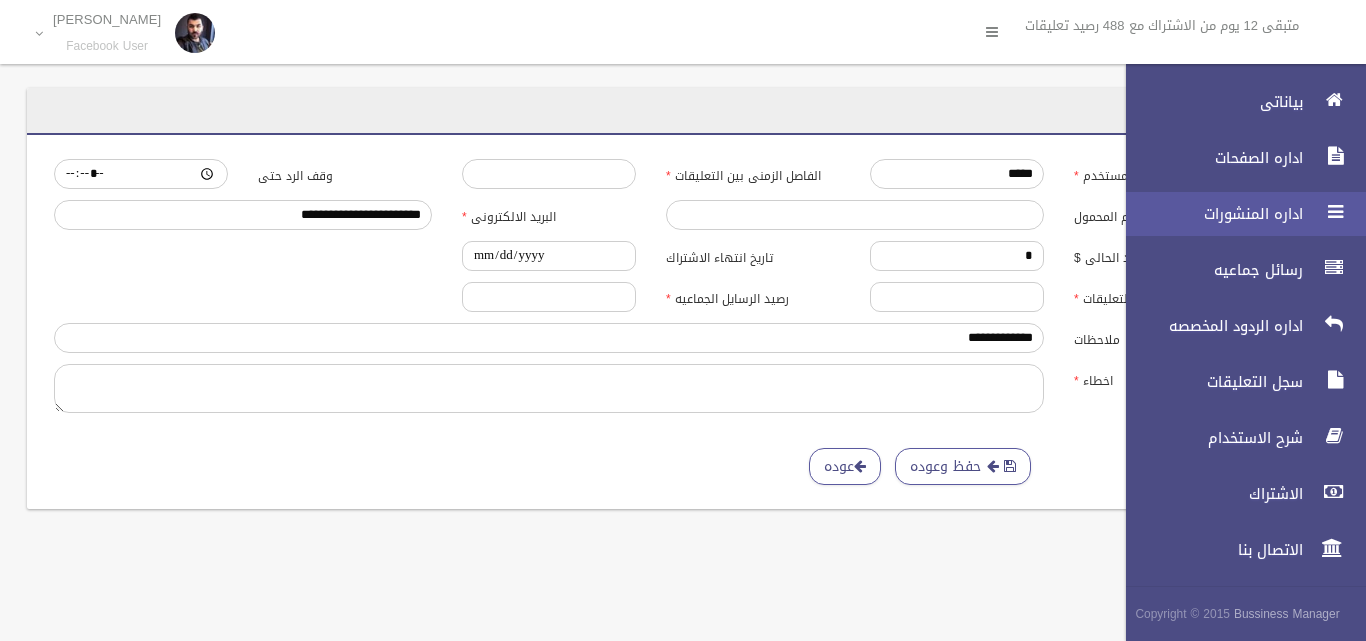 click on "اداره المنشورات" at bounding box center (1209, 214) 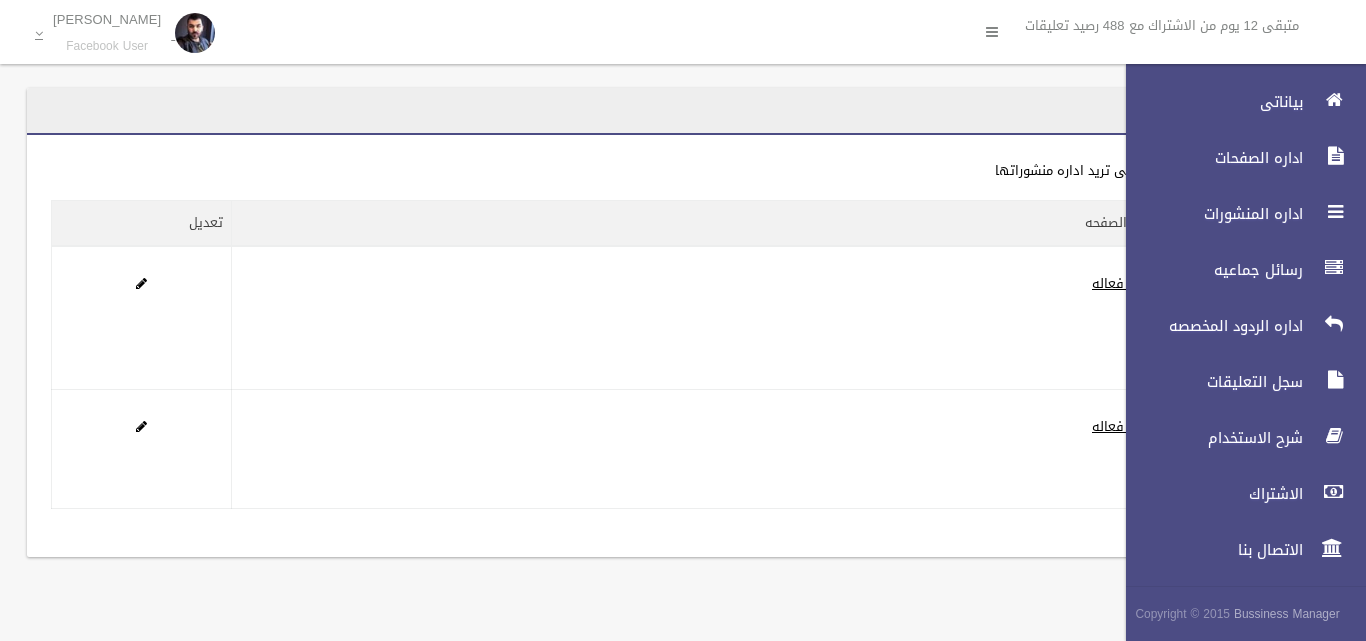 scroll, scrollTop: 0, scrollLeft: 0, axis: both 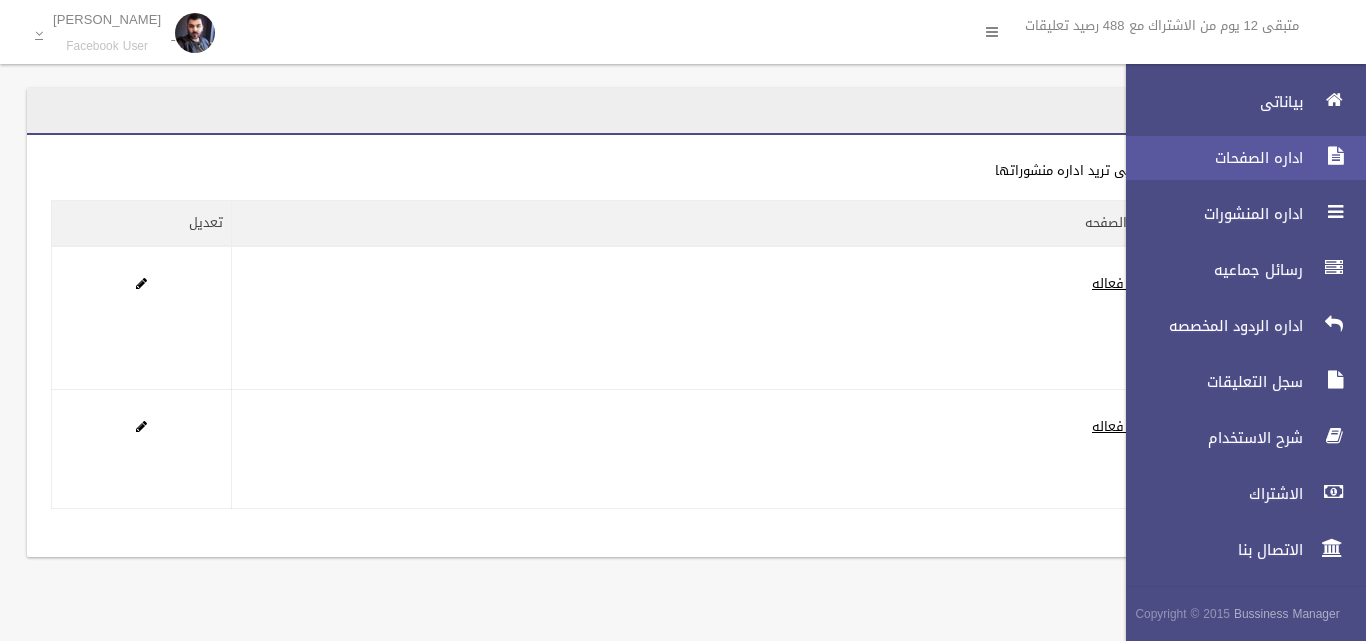 click on "اداره الصفحات" at bounding box center [1237, 158] 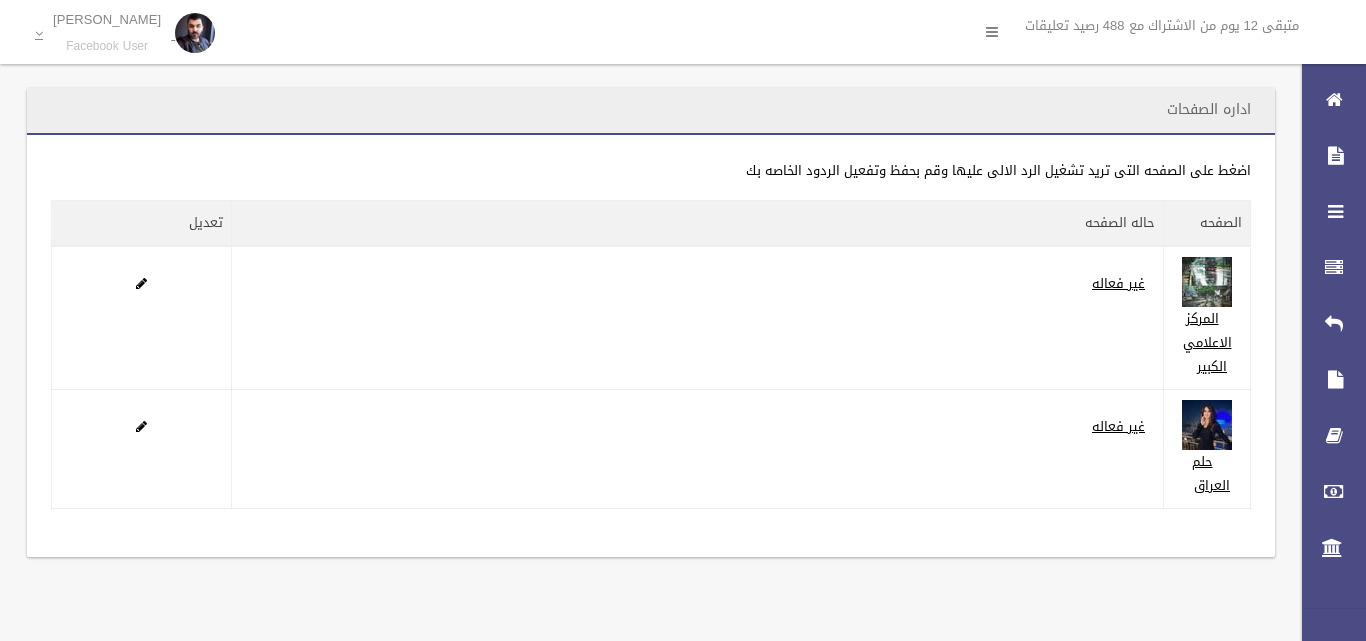 scroll, scrollTop: 0, scrollLeft: 0, axis: both 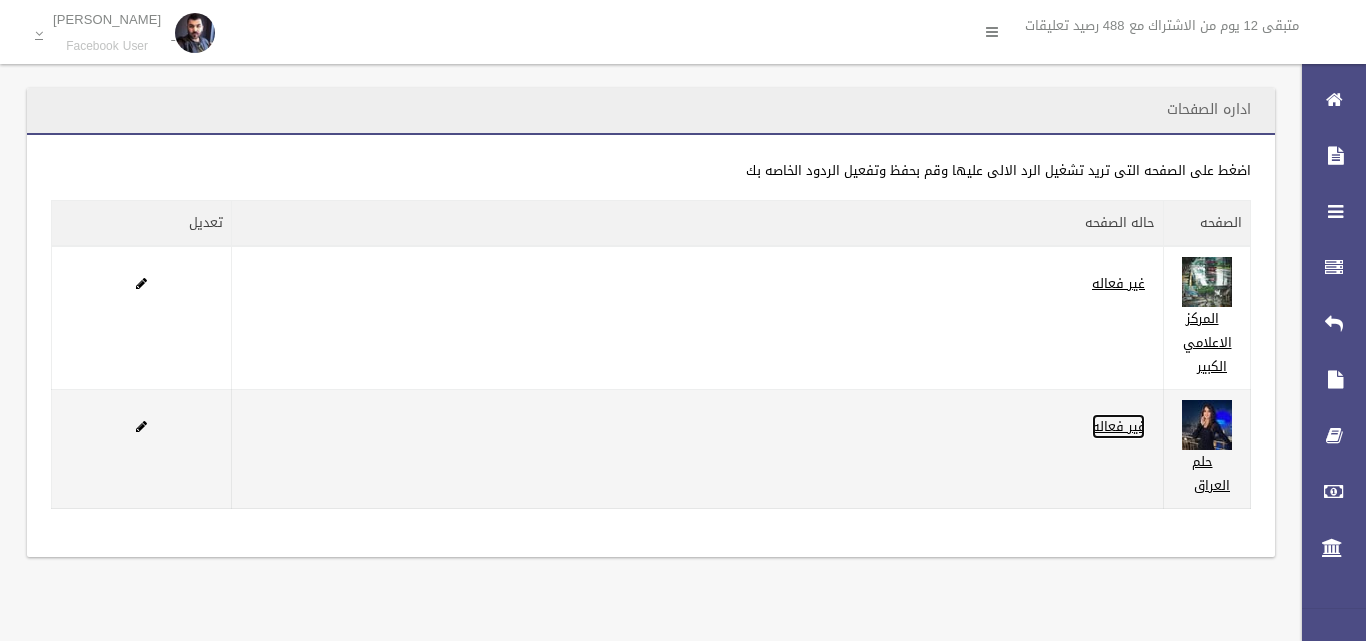 click on "غير فعاله" at bounding box center [1118, 426] 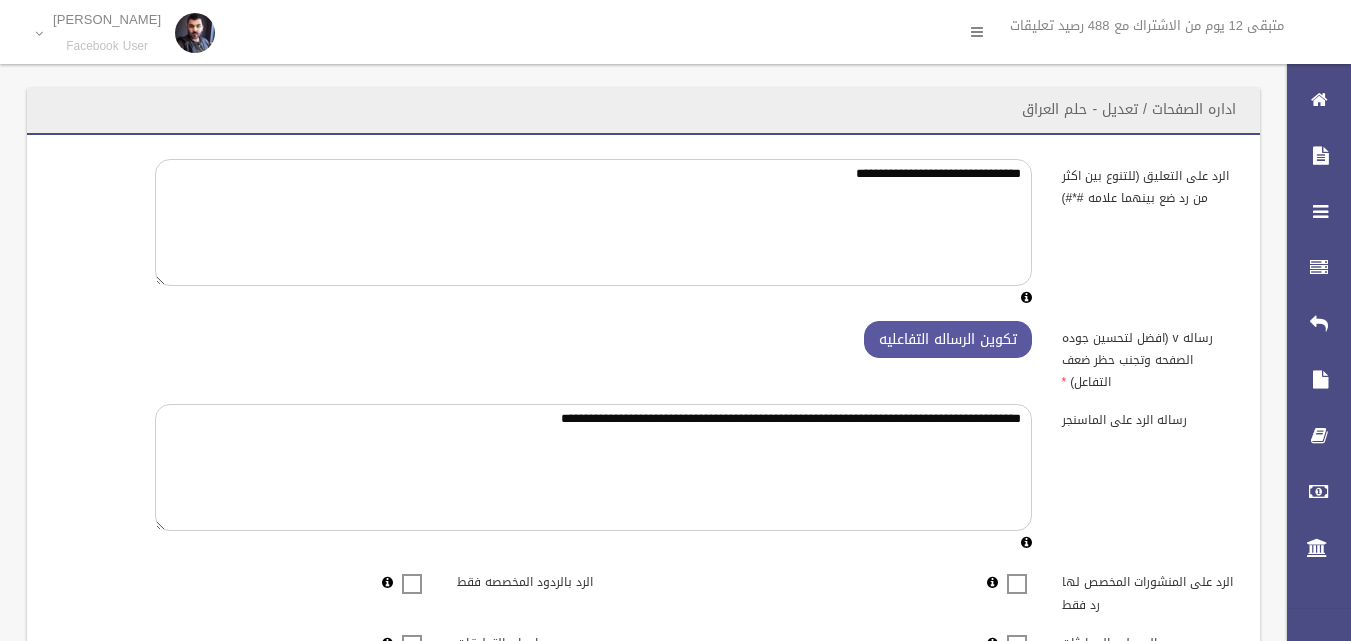 scroll, scrollTop: 0, scrollLeft: 0, axis: both 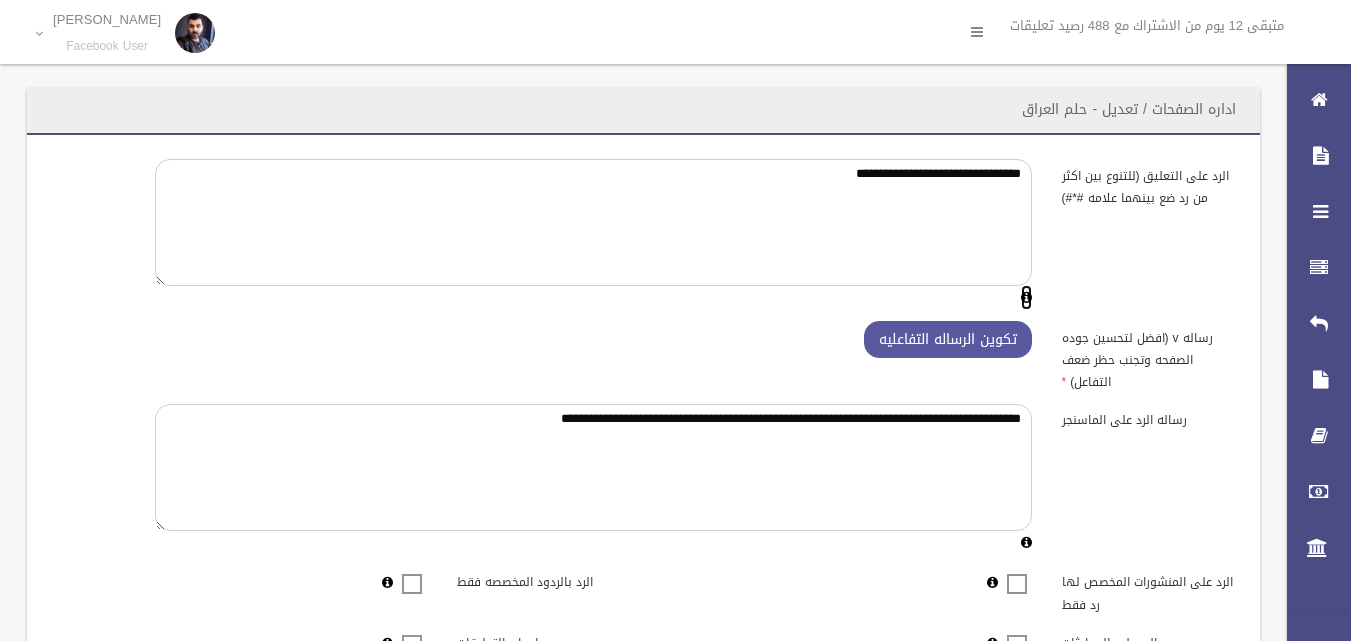 click at bounding box center [1026, 297] 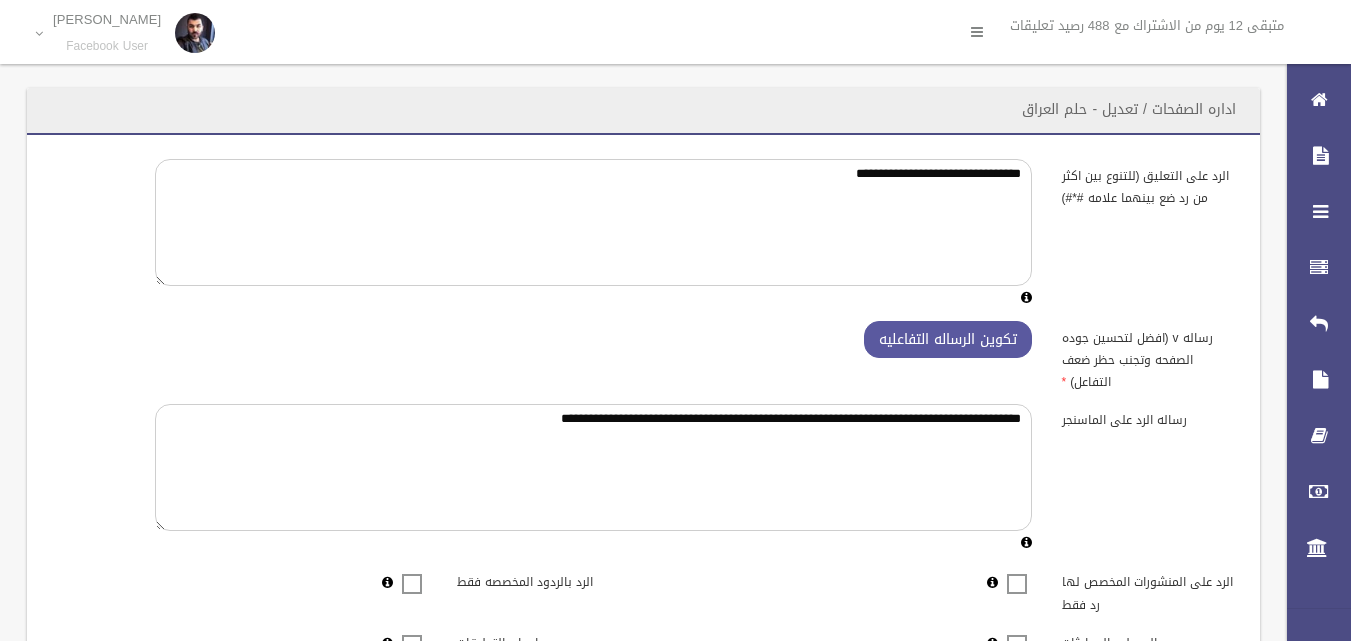 click on "**********" at bounding box center (643, 234) 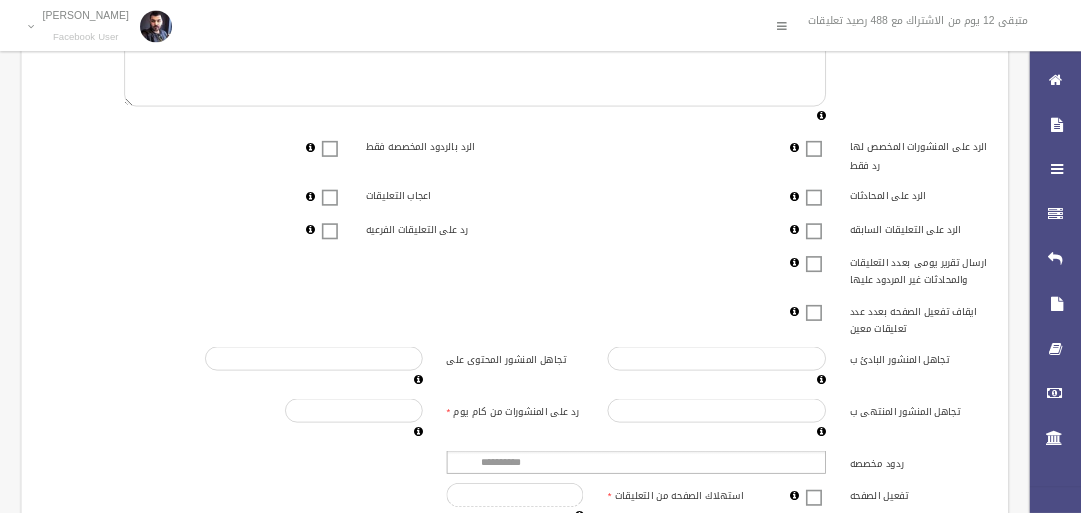 scroll, scrollTop: 400, scrollLeft: 0, axis: vertical 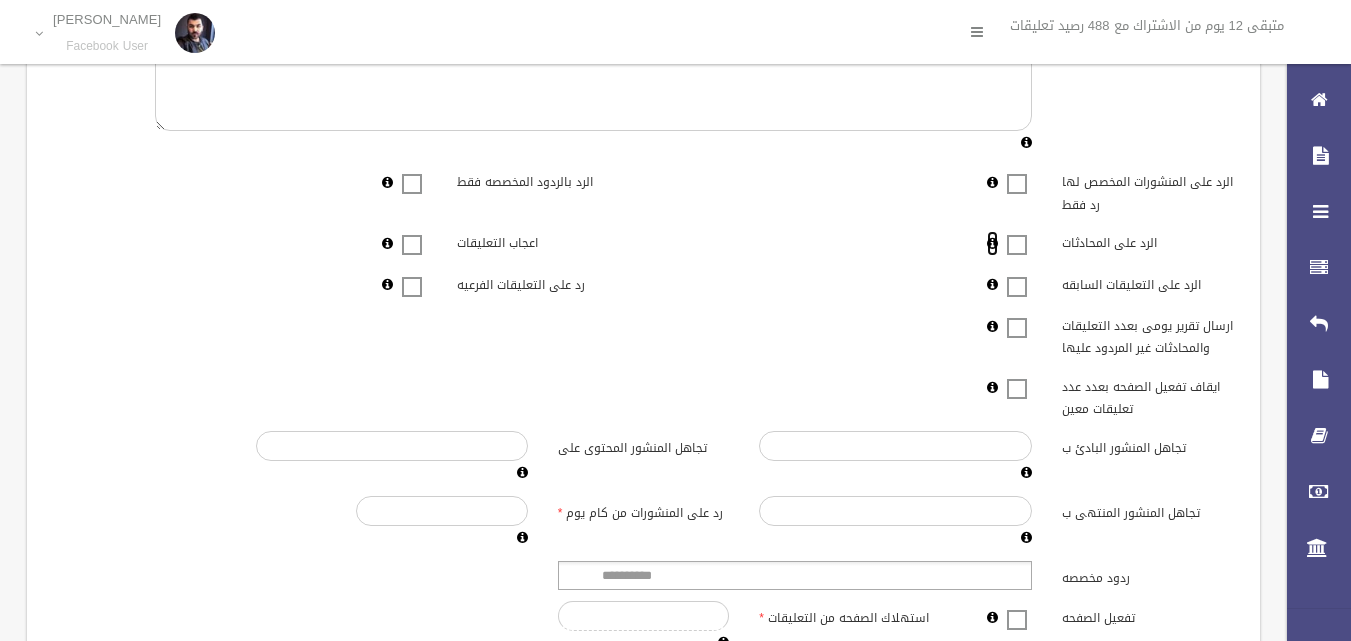 click at bounding box center [992, 243] 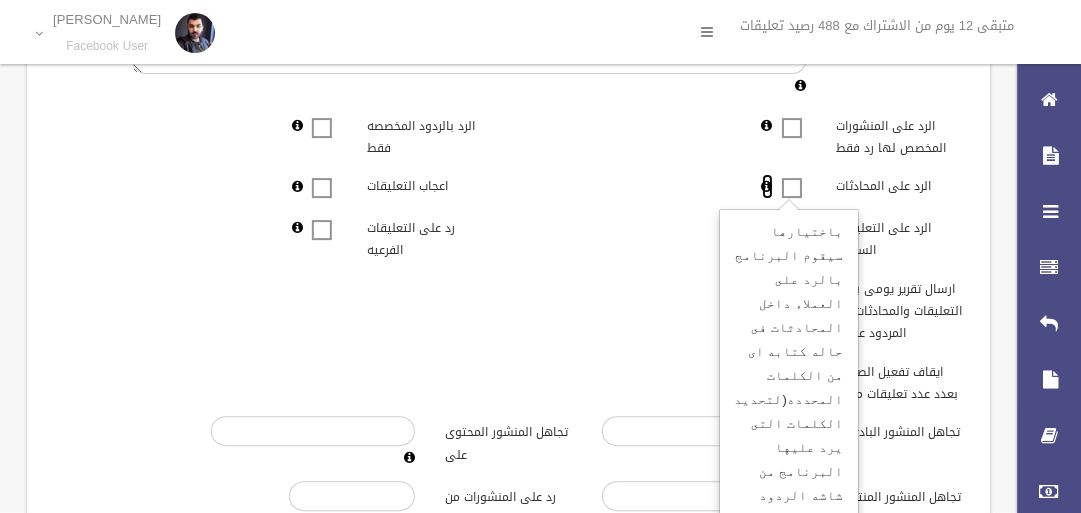 scroll, scrollTop: 480, scrollLeft: 0, axis: vertical 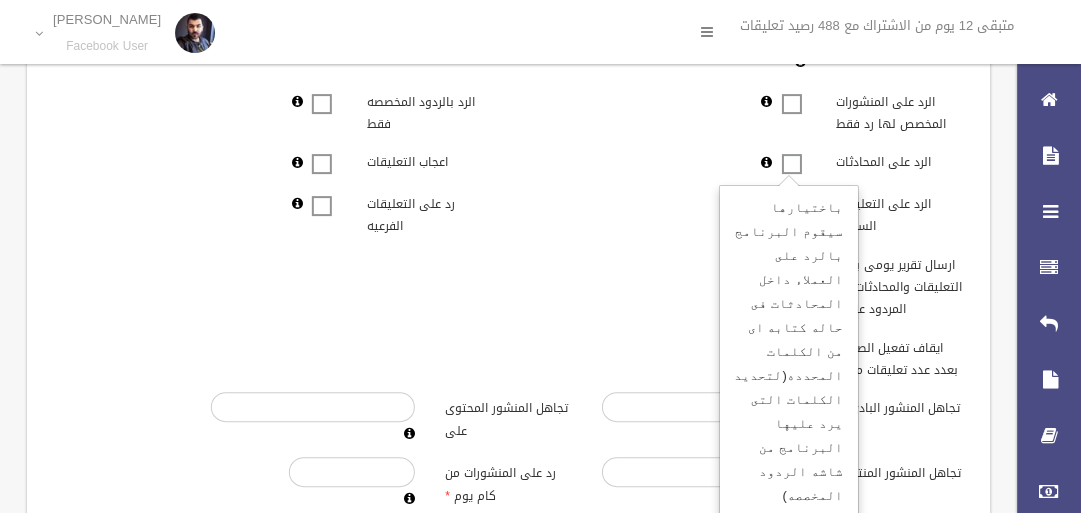 click on "باختيارها سيقوم البرنامج بالرد على العملاء داخل المحادثات فى حاله كتابه اى من الكلمات المحدده(لتحديد الكلمات التى يرد عليها البرنامج من شاشه الردود المخصصه)" at bounding box center (665, 161) 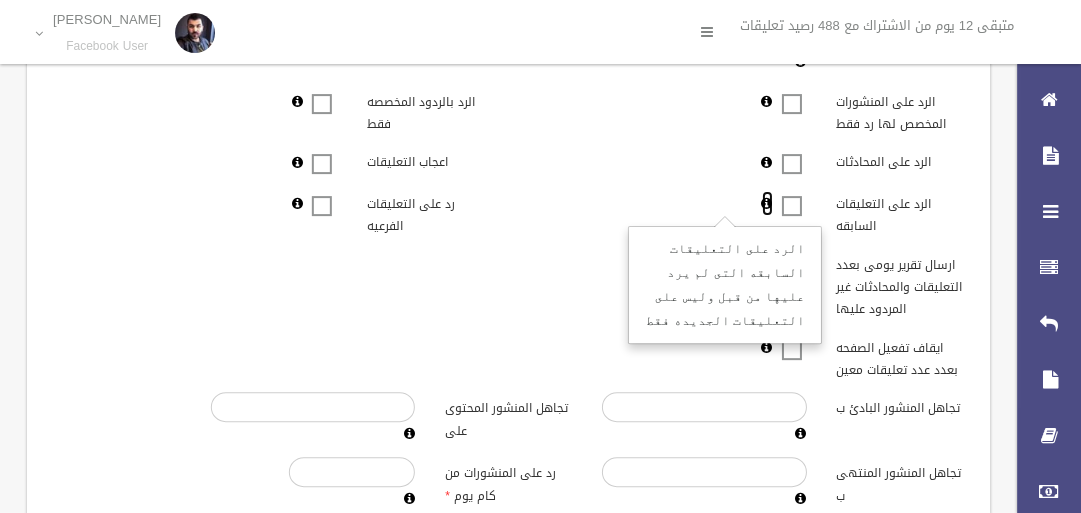 click at bounding box center [767, 203] 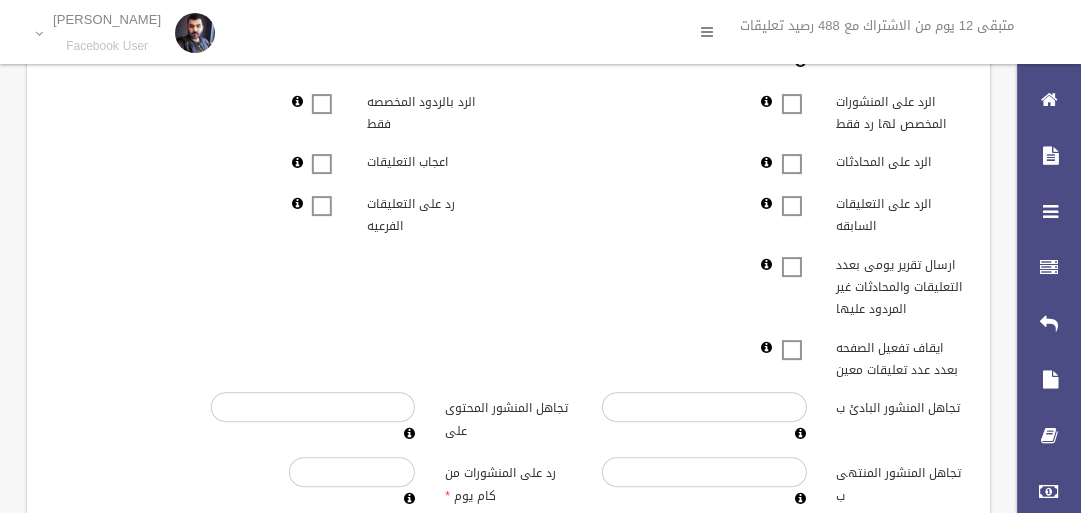 click on "**********" at bounding box center (508, 147) 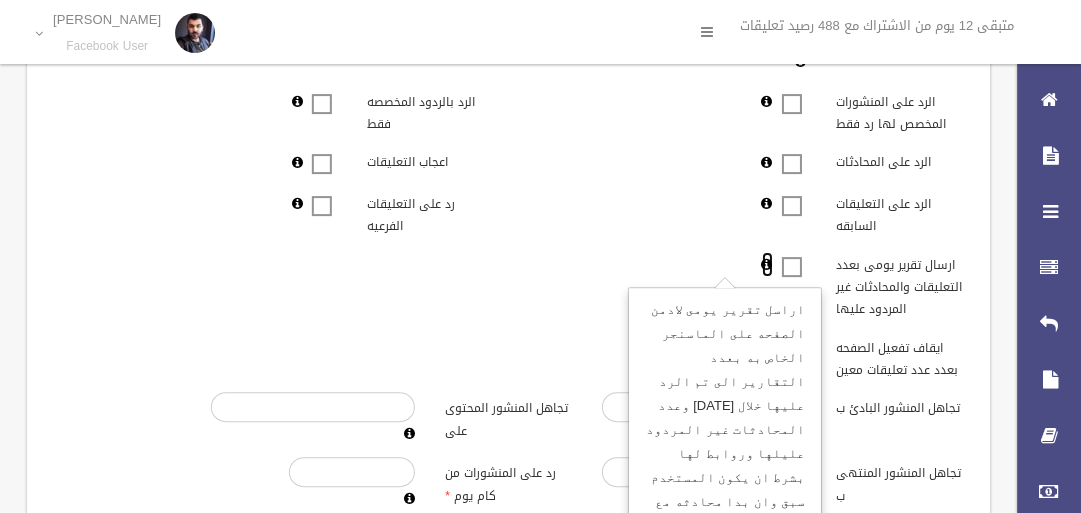 click at bounding box center (767, 264) 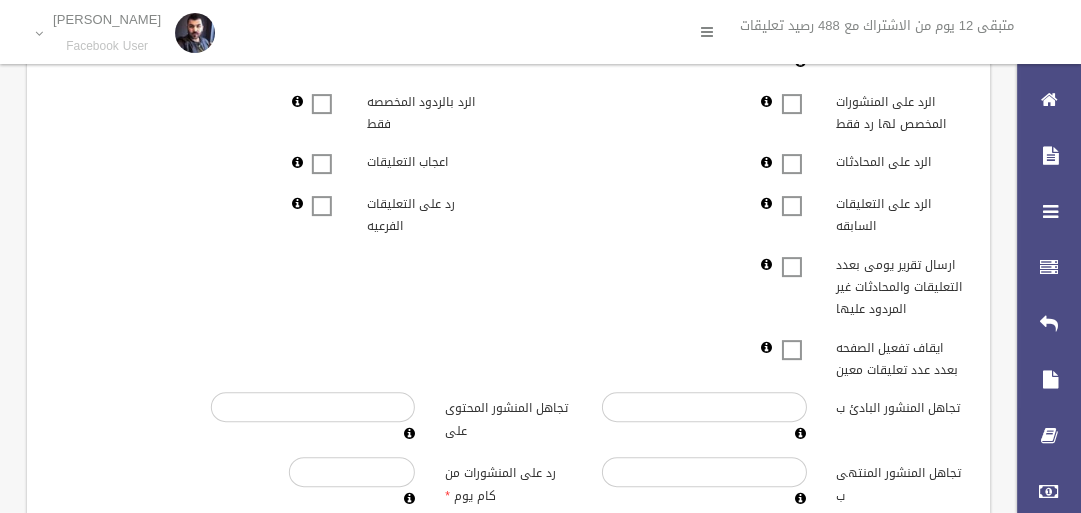 click at bounding box center (792, 254) 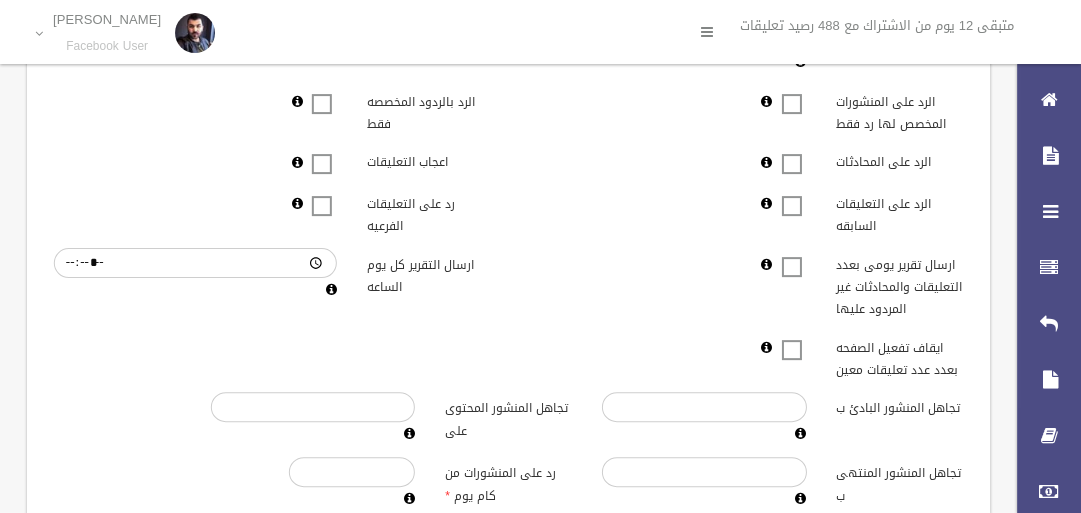 click at bounding box center (792, 254) 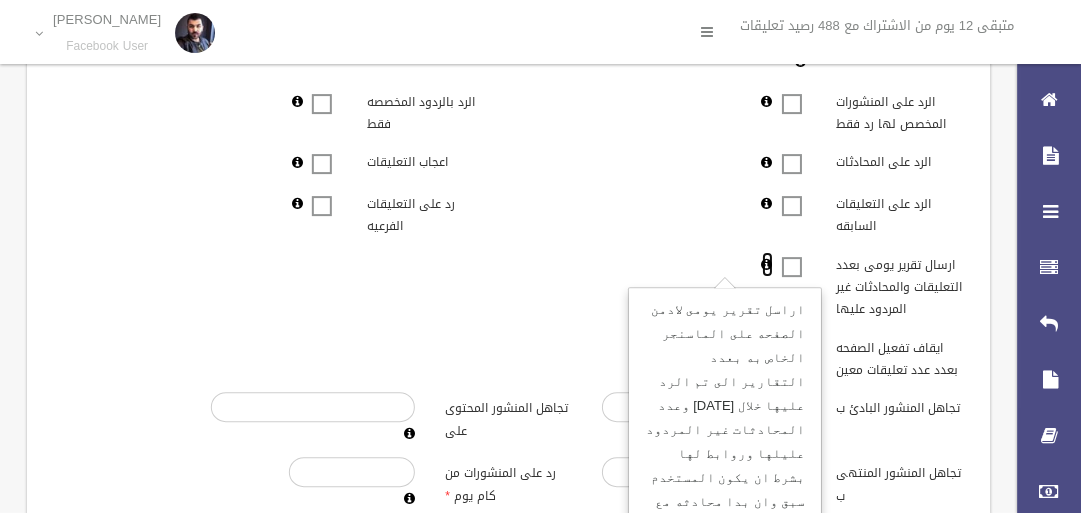 click at bounding box center [767, 264] 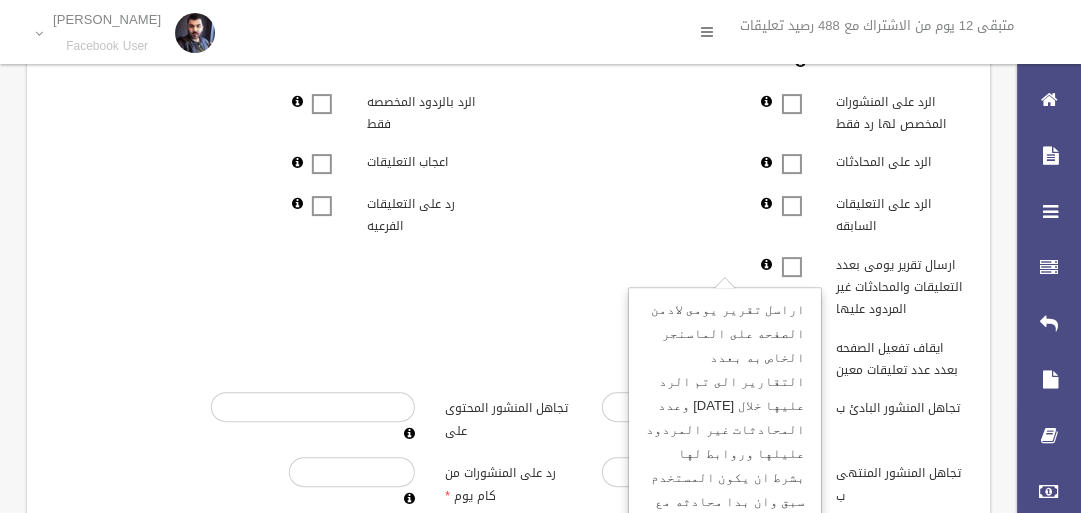 click on "اراسل تقرير يومى لادمن الصفحه على الماسنجر الخاص به بعدد التقارير الى تم الرد عليها خلال اليوم وعدد المحادثات غير المردود عليلها وروابط لها   بشرط ان يكون المستخدم سبق وان بدا محادثه مع صفحه البرنامج  https://www.facebook.com/businessmanager85" at bounding box center [665, 263] 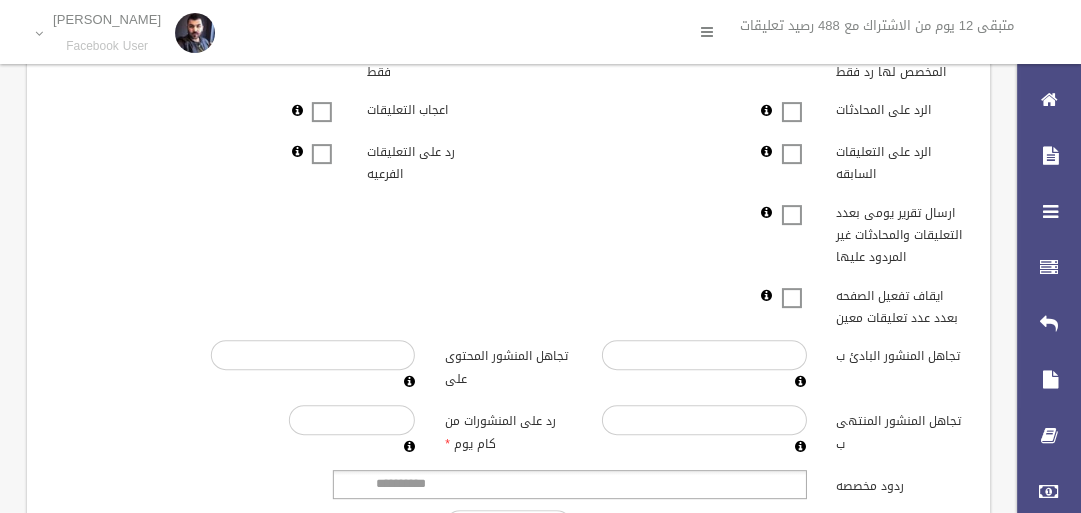 scroll, scrollTop: 560, scrollLeft: 0, axis: vertical 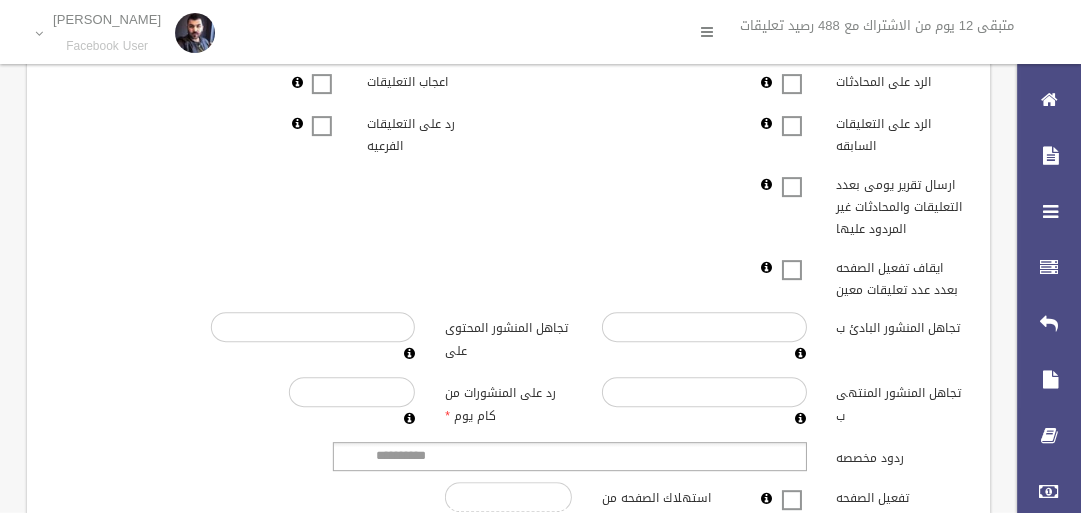 click at bounding box center [665, 266] 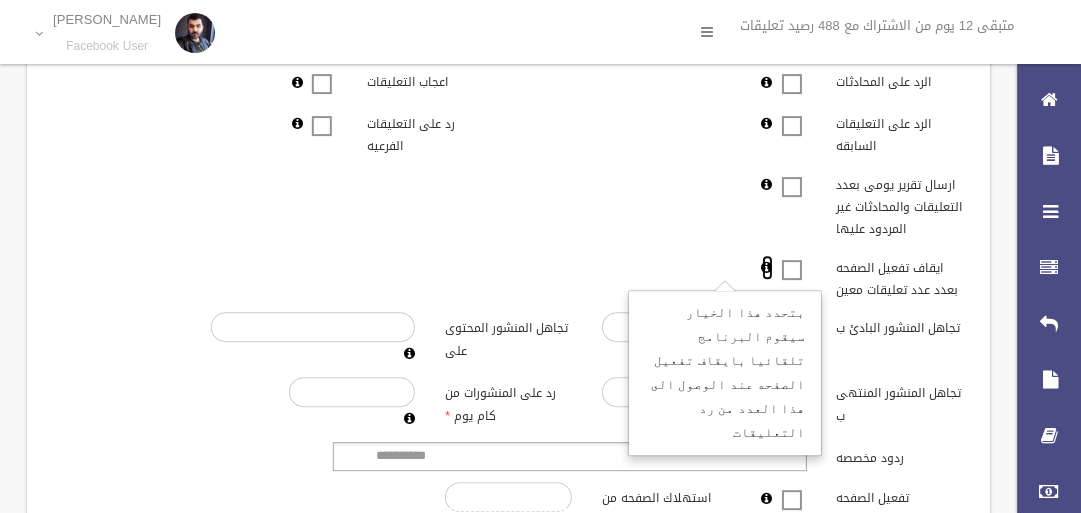 click at bounding box center (767, 267) 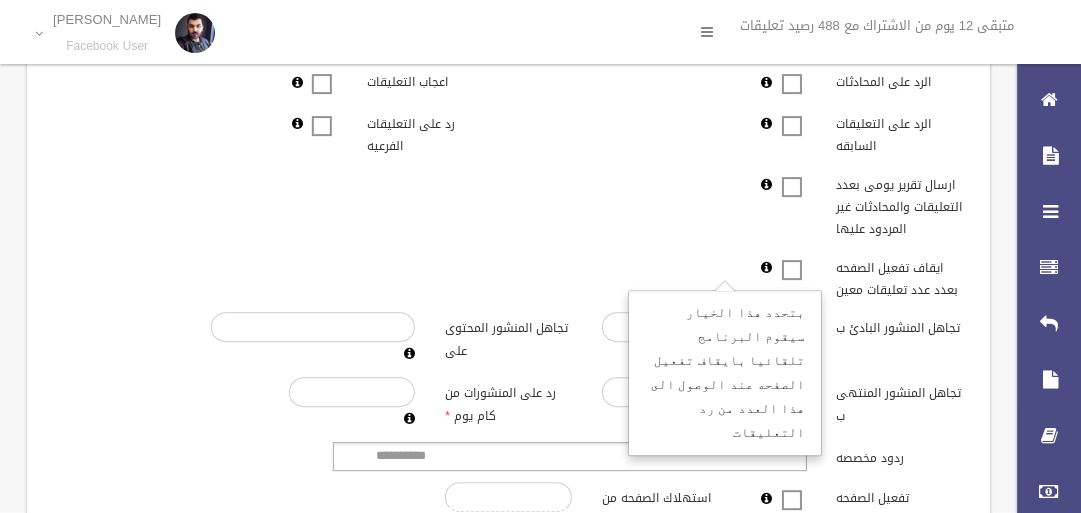 click on "بتحدد هذا الخيار سيقوم البرنامج تلقائيا بايقاف تفعيل الصفحه عند الوصول الى هذا العدد من رد التعليقات" at bounding box center [665, 266] 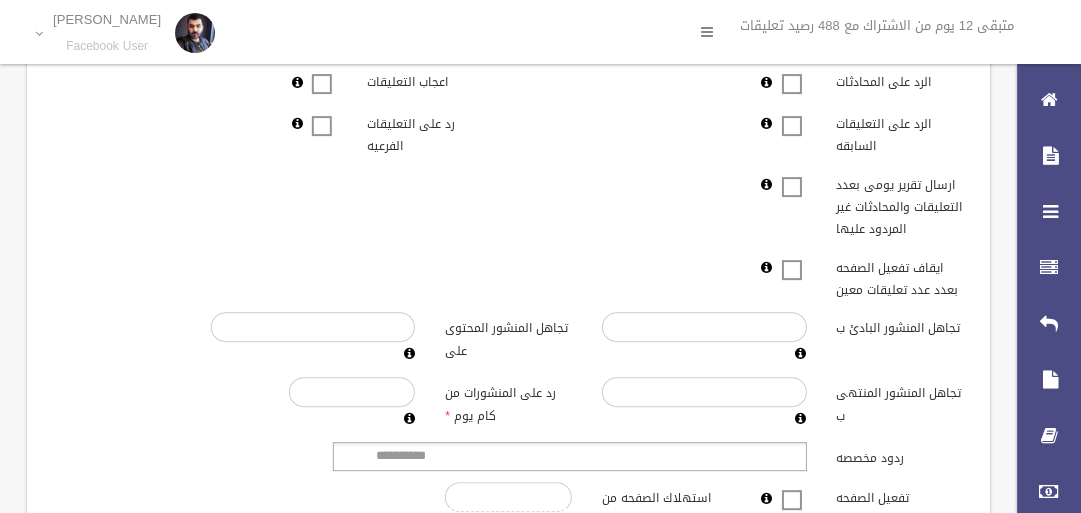 scroll, scrollTop: 640, scrollLeft: 0, axis: vertical 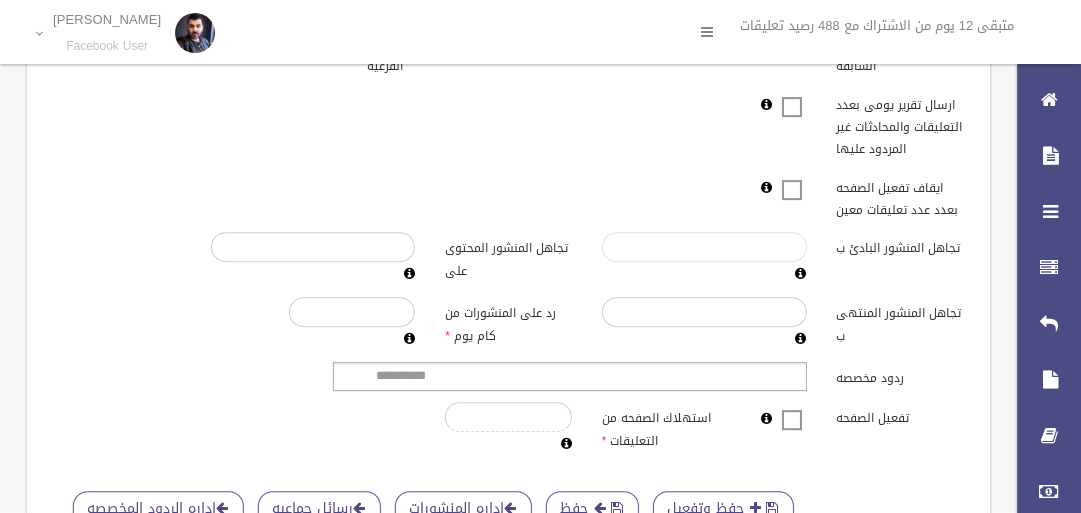 click on "تجاهل المنشور البادئ ب" at bounding box center [704, 247] 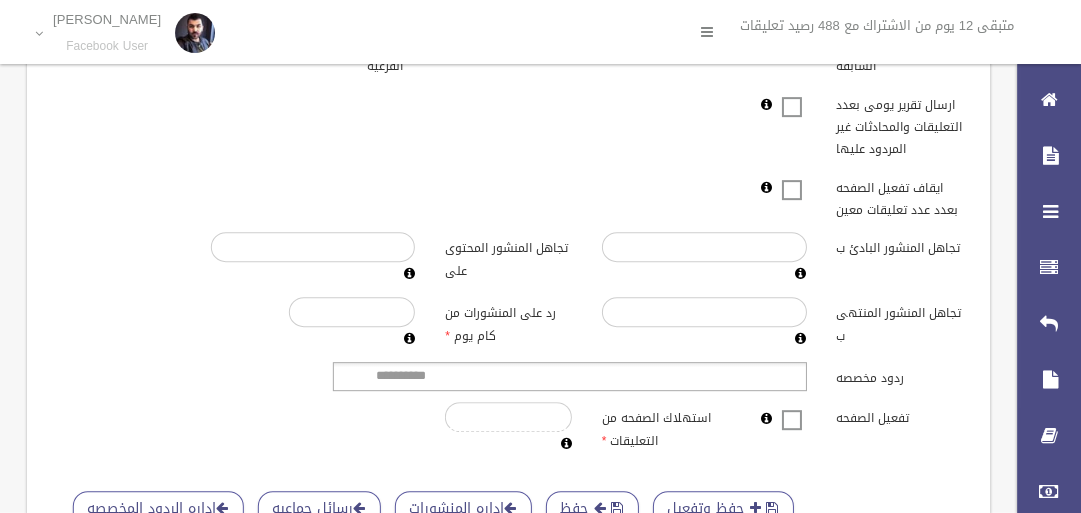 drag, startPoint x: 817, startPoint y: 265, endPoint x: 795, endPoint y: 273, distance: 23.409399 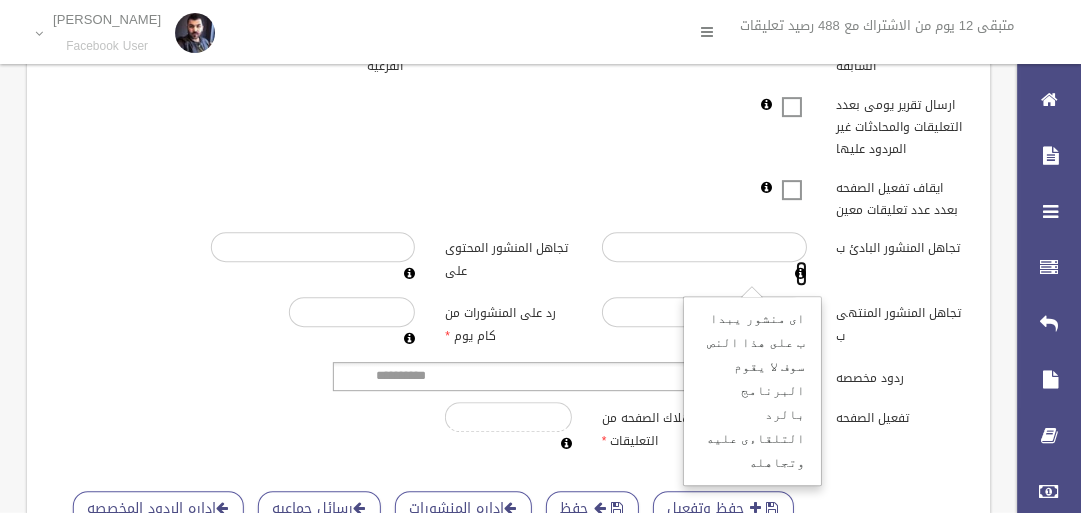 click at bounding box center [801, 273] 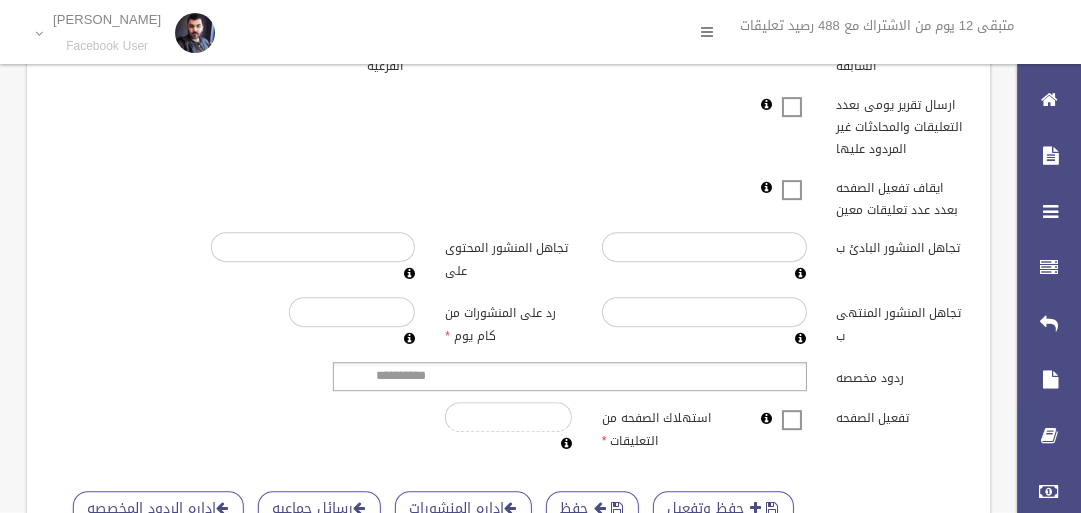 click on "تجاهل المنشور المحتوى على" at bounding box center [508, 257] 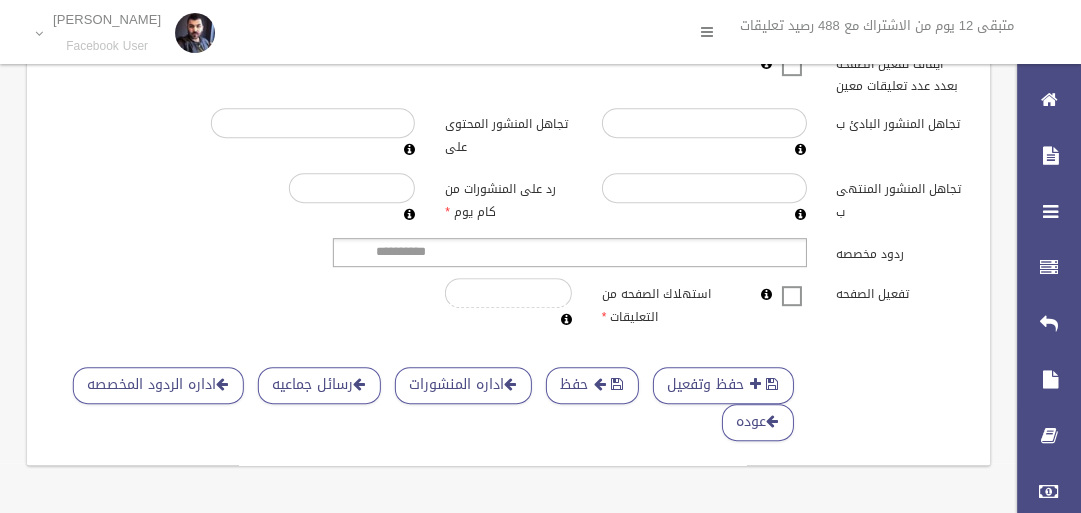 scroll, scrollTop: 774, scrollLeft: 0, axis: vertical 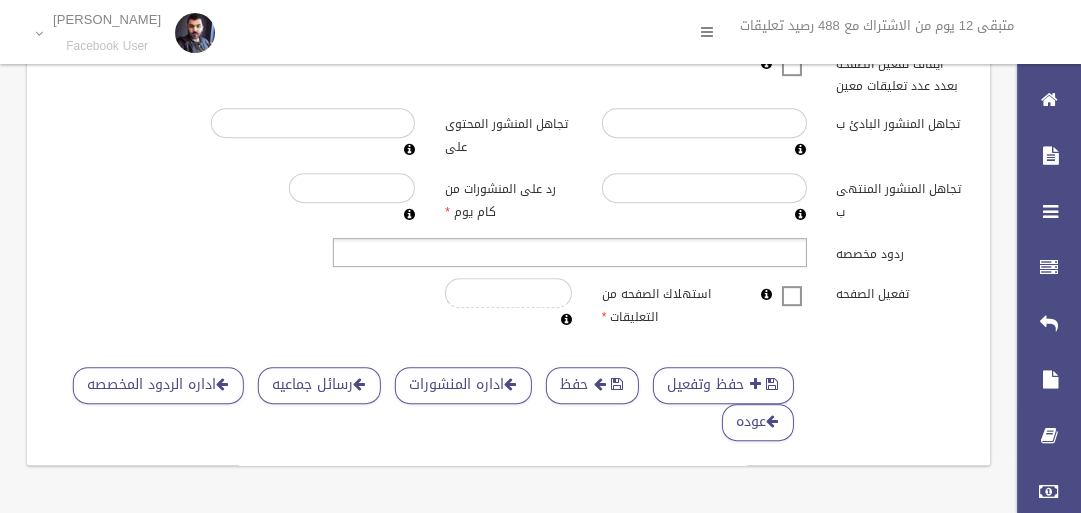 click on "**********" at bounding box center (508, -137) 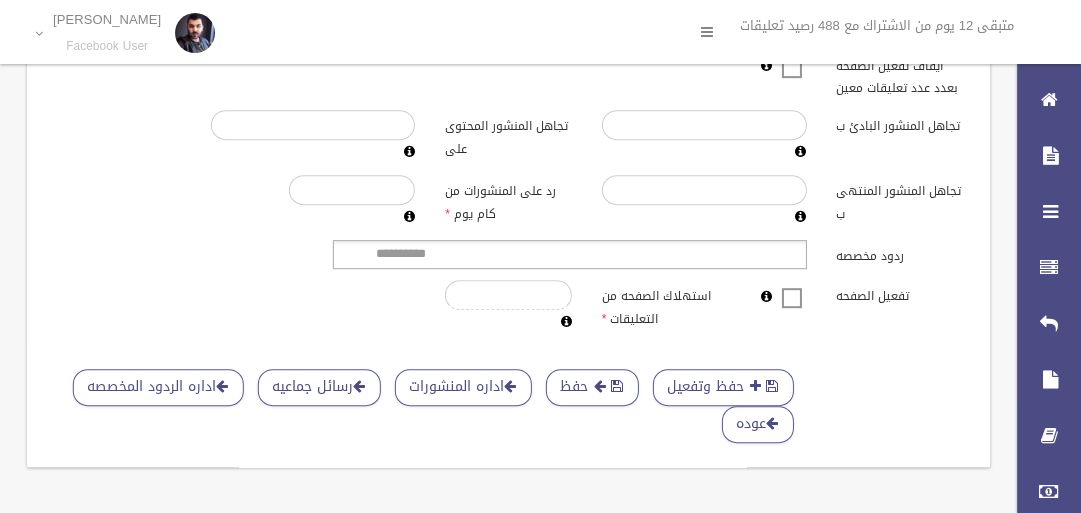 click on "**********" at bounding box center (508, -135) 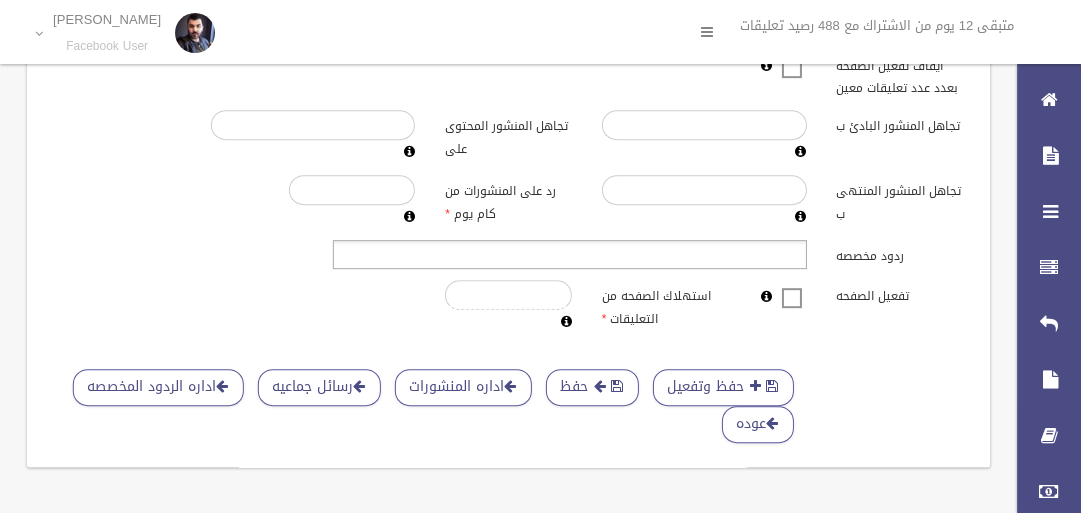 click at bounding box center (570, 254) 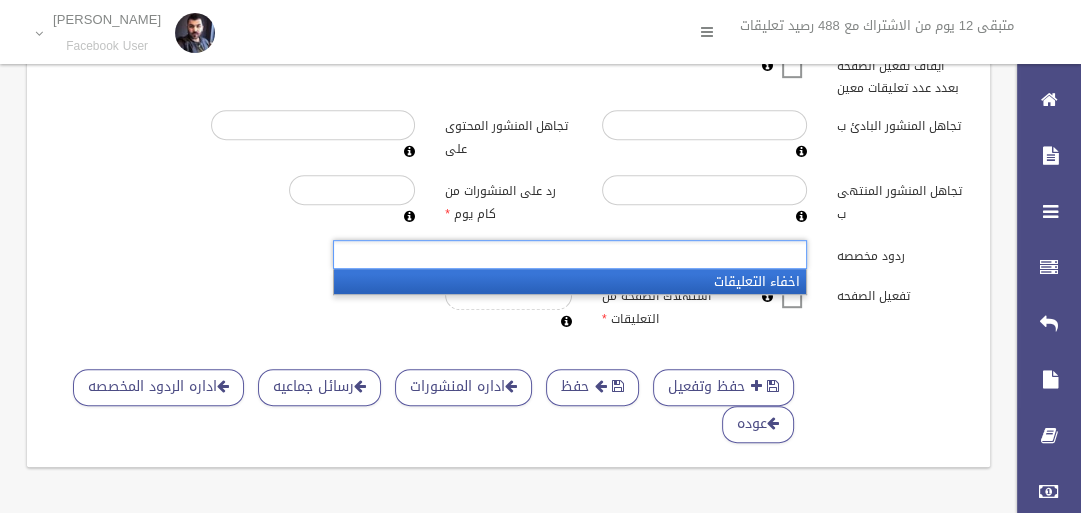 click at bounding box center [570, 254] 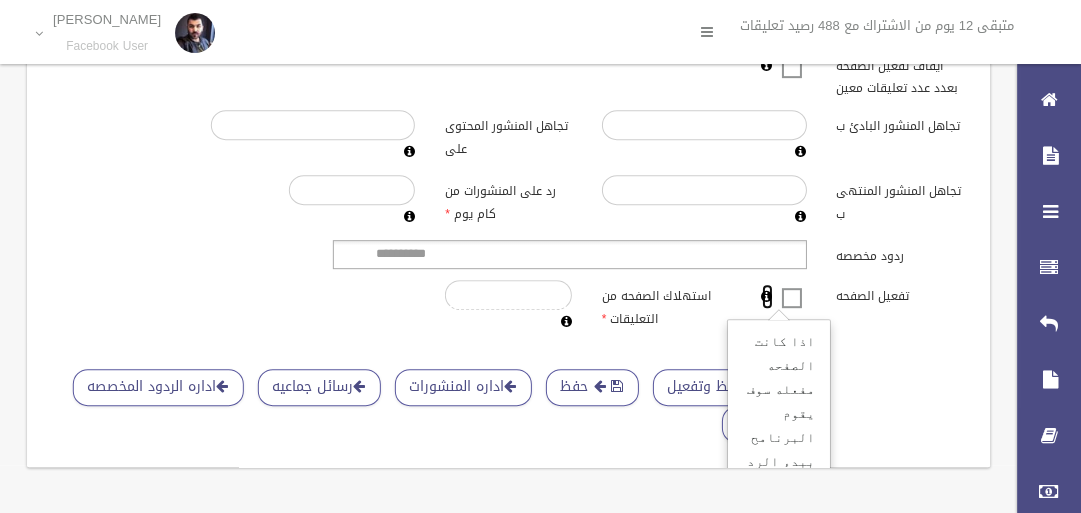 click at bounding box center (767, 296) 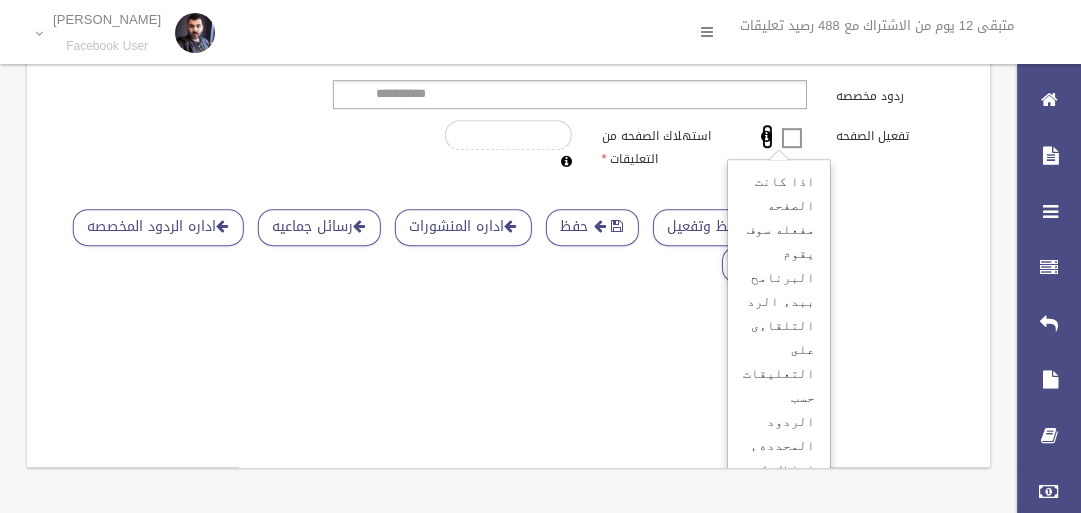 scroll, scrollTop: 162, scrollLeft: 0, axis: vertical 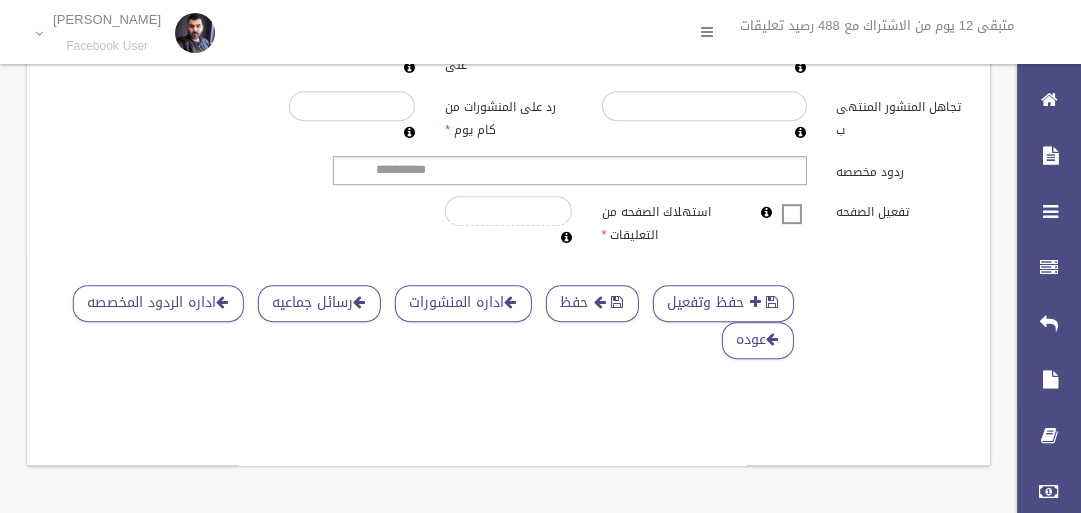 click on "**********" at bounding box center (508, -106) 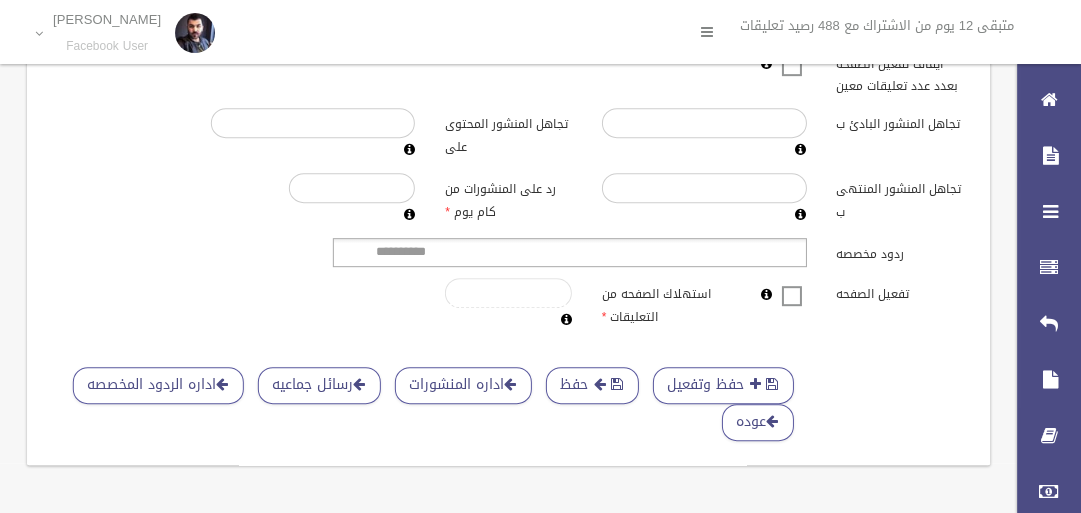 click on "*" at bounding box center [508, 293] 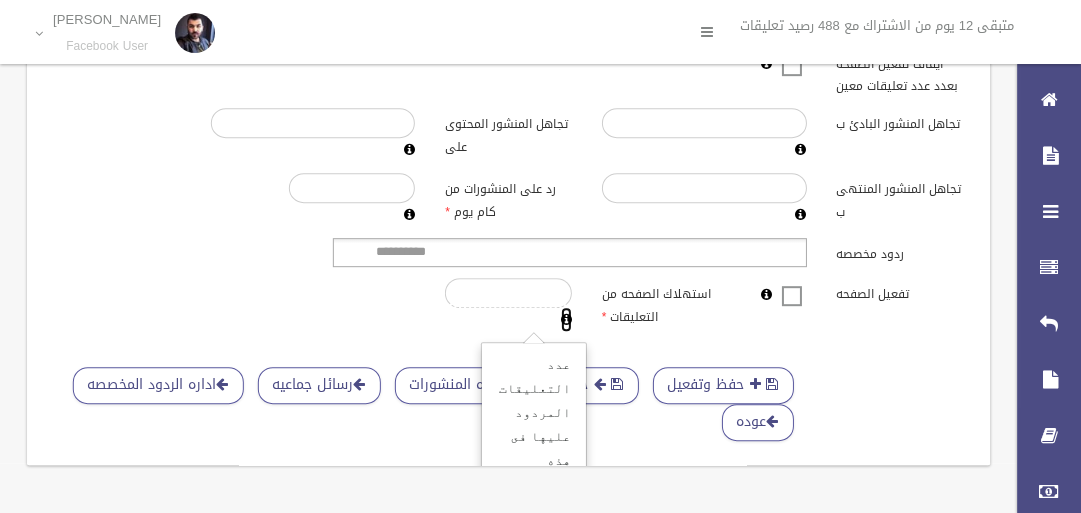 click on "*
عدد التعليقات المردود عليها فى هذه الصفحه منذ بدء الاشتراك الحالى" at bounding box center (508, 305) 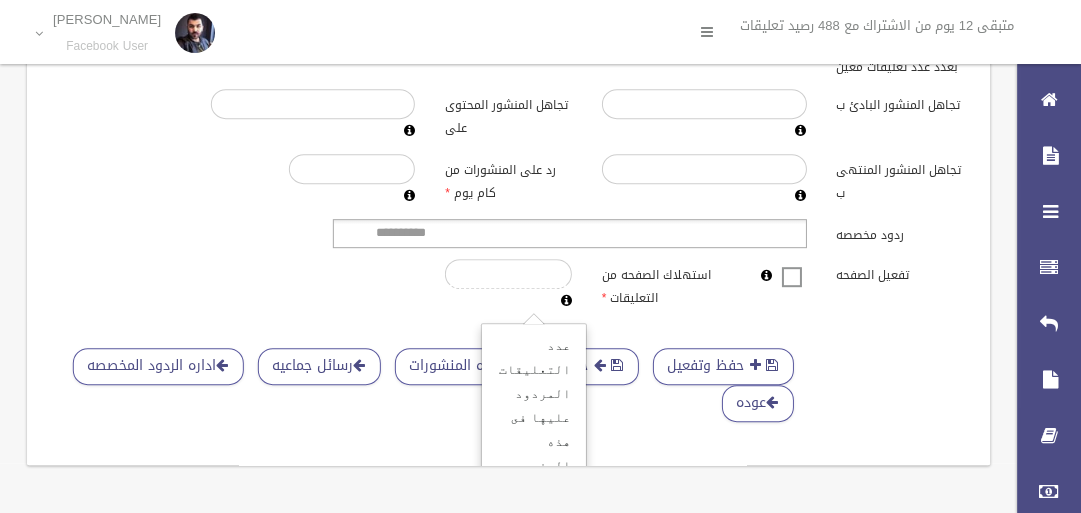 click on "حفظ وتفعيل
حفظ
اداره المنشورات
رسائل جماعيه
اداره الردود المخصصه
عوده" at bounding box center (508, 336) 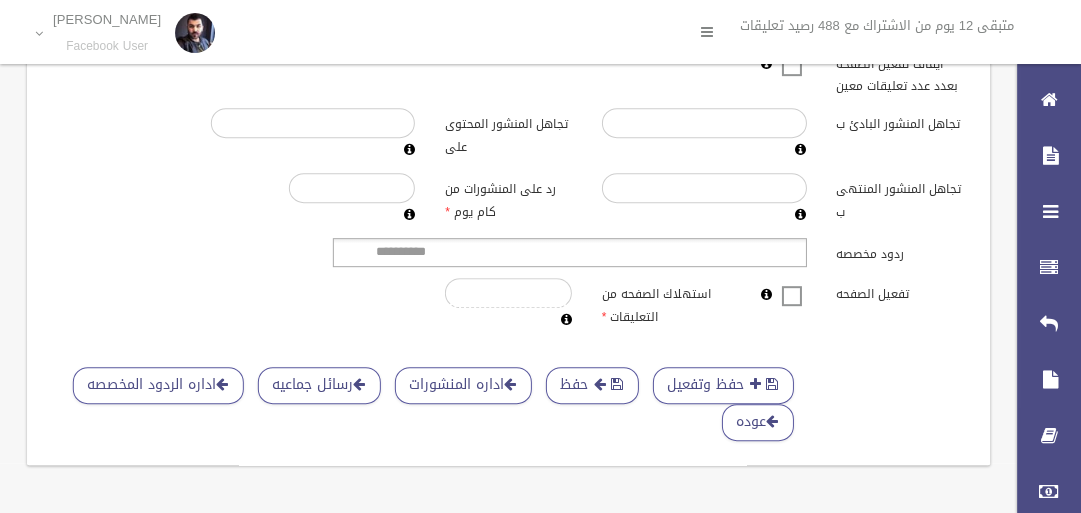 scroll, scrollTop: 0, scrollLeft: 0, axis: both 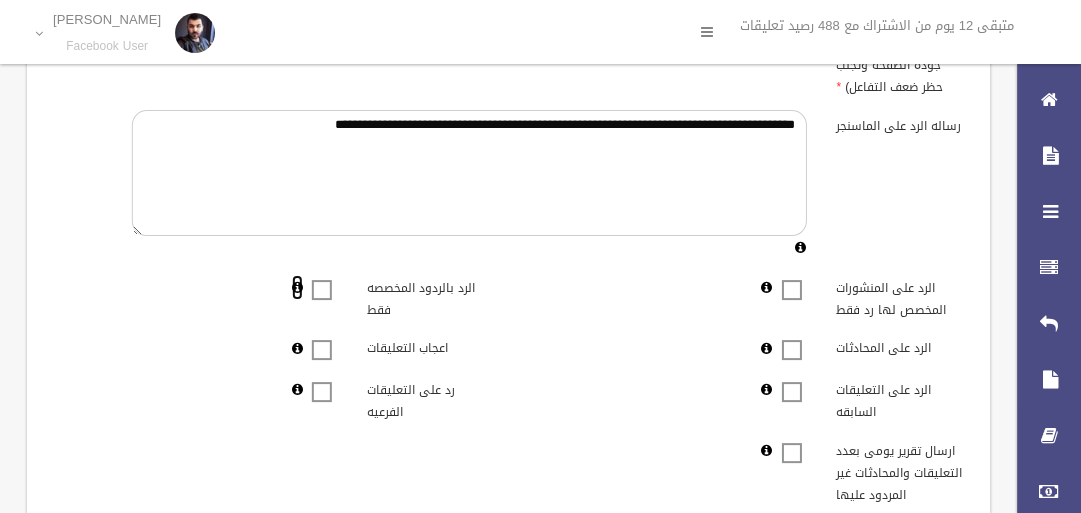 click at bounding box center [297, 287] 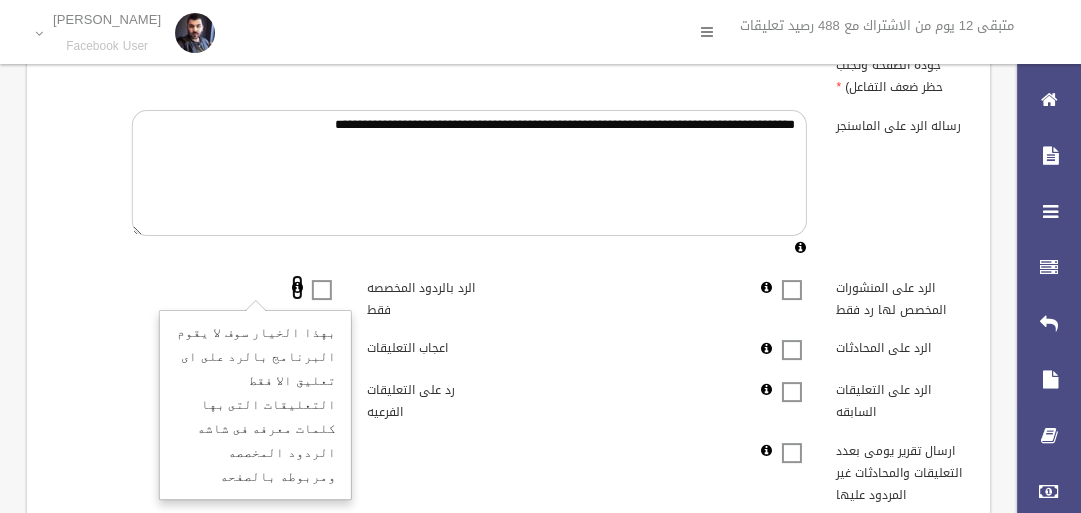 click at bounding box center (297, 287) 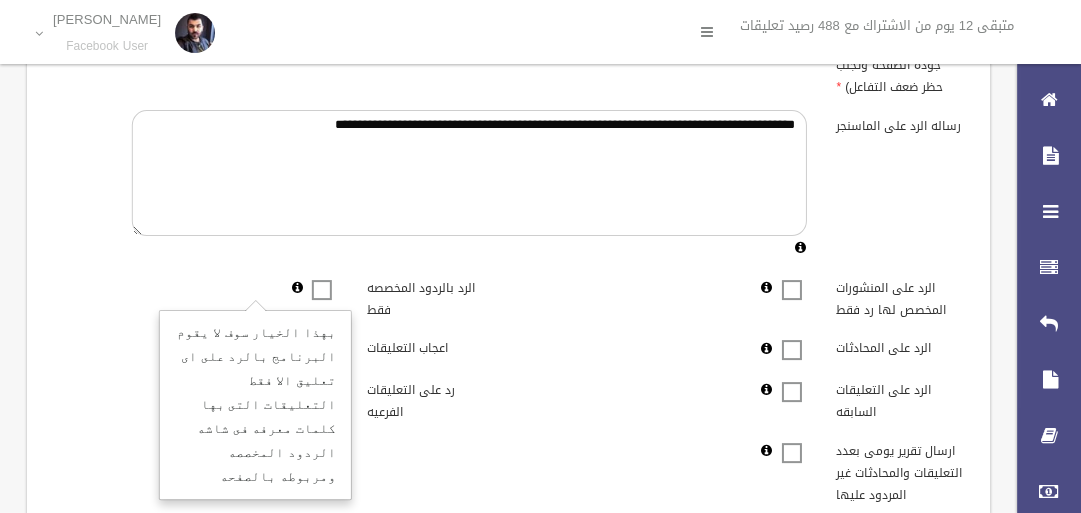 click on "**********" at bounding box center (469, 185) 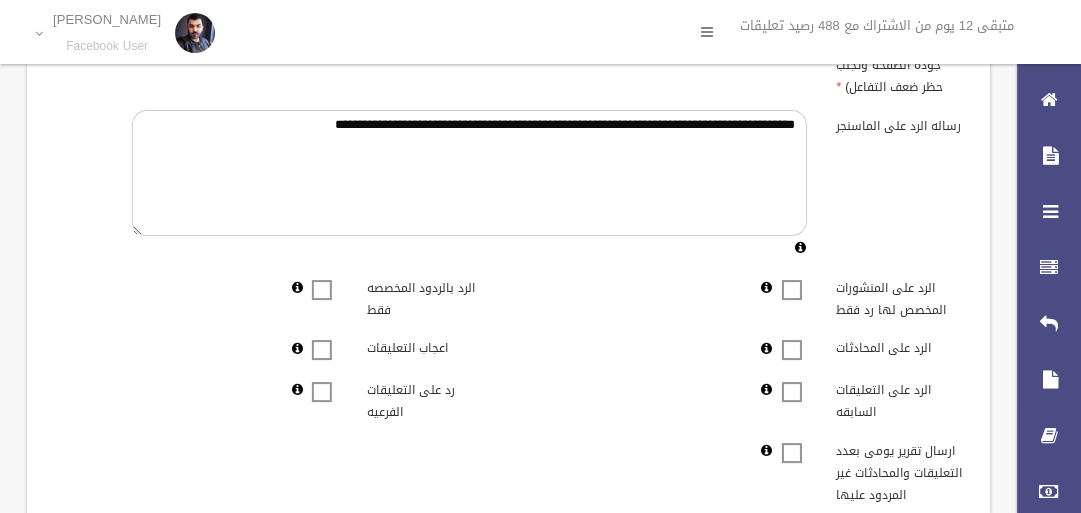 click at bounding box center [322, 277] 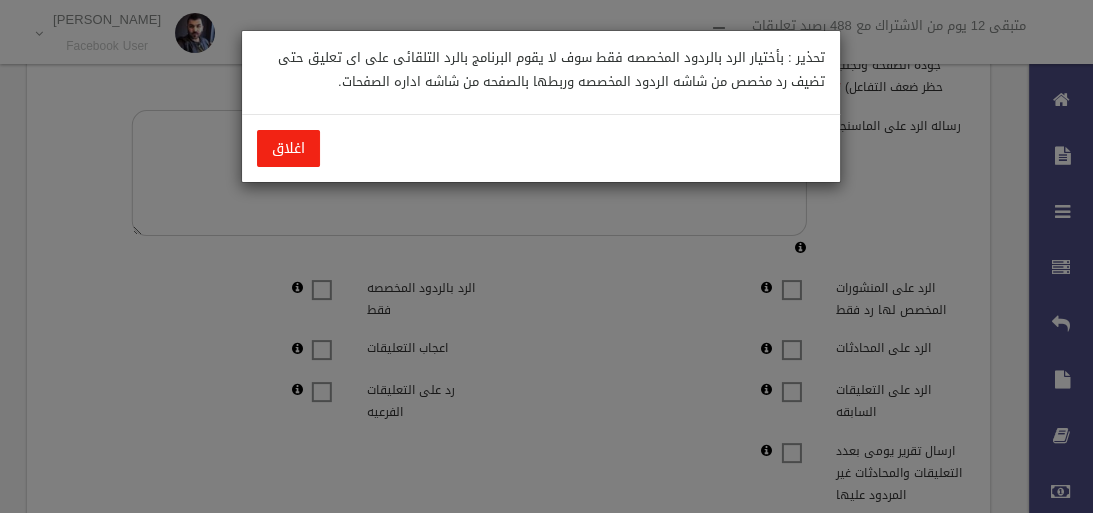 click on "اغلاق" at bounding box center [288, 148] 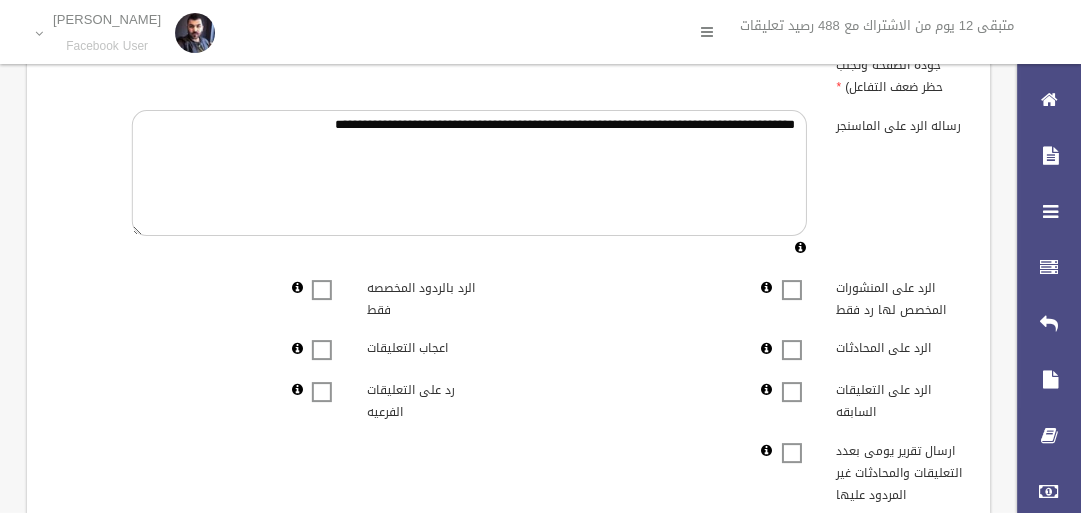 click at bounding box center [322, 289] 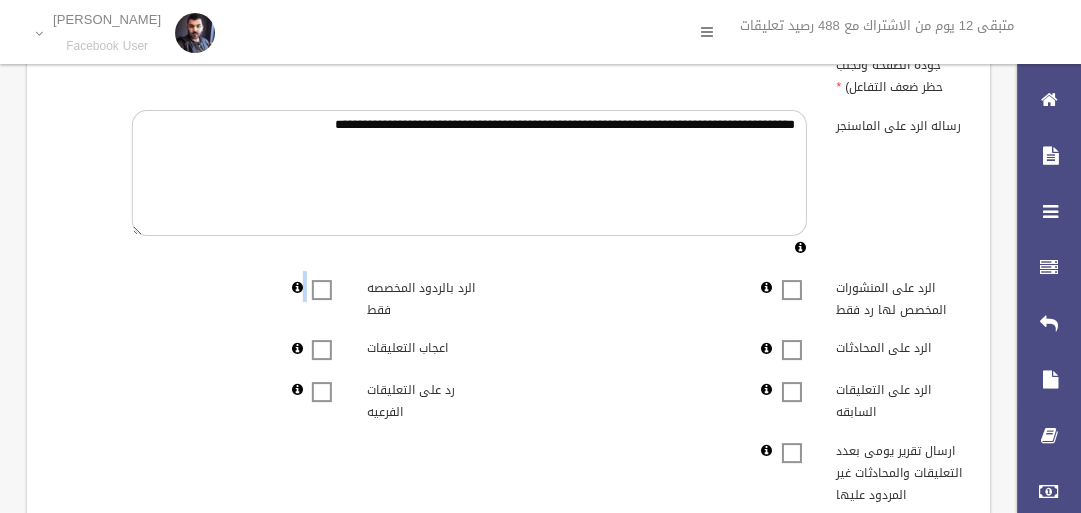 click at bounding box center (322, 277) 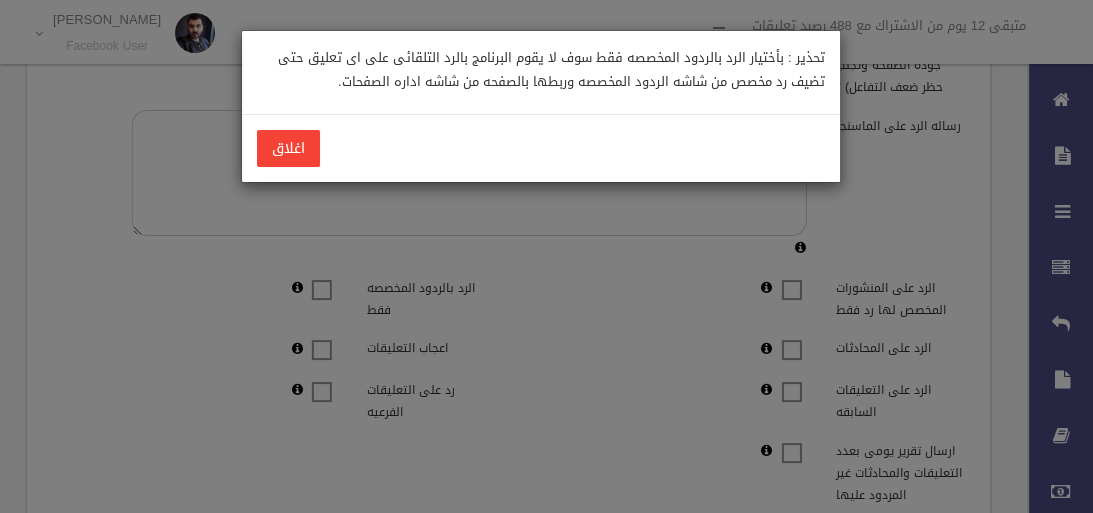 click at bounding box center [546, 256] 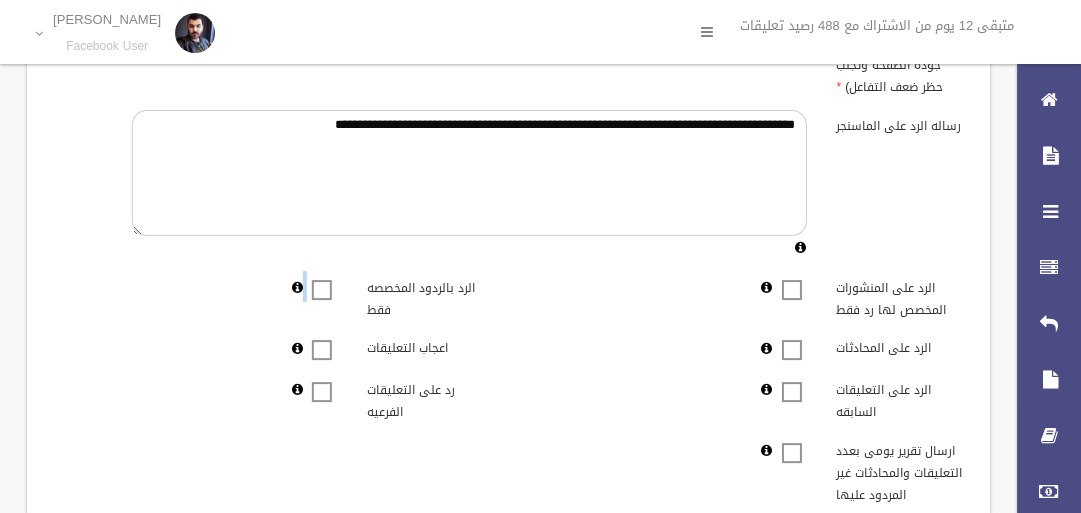 click at bounding box center [322, 289] 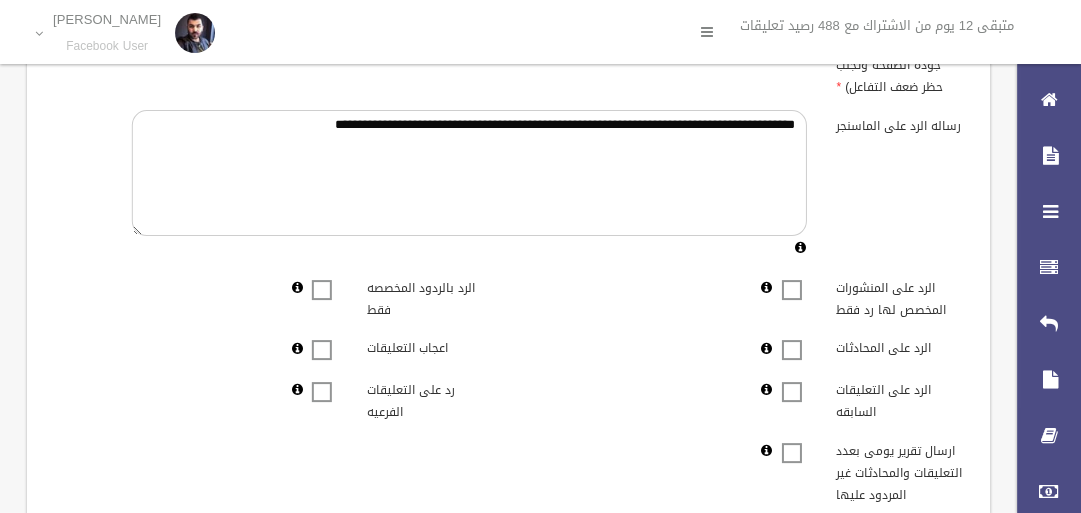 click on "**********" at bounding box center [508, 333] 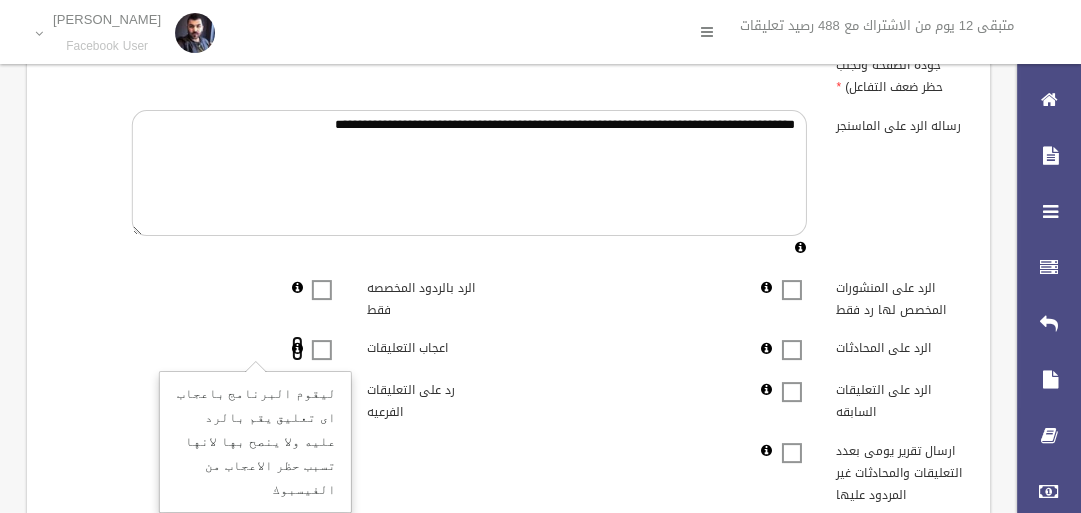 click at bounding box center (297, 348) 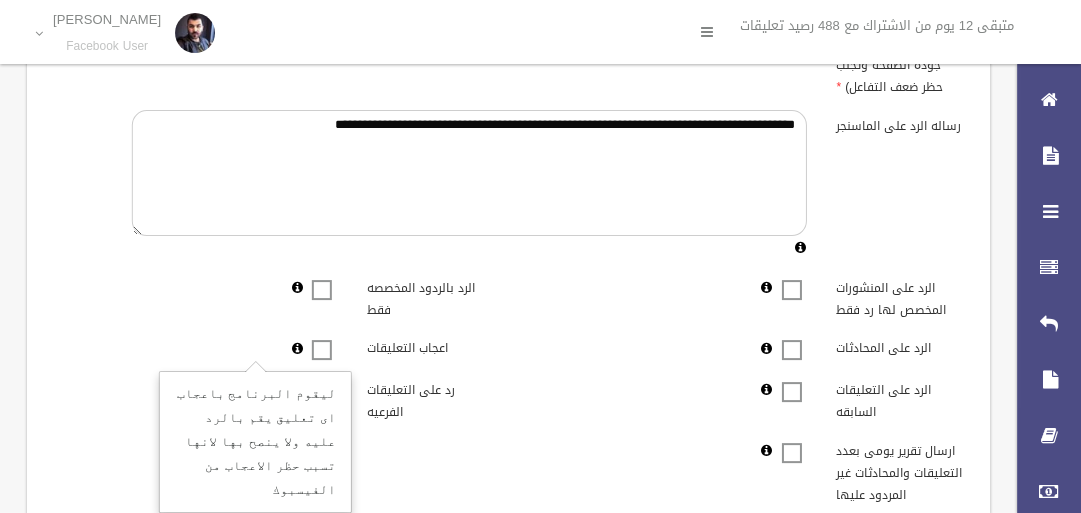 click on "**********" at bounding box center [508, 333] 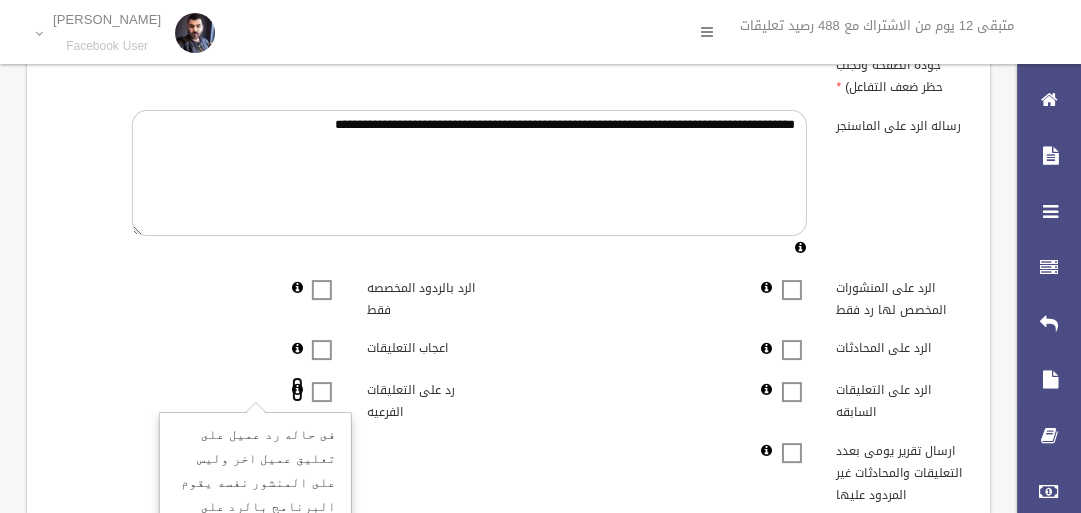 click at bounding box center [297, 389] 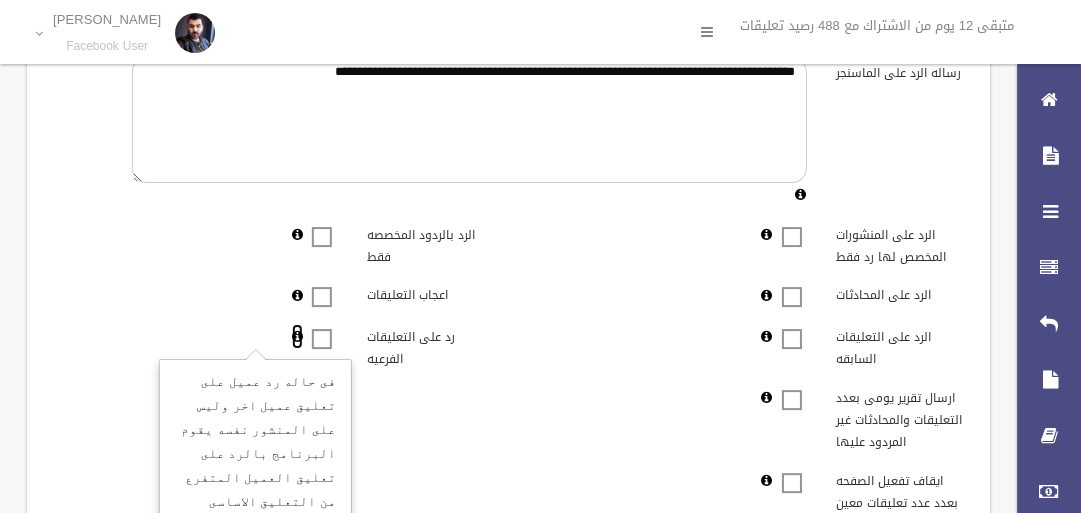 scroll, scrollTop: 374, scrollLeft: 0, axis: vertical 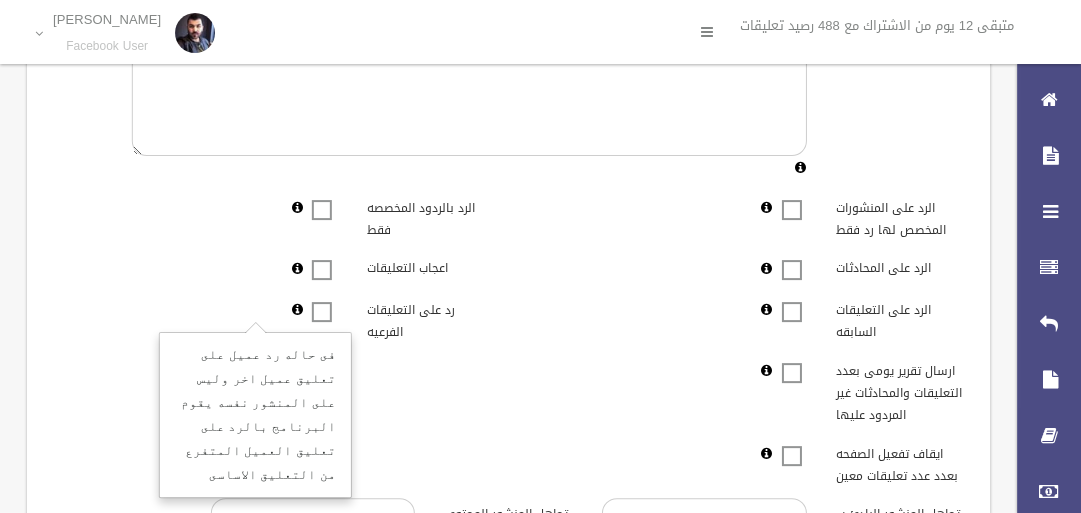 click at bounding box center [195, 267] 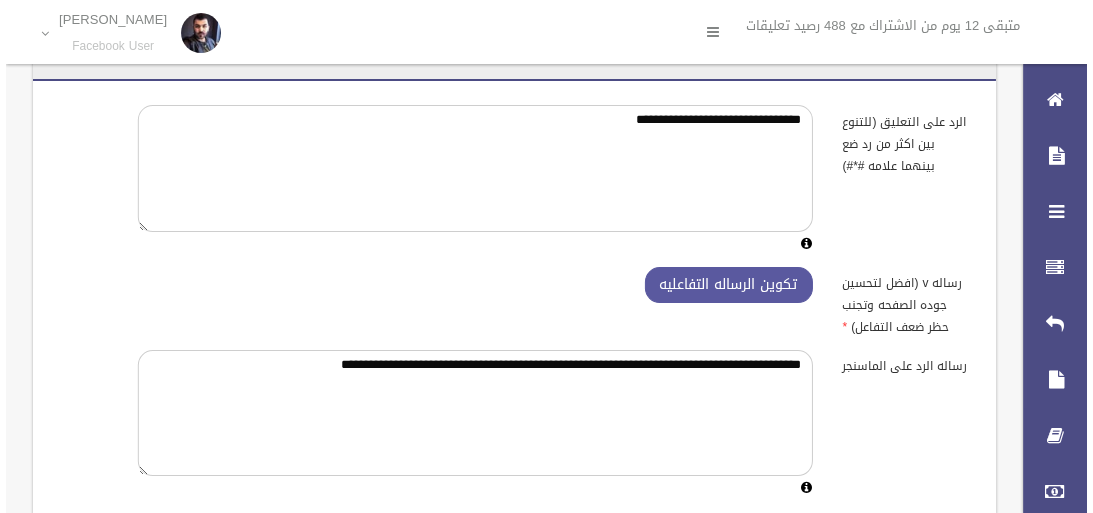 scroll, scrollTop: 0, scrollLeft: 0, axis: both 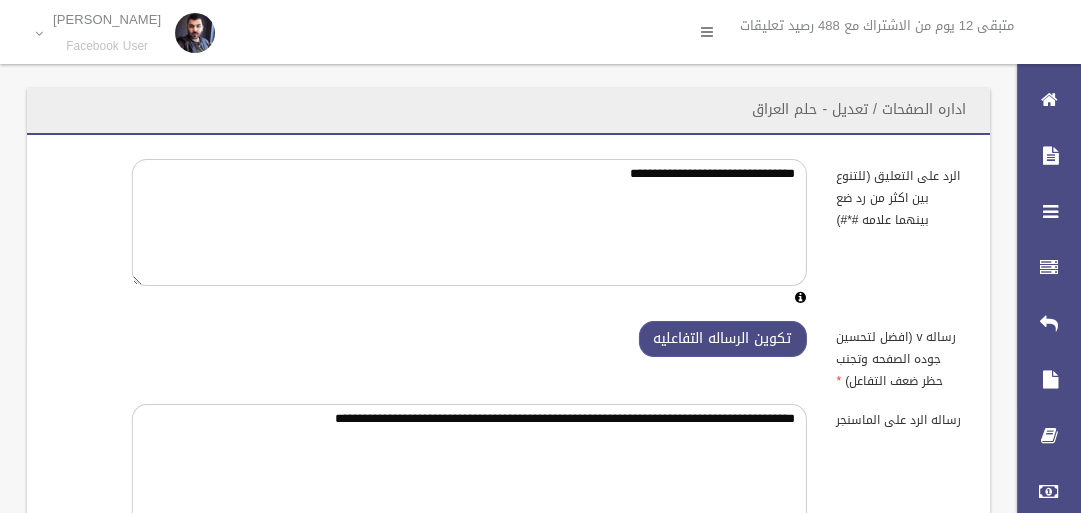 click on "تكوين الرساله التفاعليه" at bounding box center (723, 339) 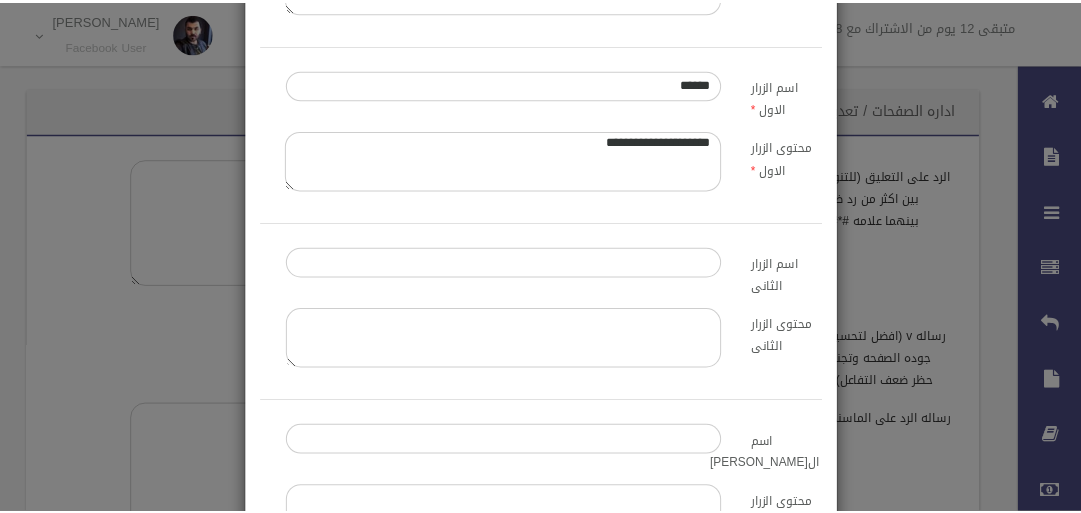scroll, scrollTop: 400, scrollLeft: 0, axis: vertical 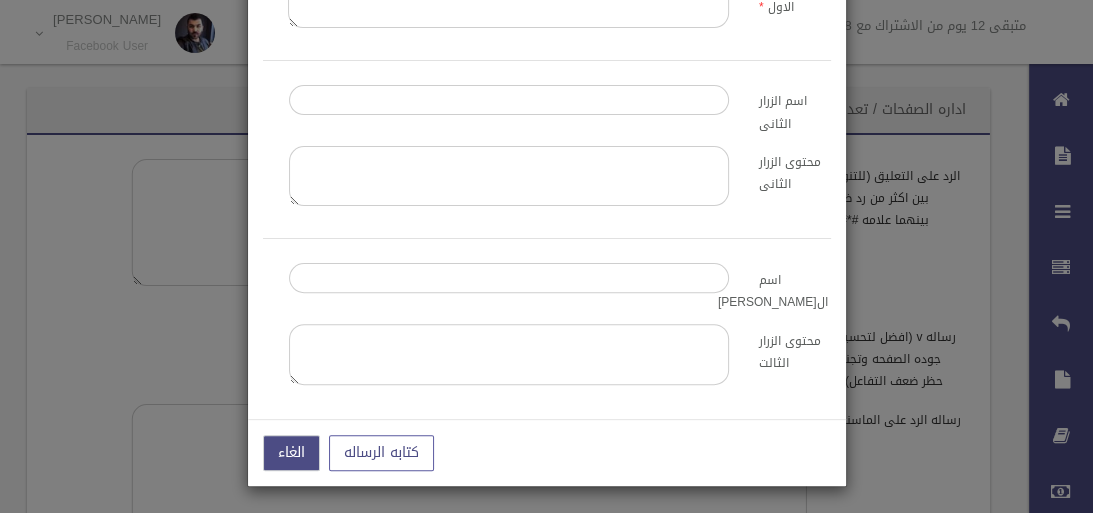 click on "الغاء" at bounding box center [291, 453] 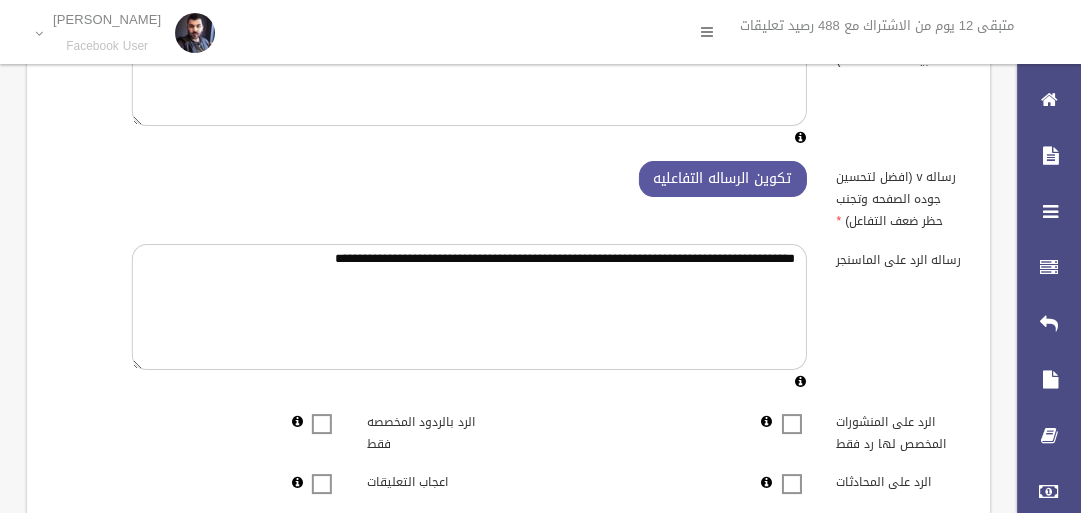 scroll, scrollTop: 0, scrollLeft: 0, axis: both 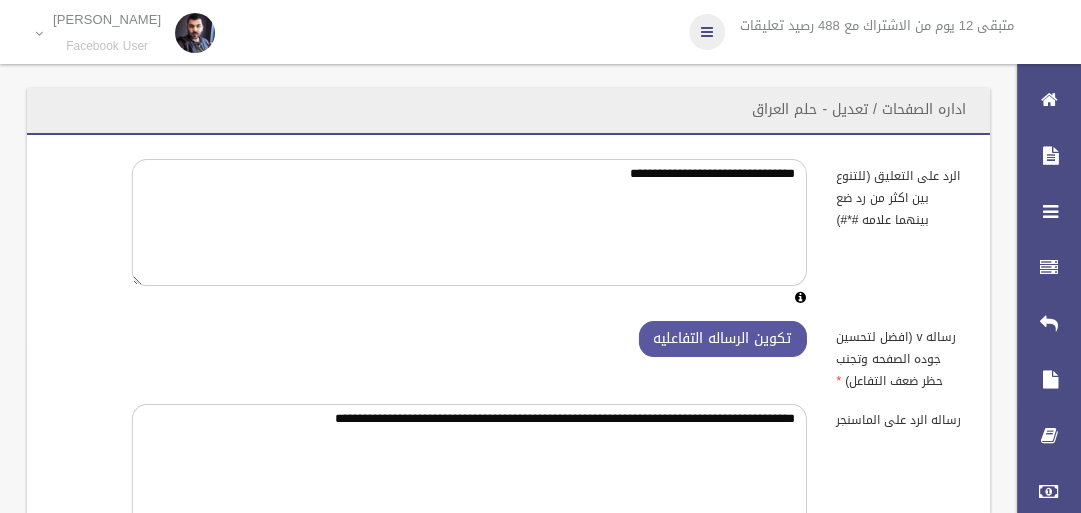 click at bounding box center (707, 32) 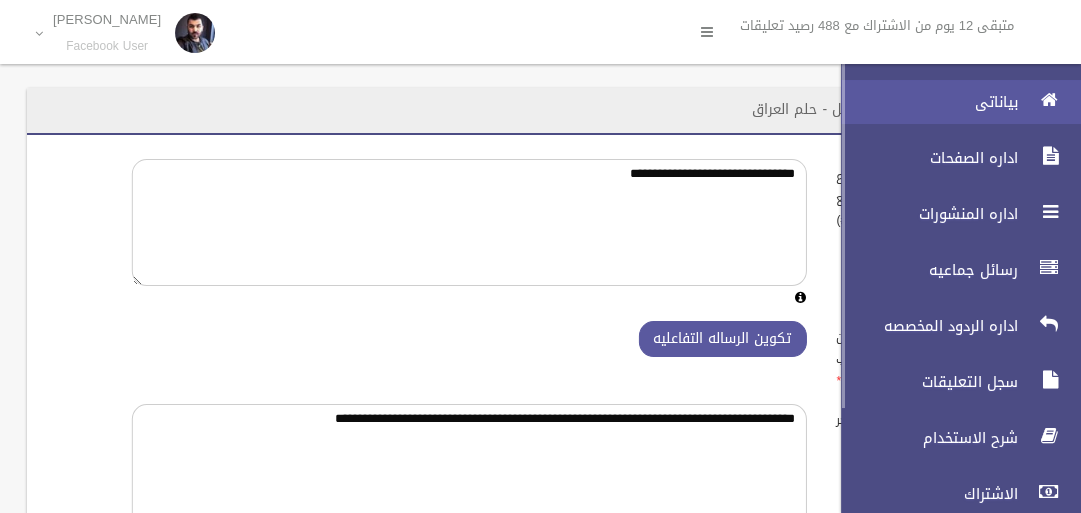 click on "بياناتى" at bounding box center [924, 102] 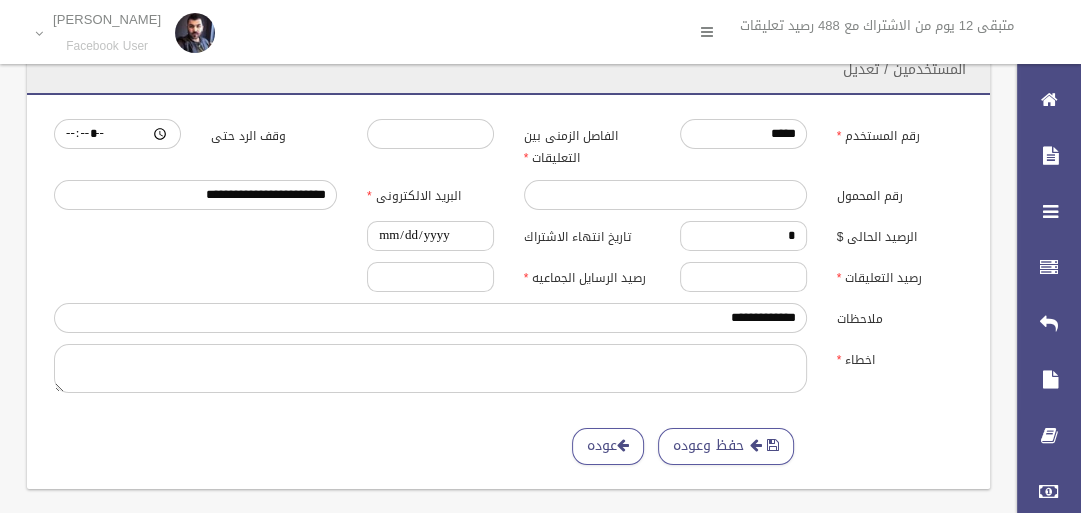 scroll, scrollTop: 62, scrollLeft: 0, axis: vertical 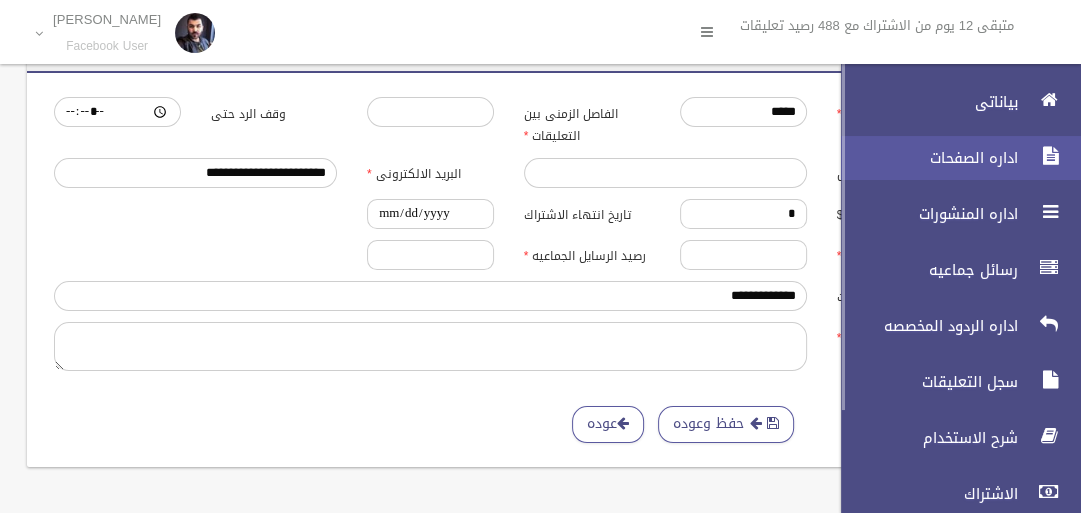 click on "اداره الصفحات" at bounding box center (952, 158) 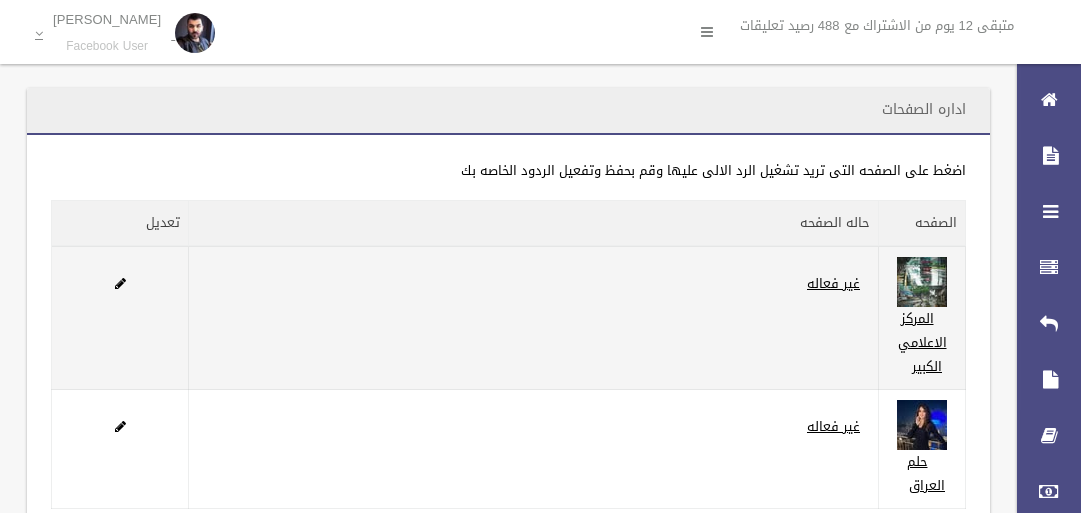 scroll, scrollTop: 0, scrollLeft: 0, axis: both 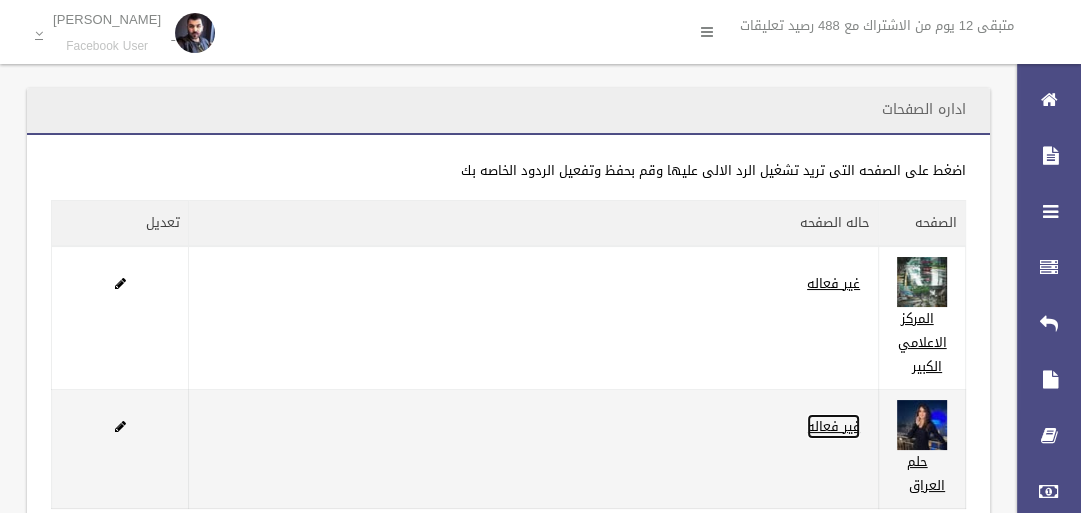 click on "غير فعاله" at bounding box center [833, 426] 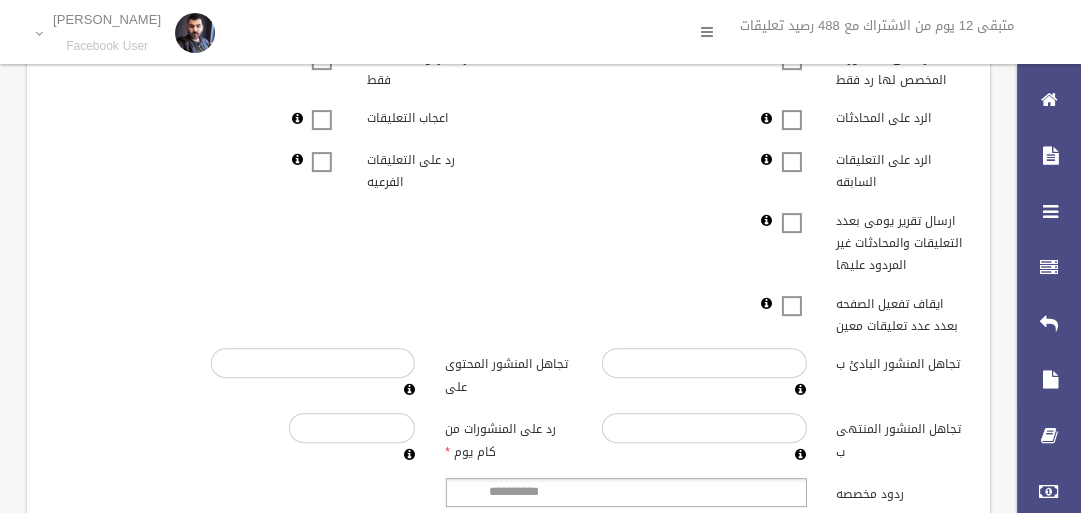 scroll, scrollTop: 560, scrollLeft: 0, axis: vertical 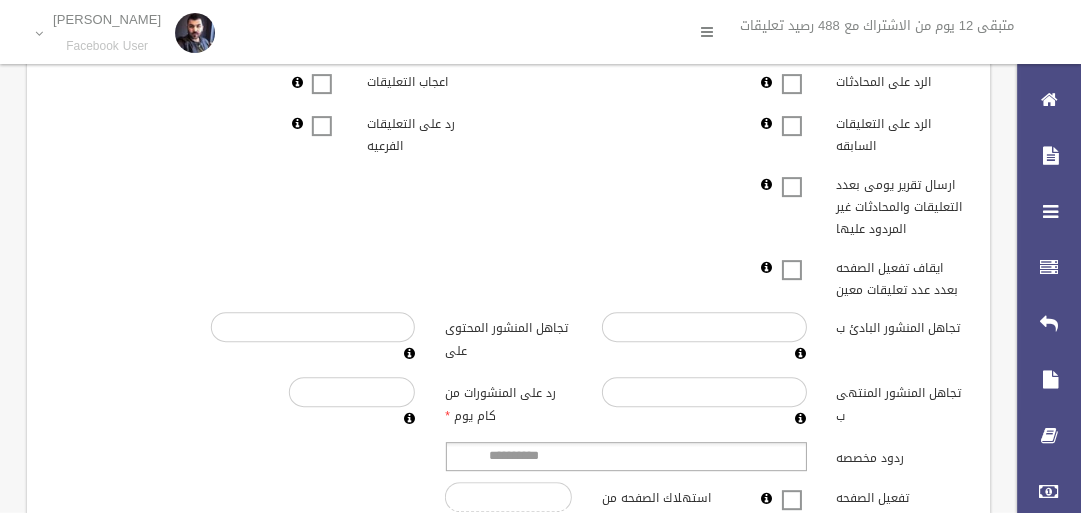 click at bounding box center [792, 257] 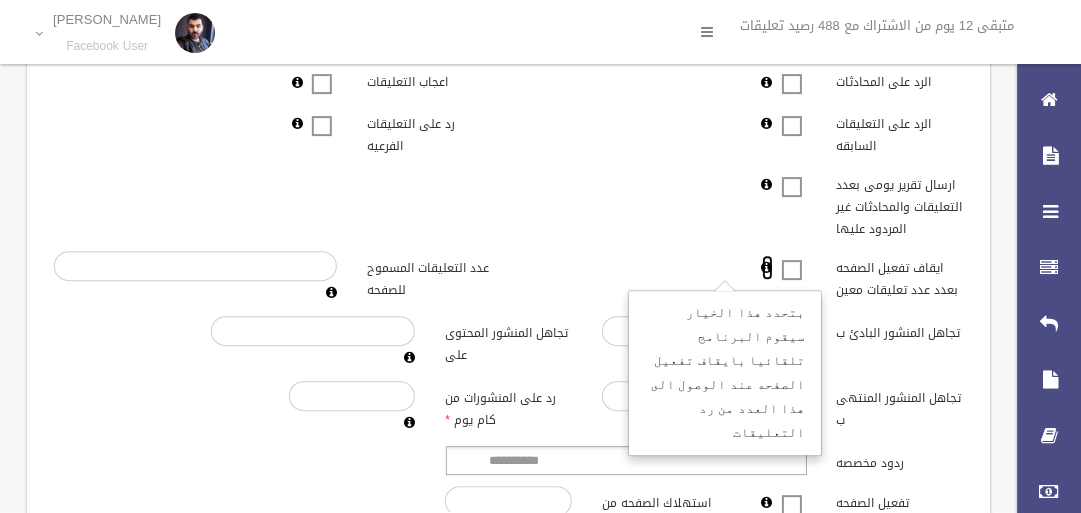 click at bounding box center [767, 267] 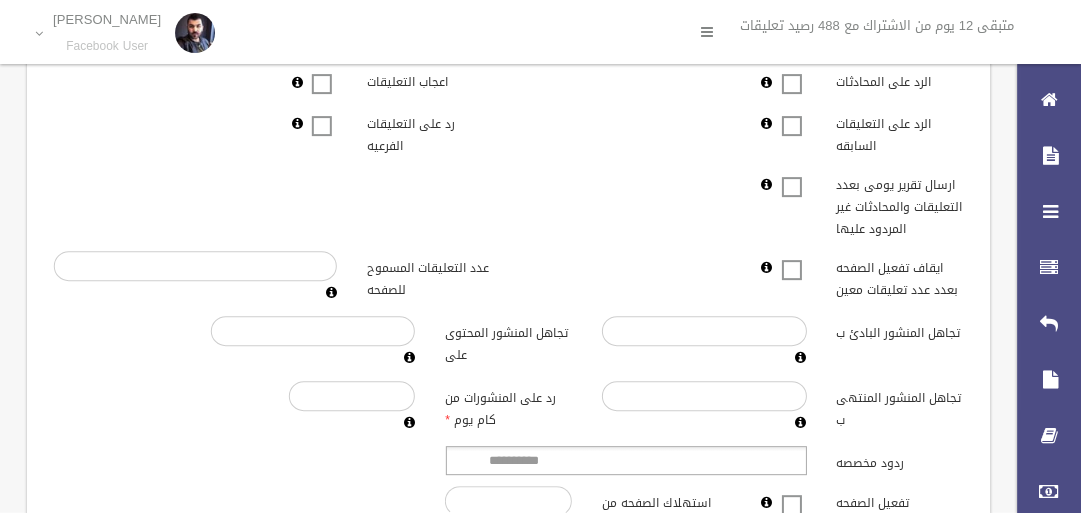 click on "بتحدد هذا الخيار سيقوم البرنامج تلقائيا بايقاف تفعيل الصفحه عند الوصول الى هذا العدد من رد التعليقات" at bounding box center [665, 266] 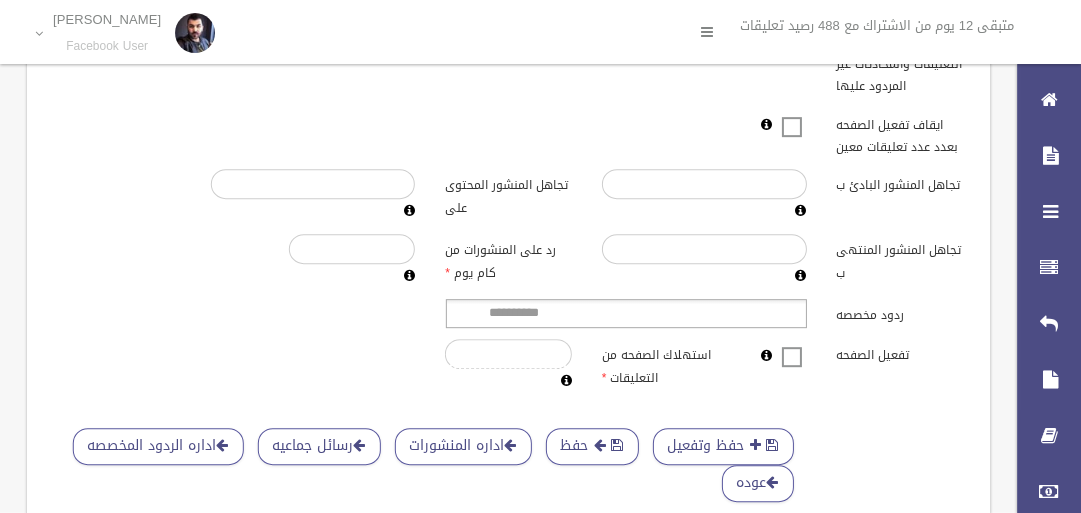 scroll, scrollTop: 720, scrollLeft: 0, axis: vertical 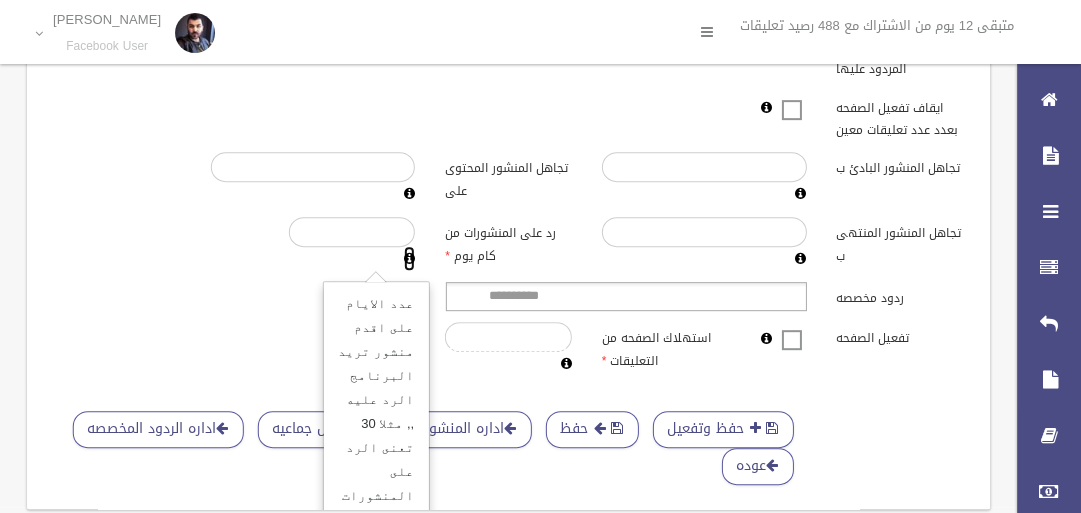 click at bounding box center (409, 258) 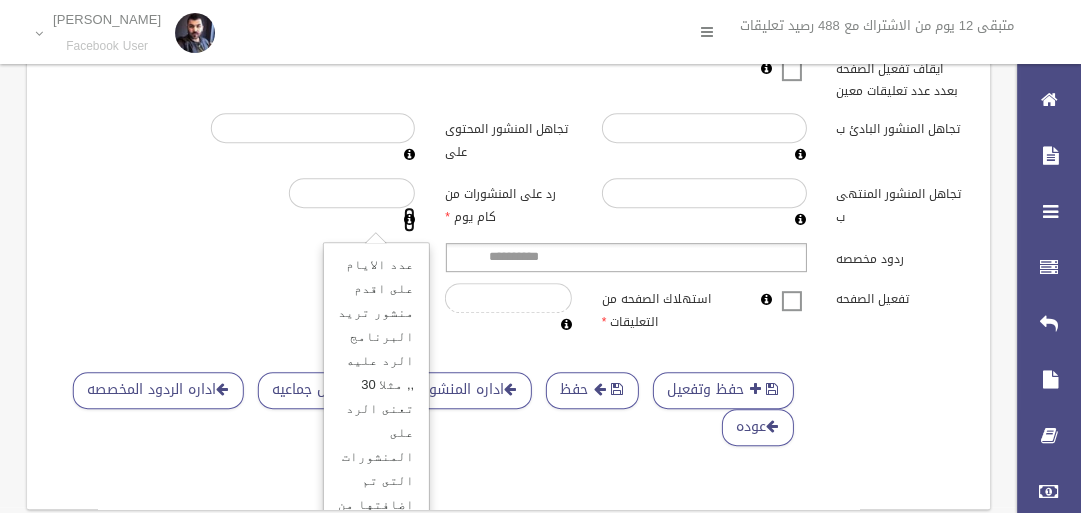 scroll, scrollTop: 59, scrollLeft: 0, axis: vertical 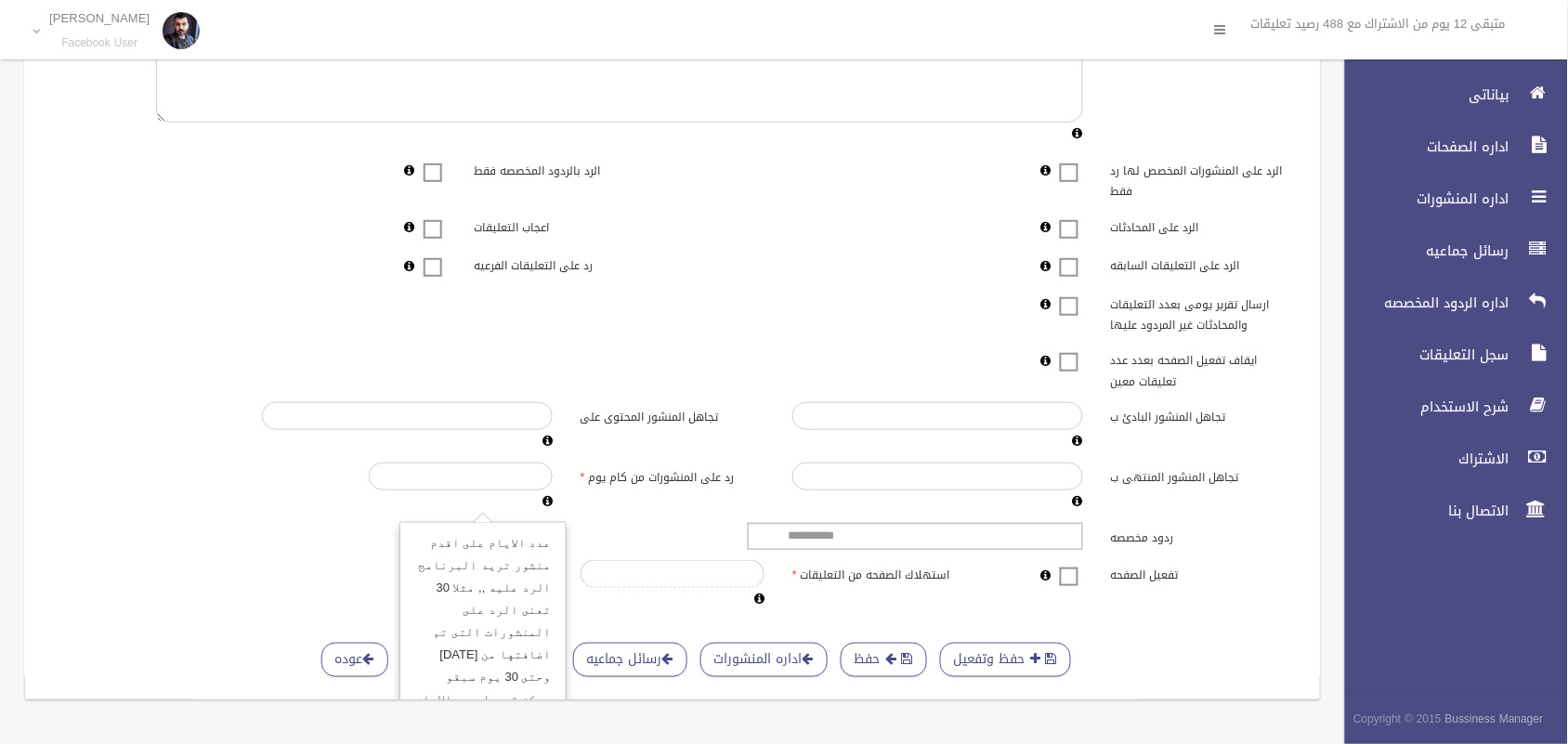 click on "عدد الايام على اقدم منشور تريد البرنامج الرد عليه ,, مثلا 30  تعنى الرد على المنشورات التى تم اضافتها من اليوم وحتى 30 يوم سبقو يمكن تعديل عدد الايام حتى 300 يوم" at bounding box center (482, 633) 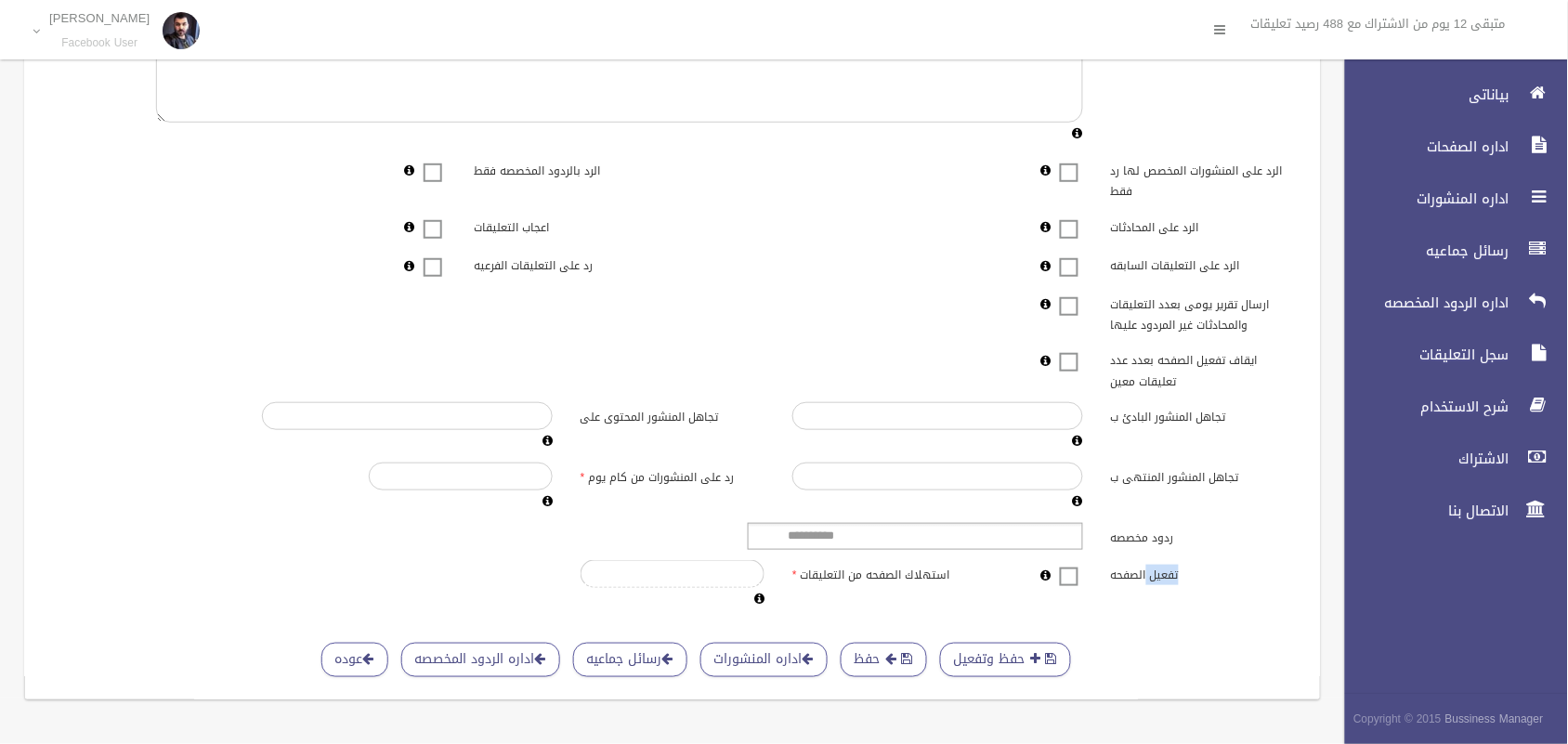 click on "**********" at bounding box center (673, 536) 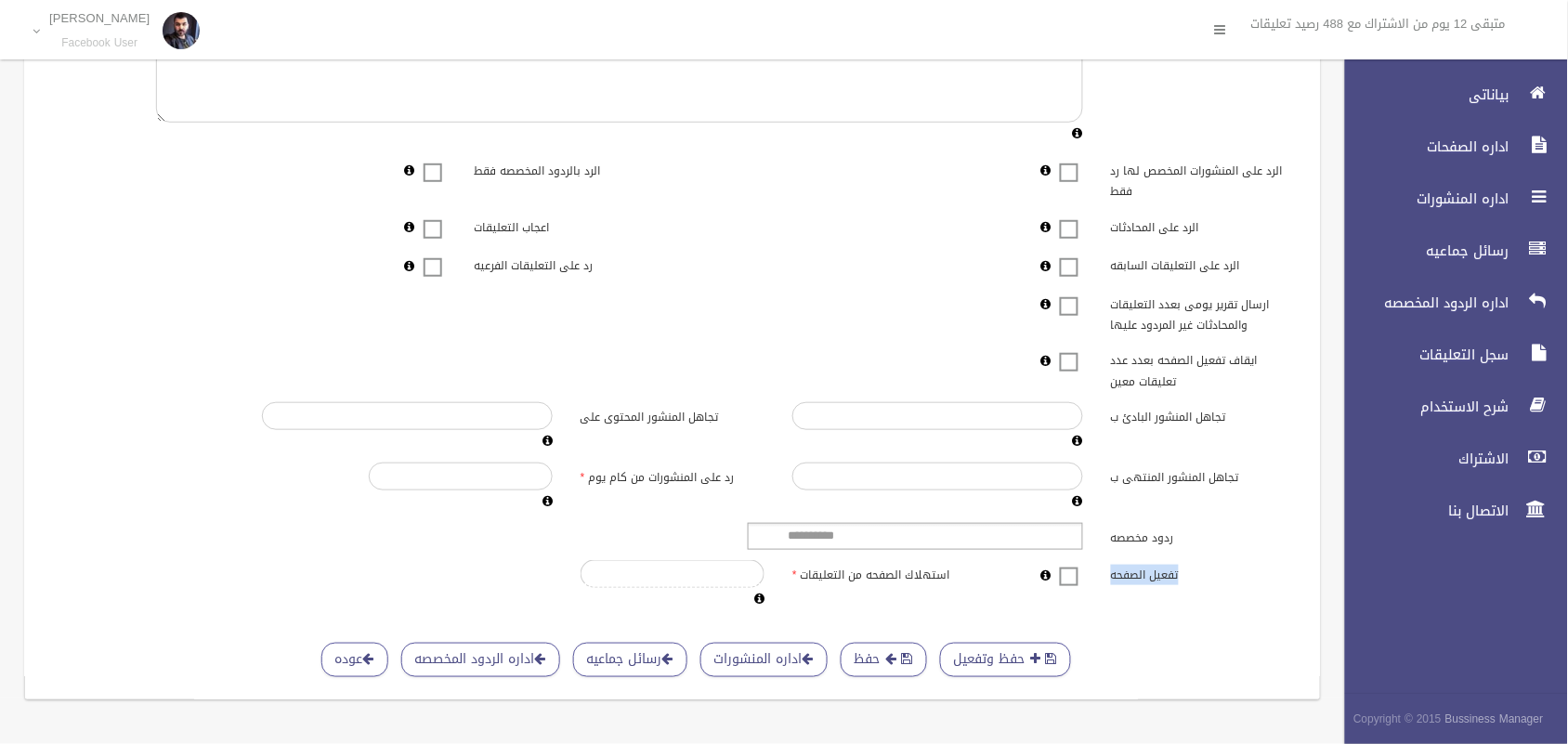 click on "**********" at bounding box center [673, 536] 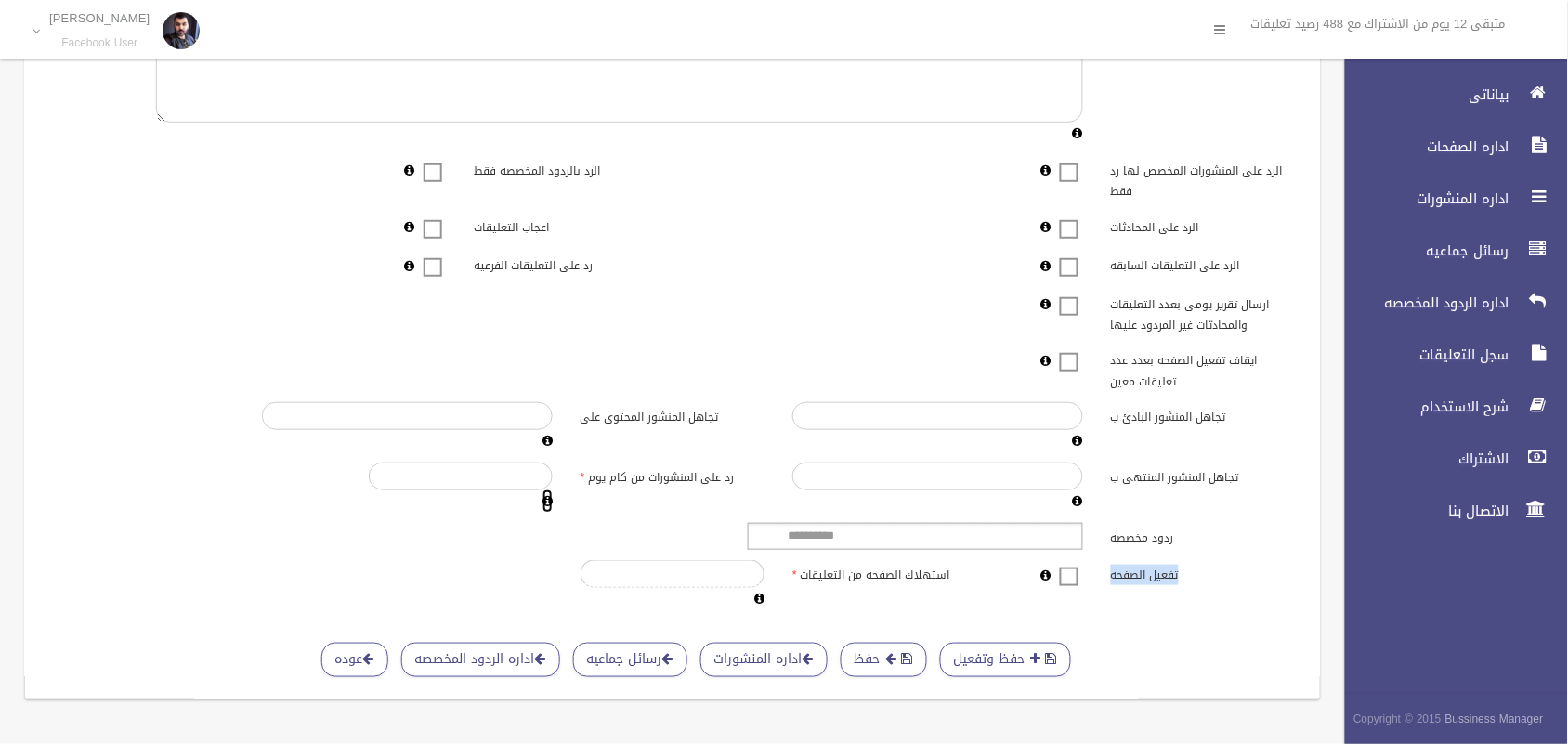 click at bounding box center [547, 501] 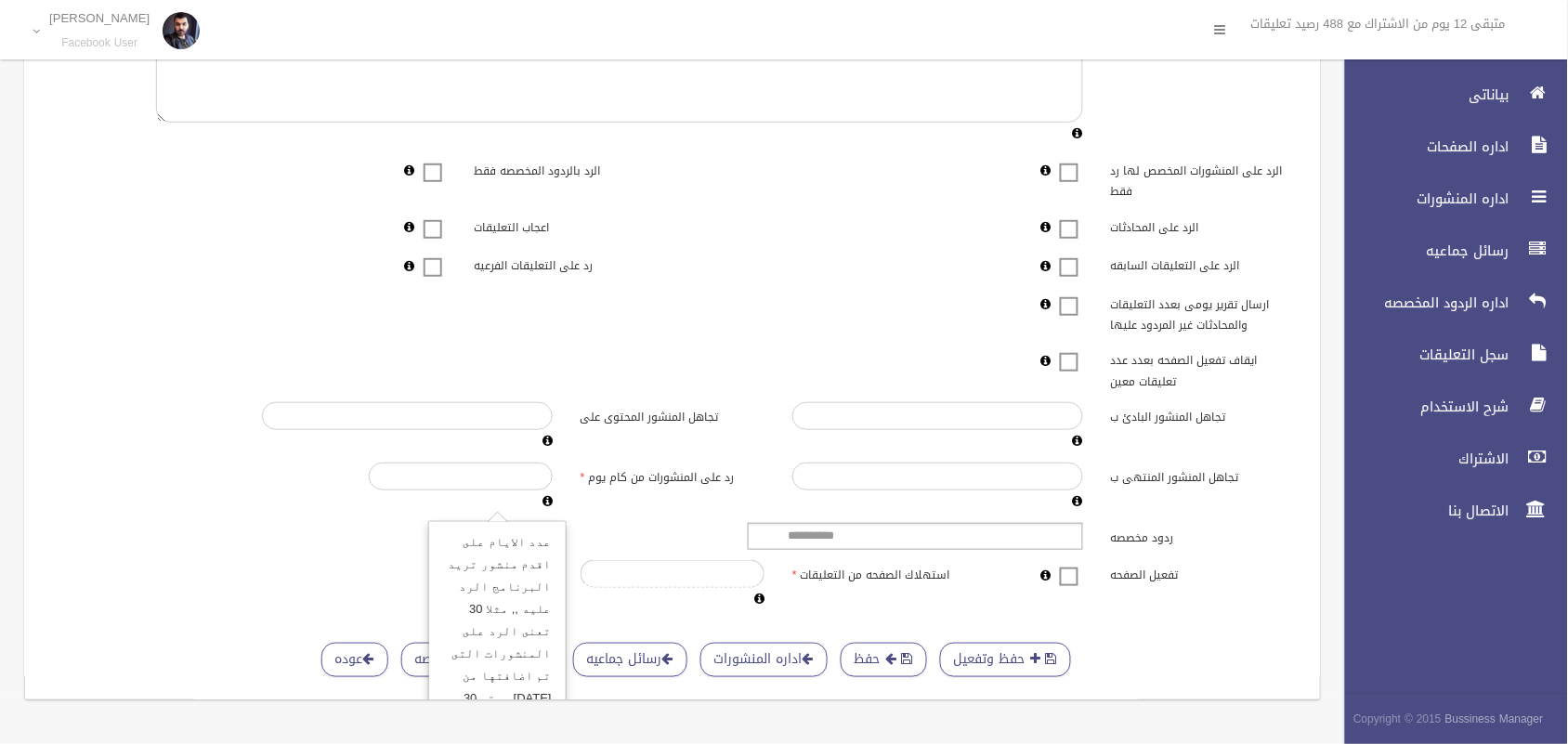 click on "عدد الايام على اقدم منشور تريد البرنامج الرد عليه ,, مثلا 30  تعنى الرد على المنشورات التى تم اضافتها من اليوم وحتى 30 يوم سبقو يمكن تعديل عدد الايام حتى 300 يوم" at bounding box center [497, 654] 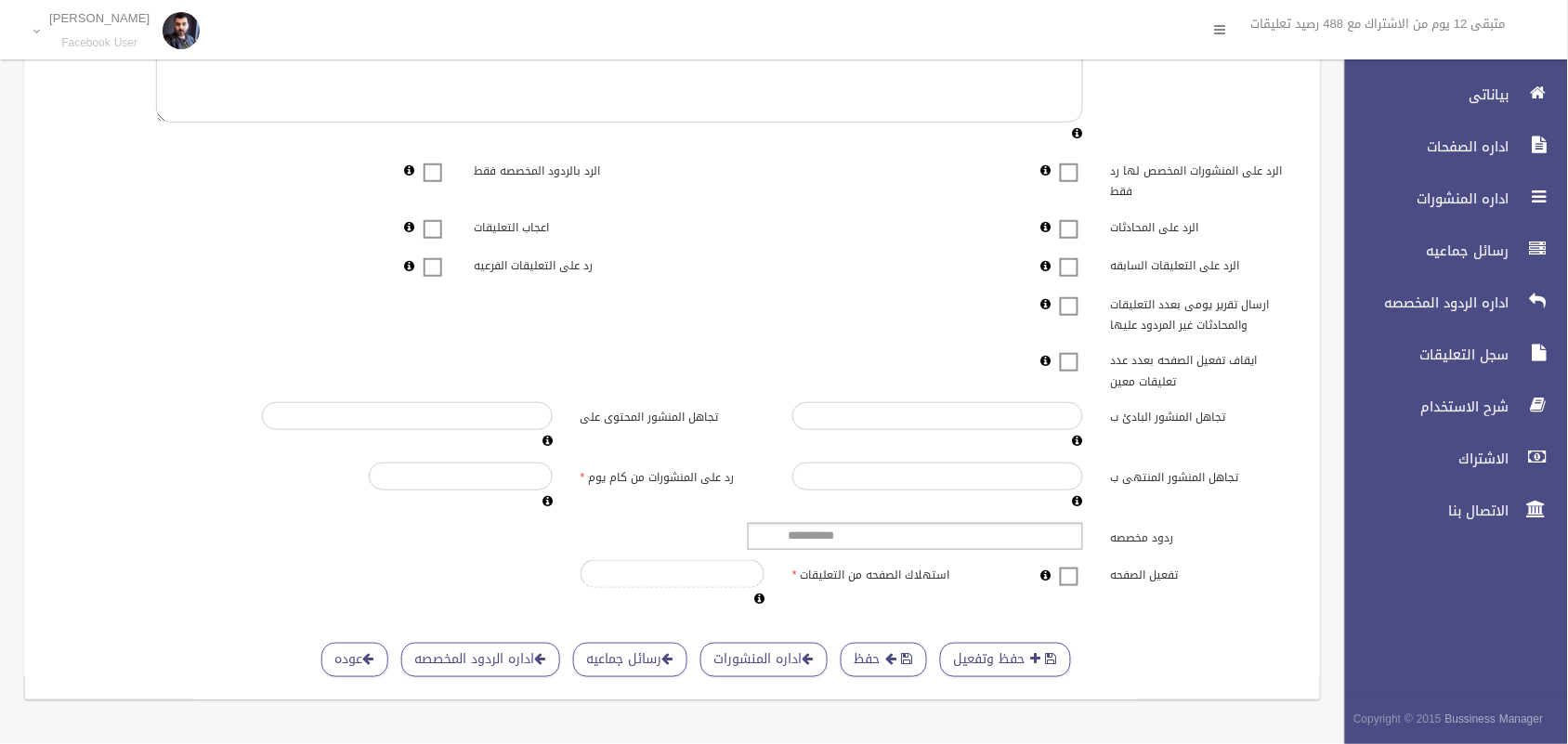 click on "تفعيل الصفحه
استهلاك الصفحه من التعليقات
*" at bounding box center [673, 585] 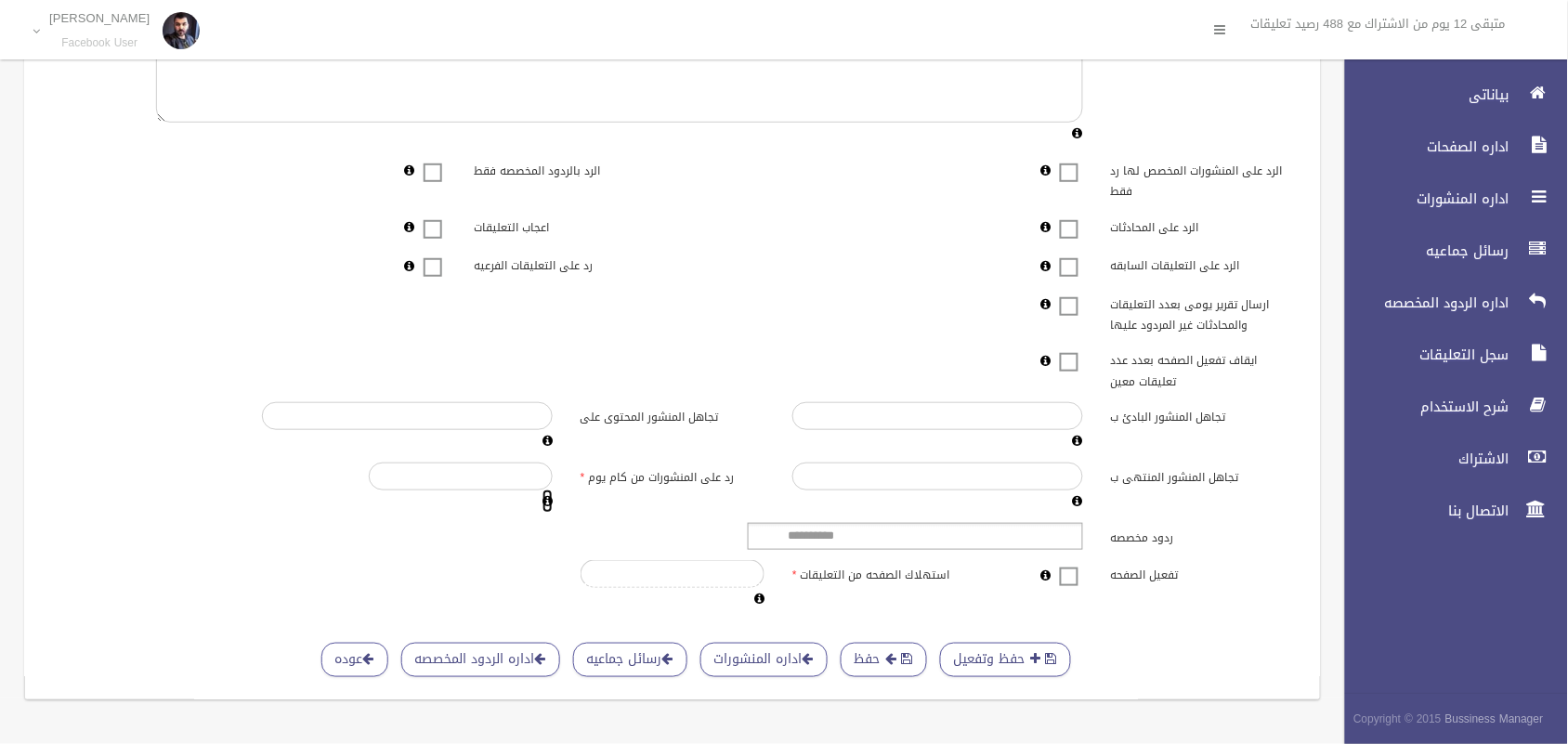 click at bounding box center (547, 501) 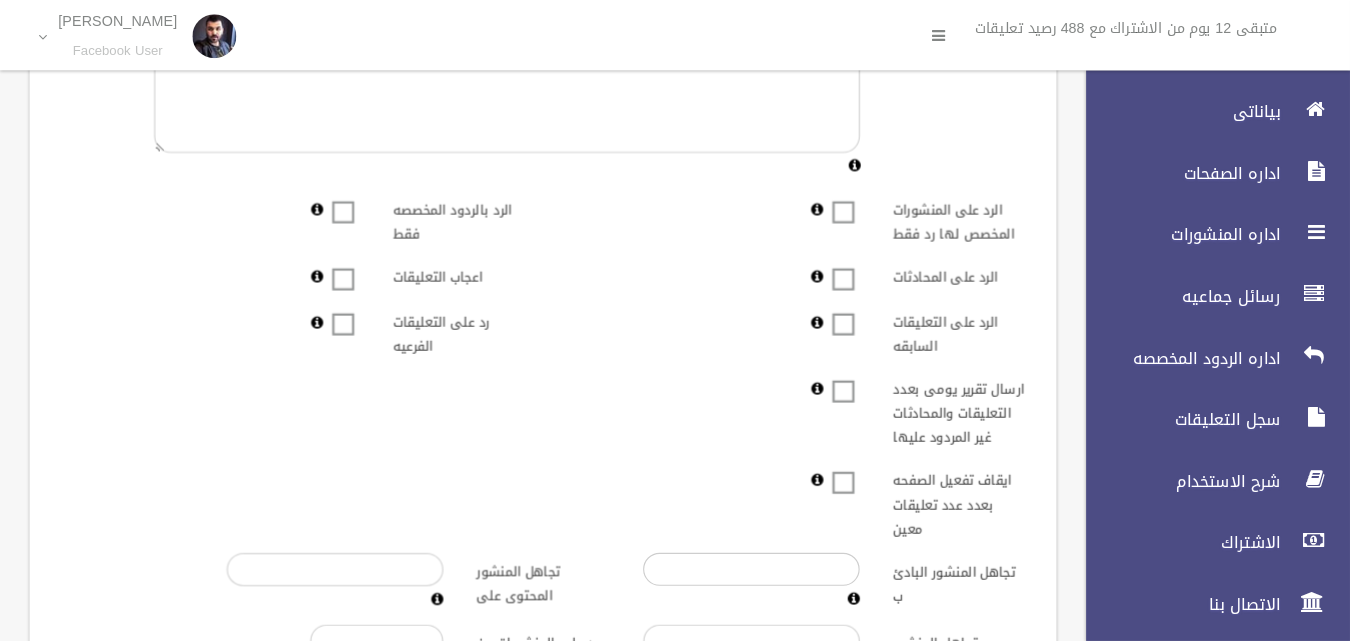 scroll, scrollTop: 392, scrollLeft: 0, axis: vertical 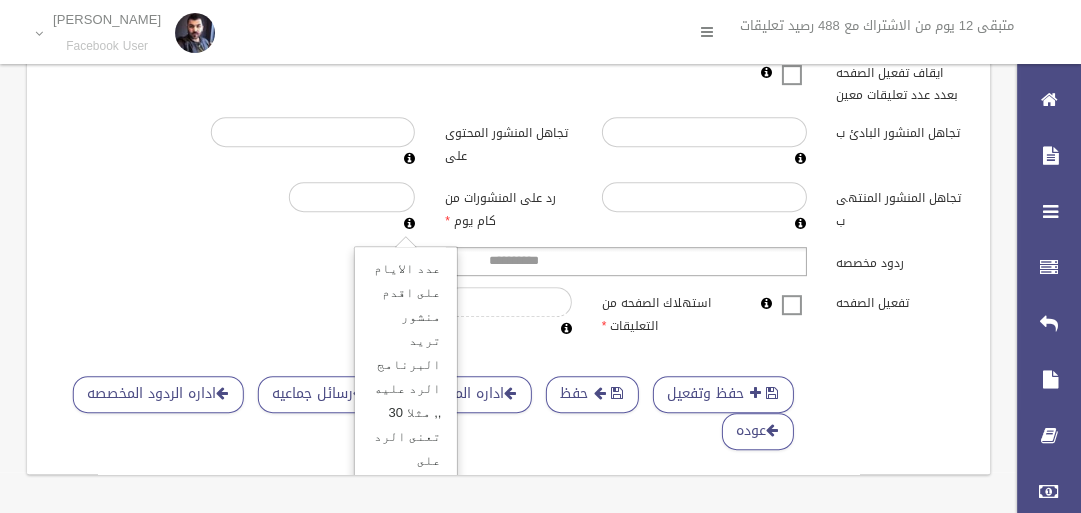 click on "تفعيل الصفحه
استهلاك الصفحه من التعليقات
*" at bounding box center [508, 314] 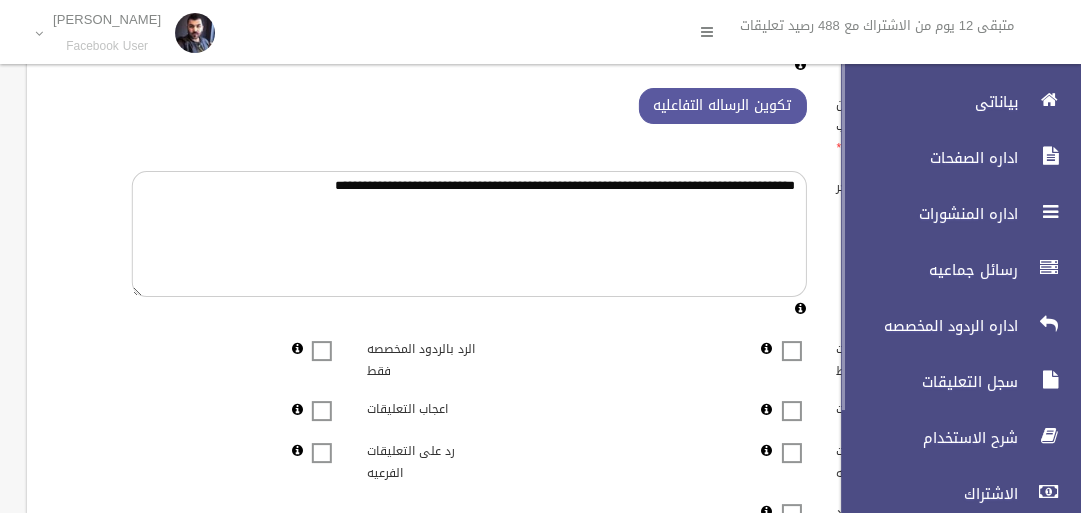 scroll, scrollTop: 240, scrollLeft: 0, axis: vertical 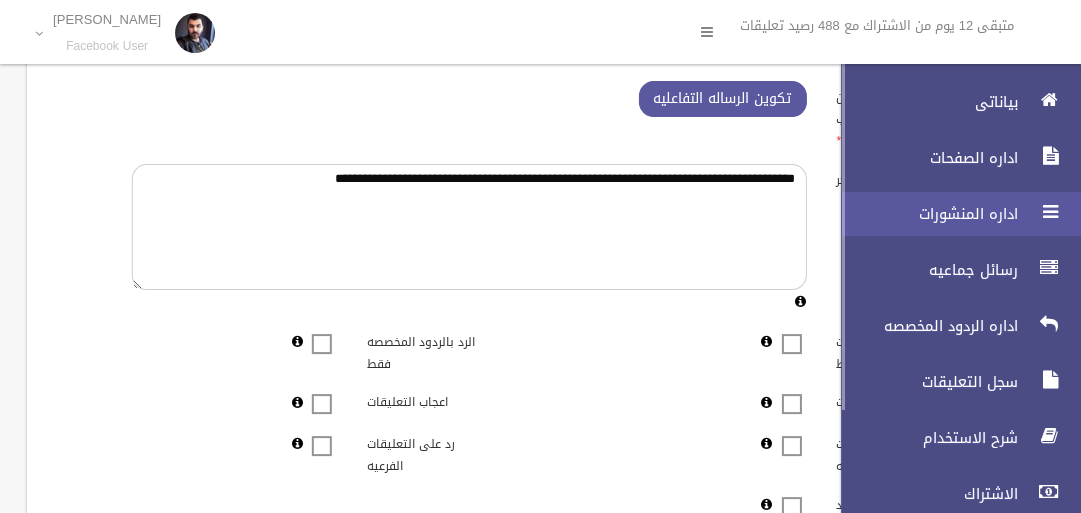 click on "اداره المنشورات" at bounding box center (952, 214) 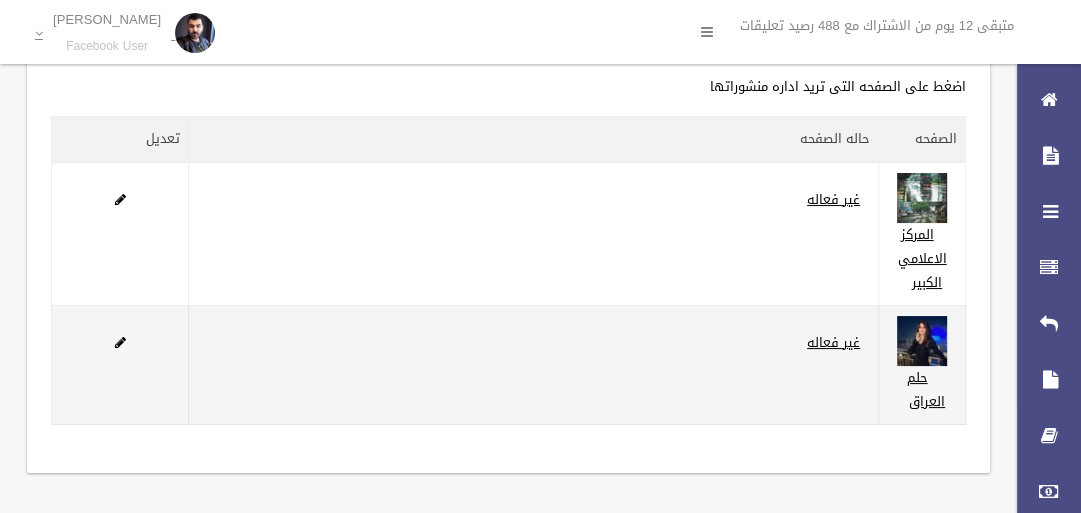 scroll, scrollTop: 91, scrollLeft: 0, axis: vertical 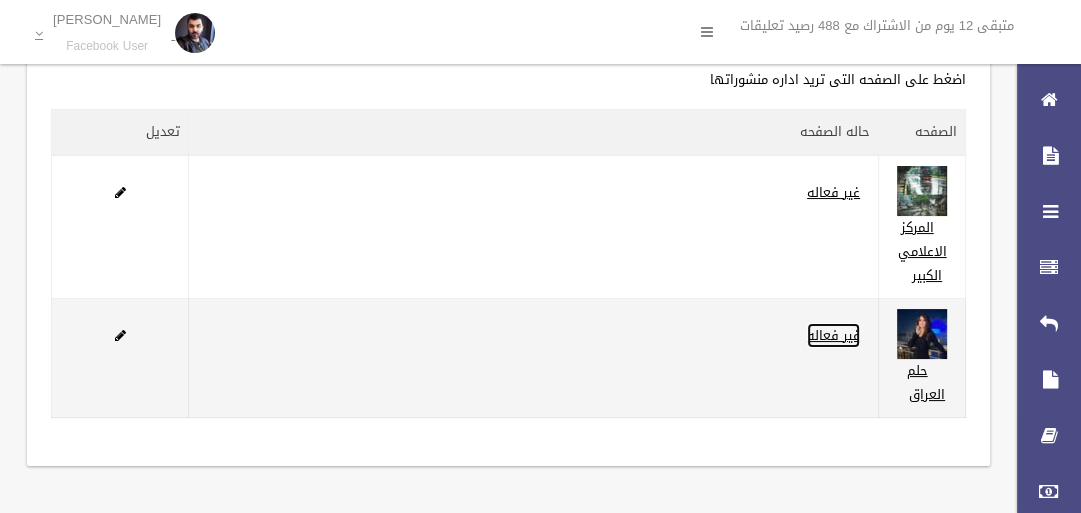 click on "غير فعاله" at bounding box center (833, 335) 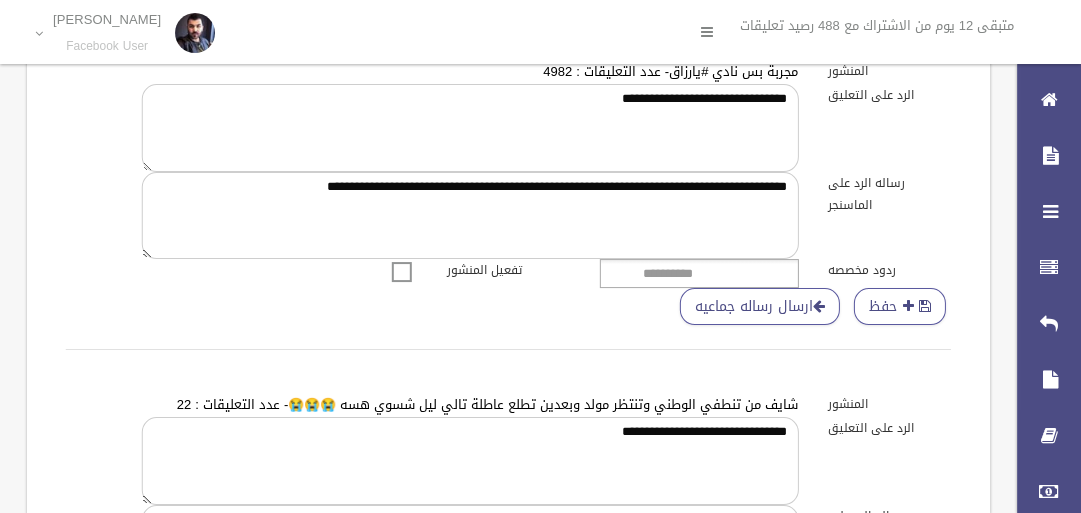 scroll, scrollTop: 160, scrollLeft: 0, axis: vertical 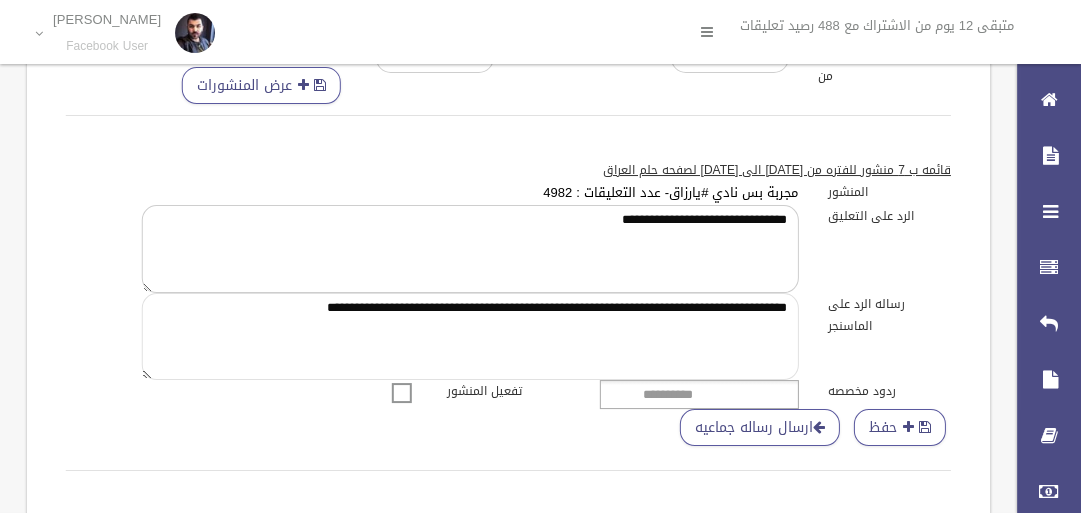 click on "**********" at bounding box center [508, 67] 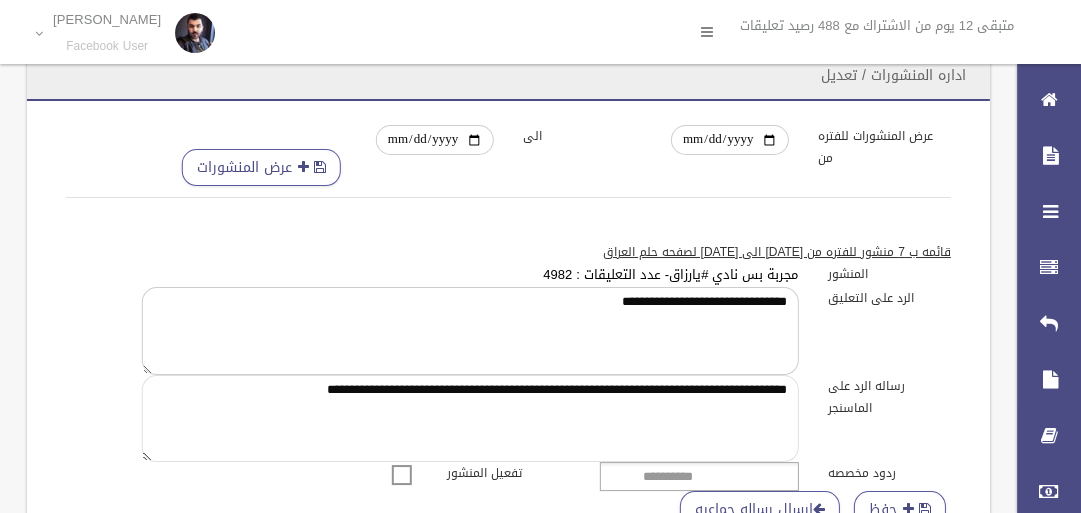 scroll, scrollTop: 0, scrollLeft: 0, axis: both 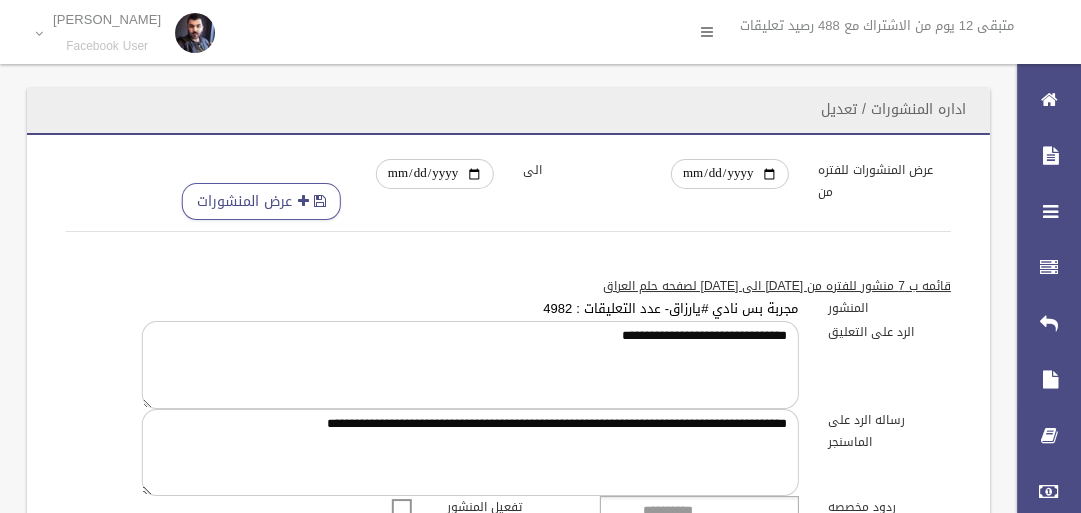 click on "قائمه ب 7 منشور للفتره من [DATE] الى [DATE]  لصفحه حلم العراق" at bounding box center (777, 286) 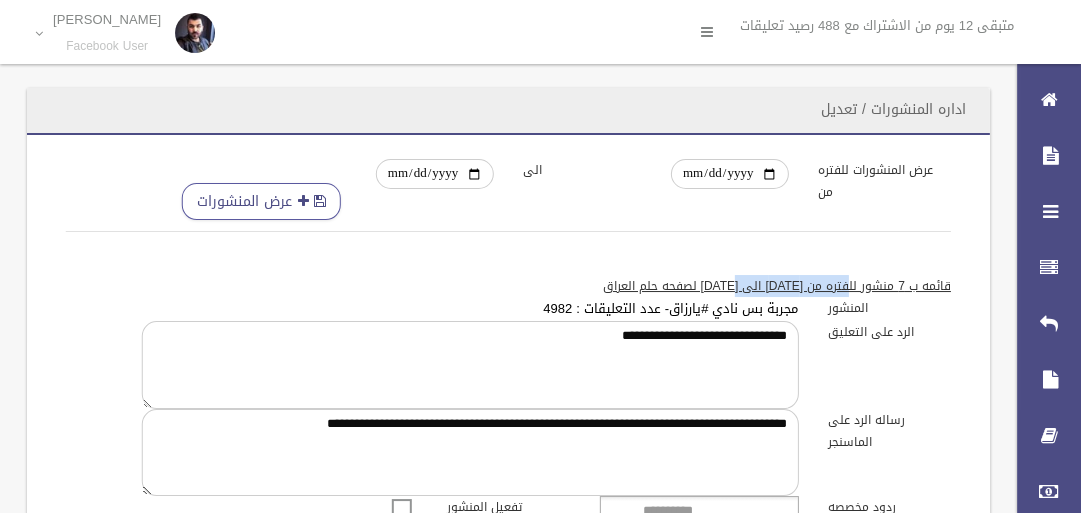 drag, startPoint x: 846, startPoint y: 284, endPoint x: 730, endPoint y: 294, distance: 116.43024 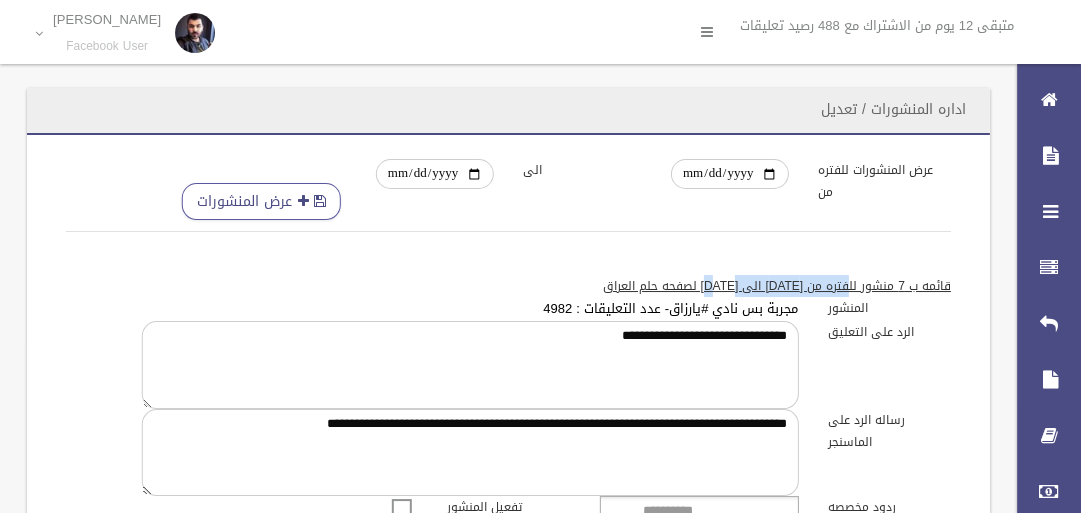 click on "قائمه ب 7 منشور للفتره من [DATE] الى [DATE]  لصفحه حلم العراق" at bounding box center (777, 286) 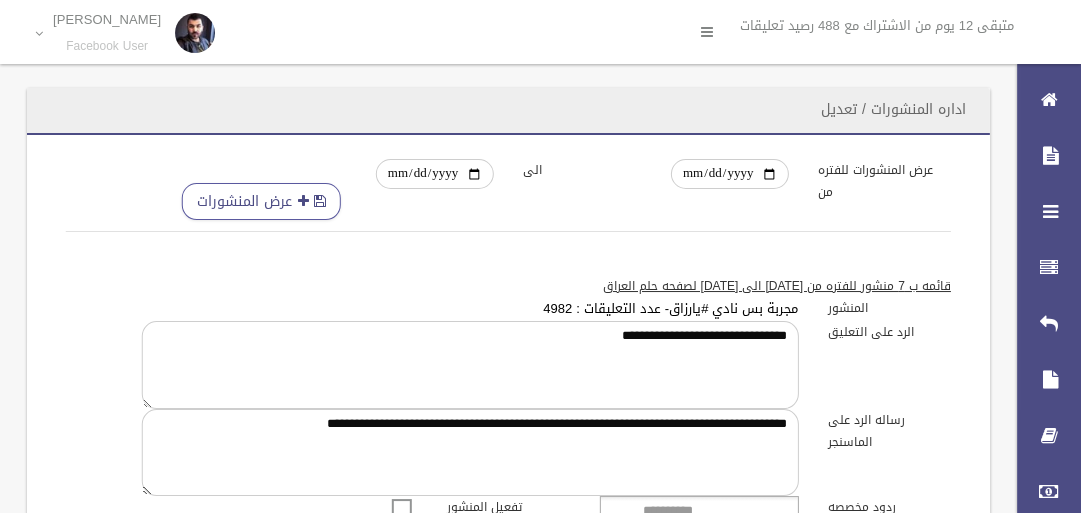 click on "قائمه ب 7 منشور للفتره من [DATE] الى [DATE]  لصفحه حلم العراق" at bounding box center (777, 286) 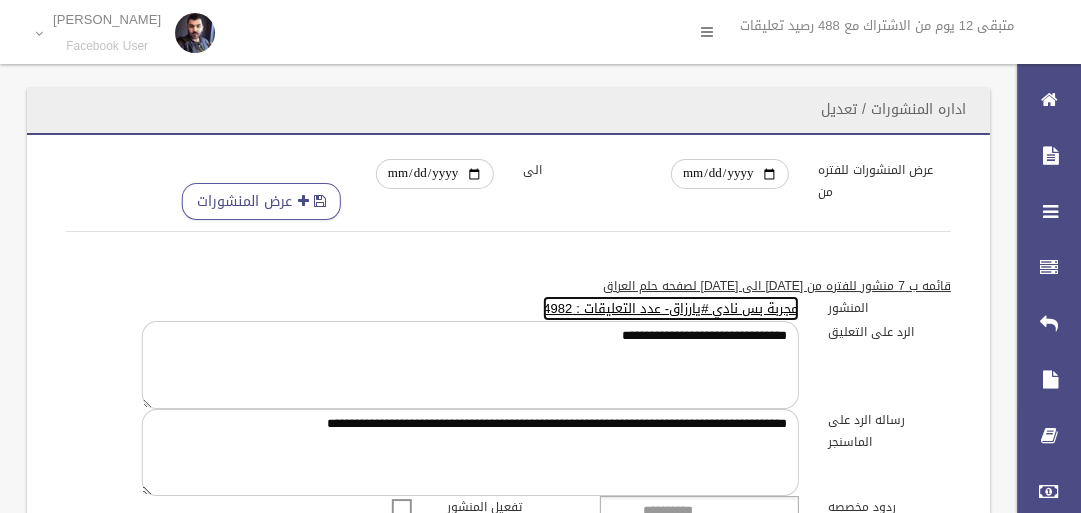 click on "مجربة بس نادي #يارزاق- عدد التعليقات : 4982" at bounding box center (670, 308) 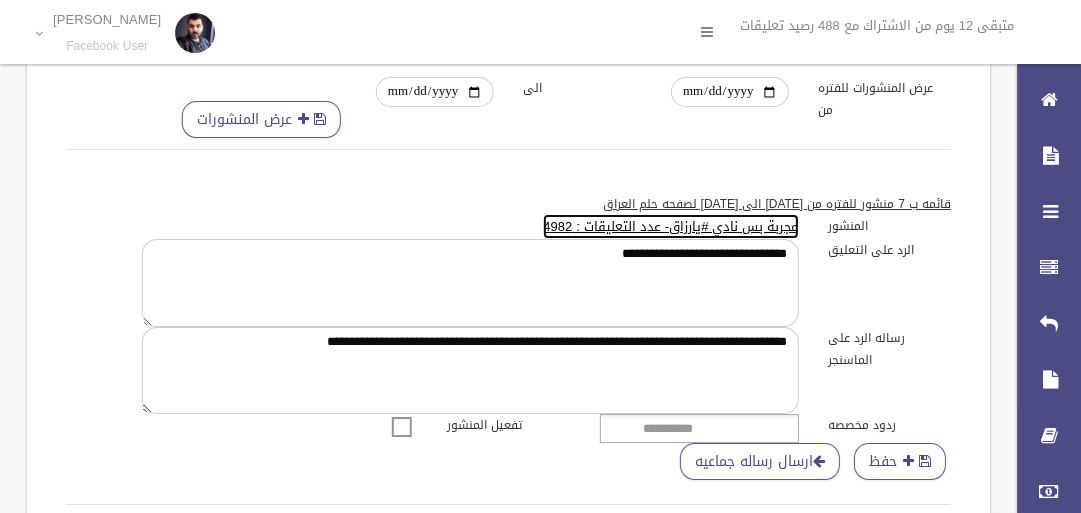 scroll, scrollTop: 160, scrollLeft: 0, axis: vertical 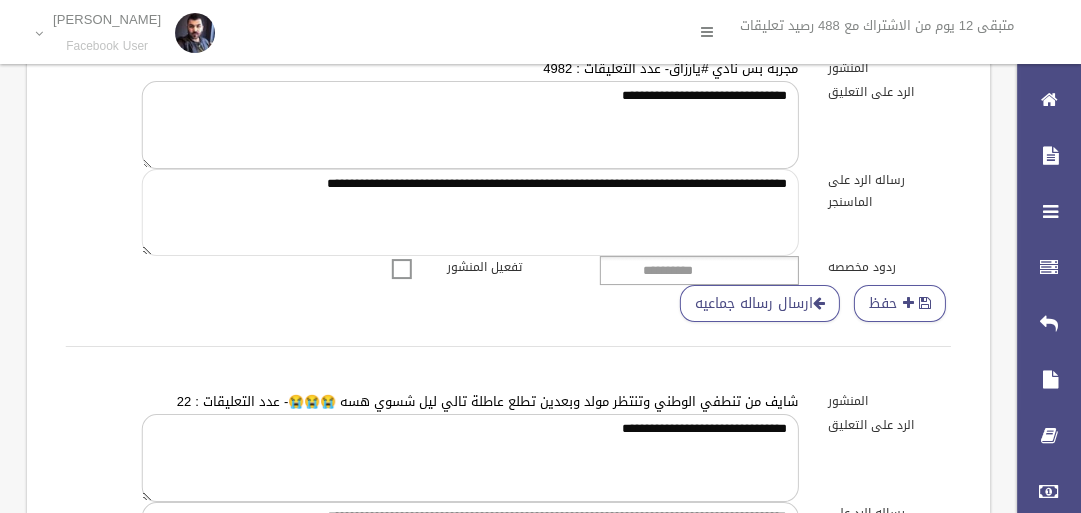 click on "**********" at bounding box center [470, 213] 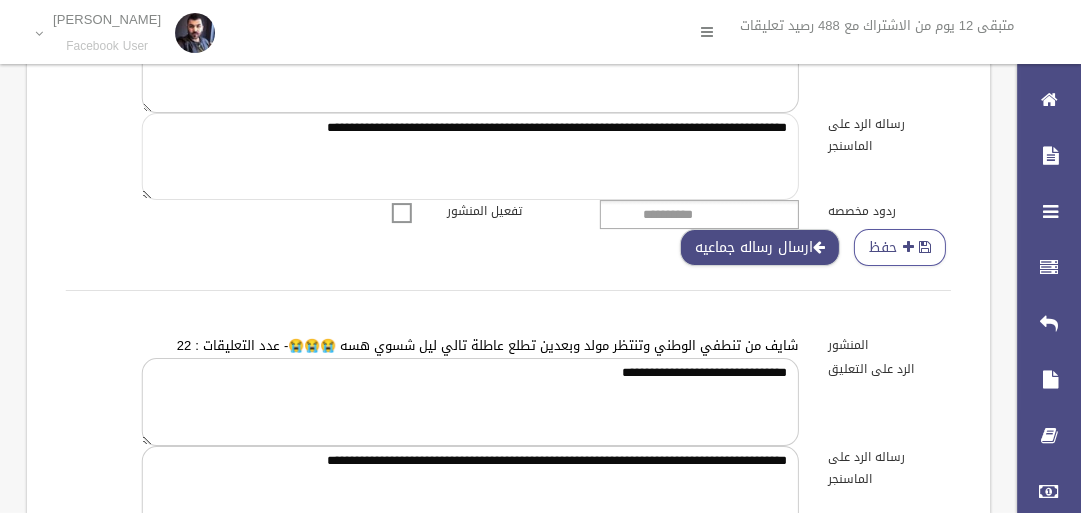 scroll, scrollTop: 400, scrollLeft: 0, axis: vertical 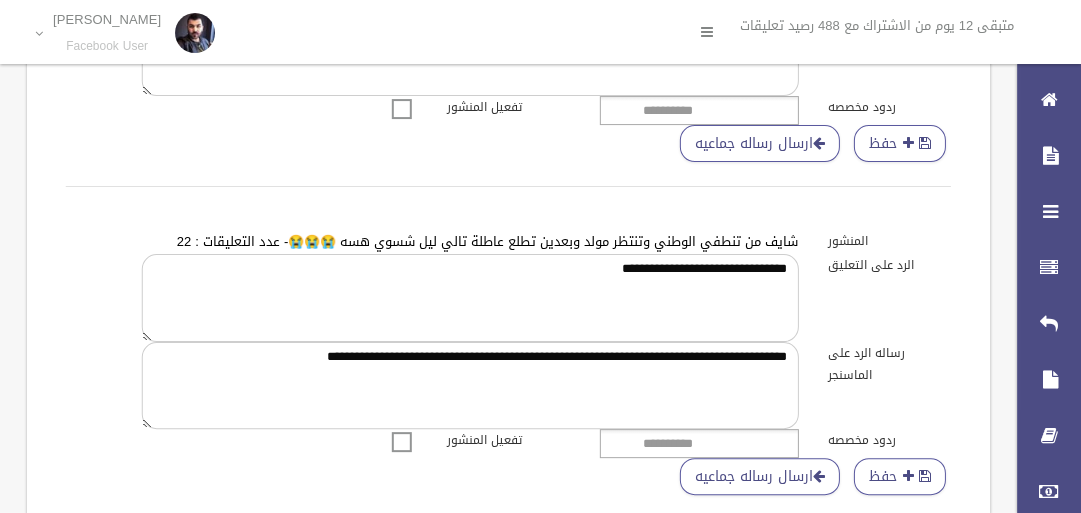 click at bounding box center [402, 108] 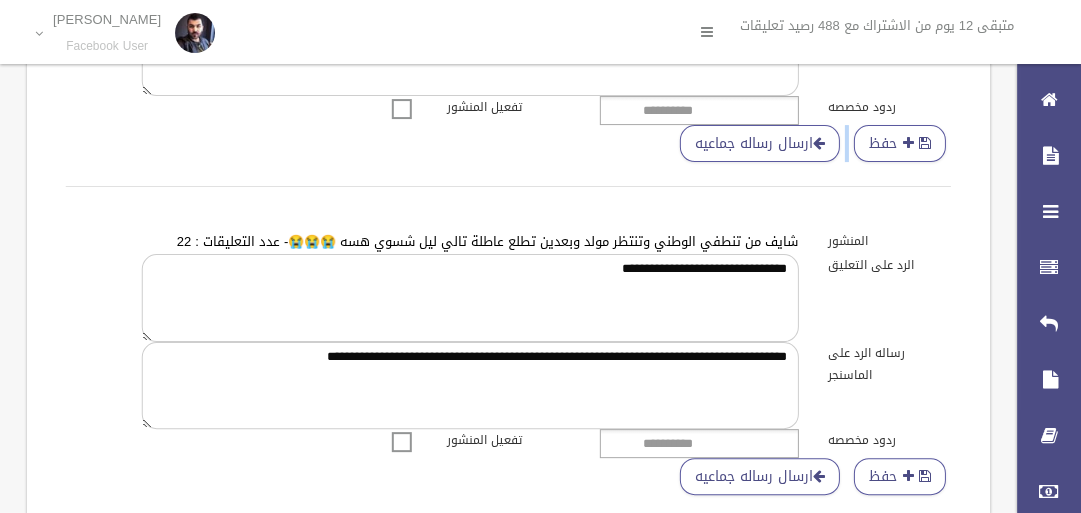 click at bounding box center [402, 96] 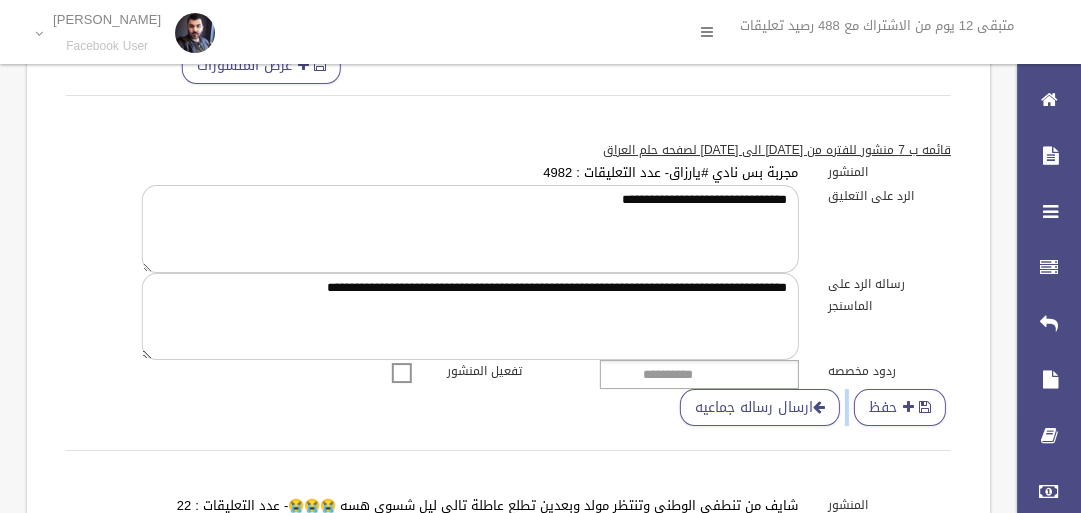 scroll, scrollTop: 0, scrollLeft: 0, axis: both 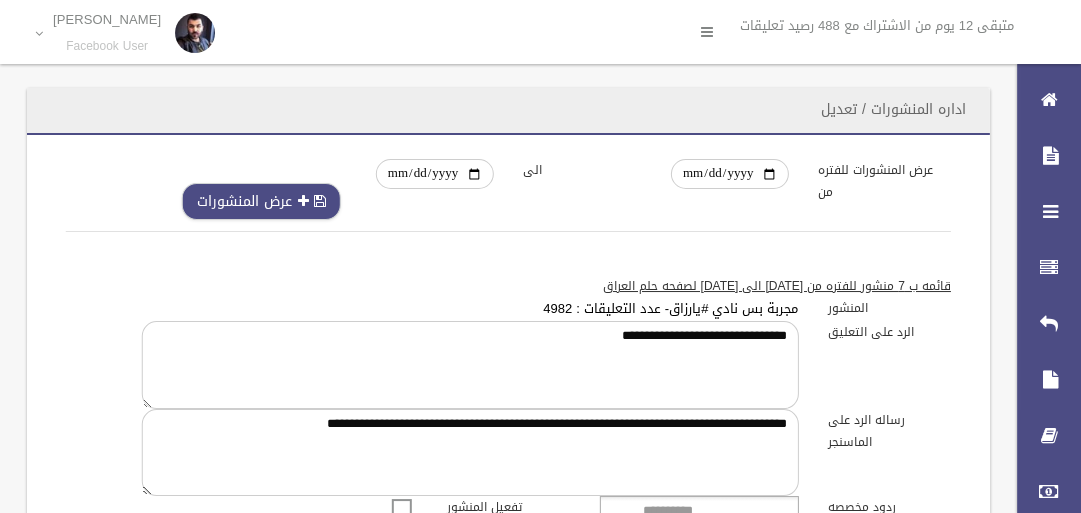 click on "عرض المنشورات" at bounding box center [261, 201] 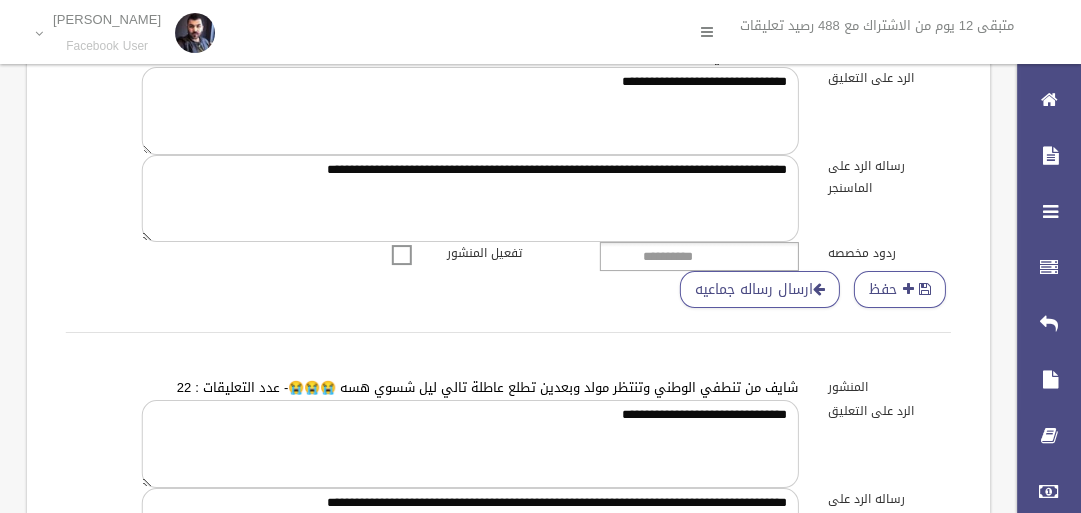 scroll, scrollTop: 400, scrollLeft: 0, axis: vertical 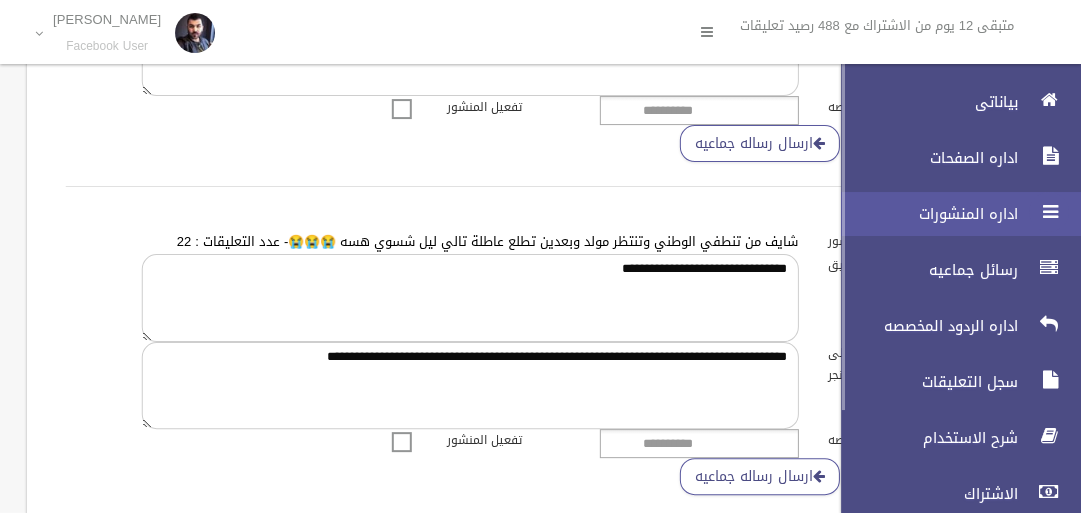 click at bounding box center (1049, 212) 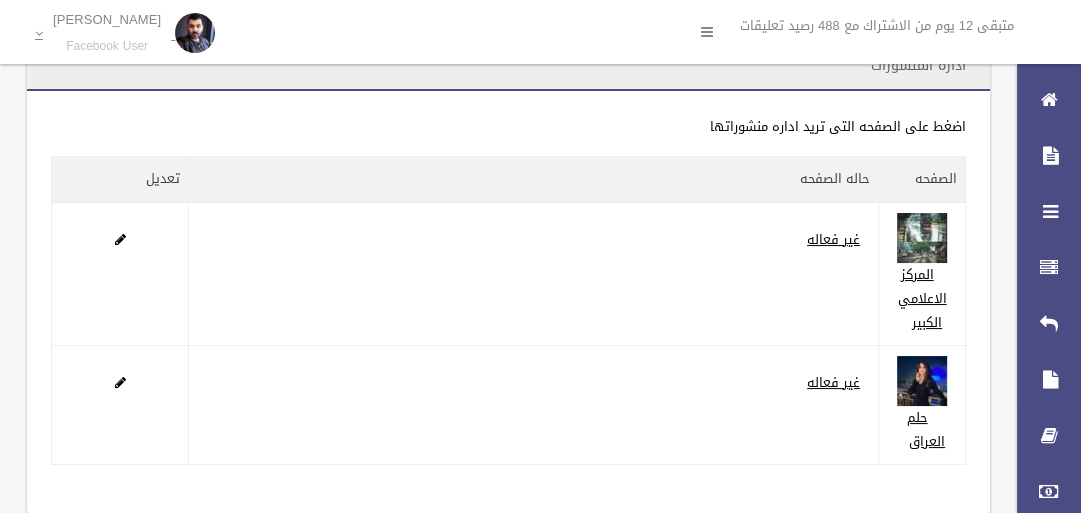 scroll, scrollTop: 91, scrollLeft: 0, axis: vertical 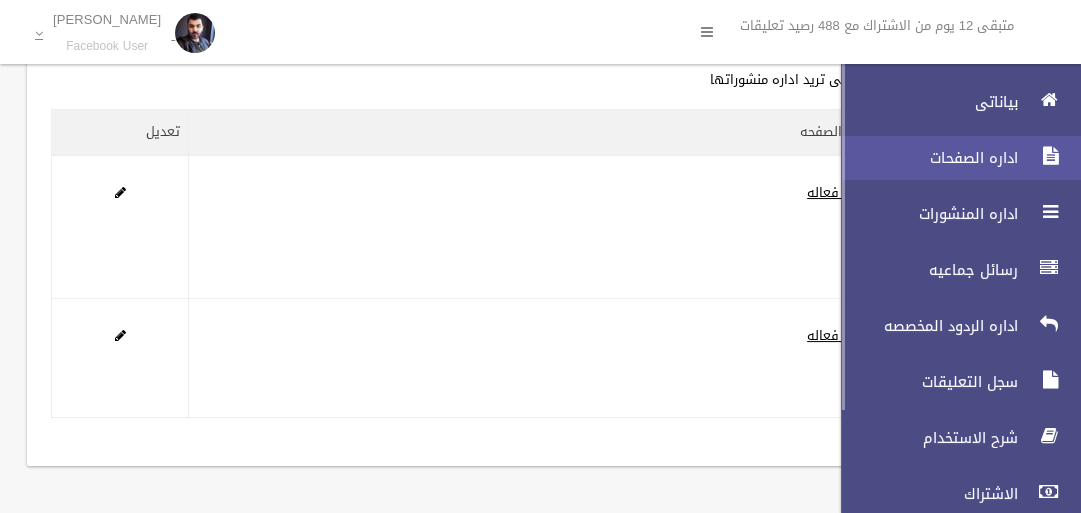 click on "اداره الصفحات" at bounding box center [924, 158] 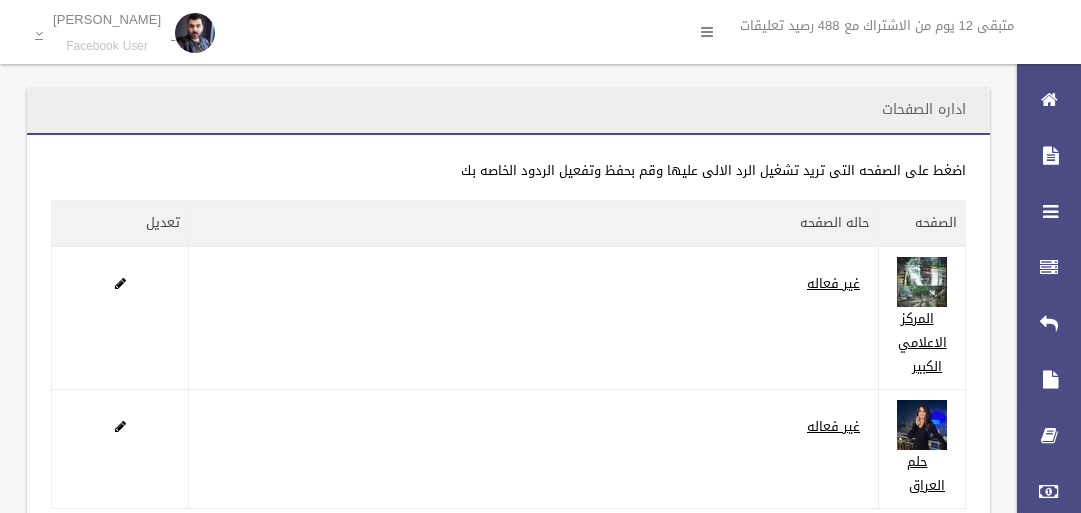 scroll, scrollTop: 0, scrollLeft: 0, axis: both 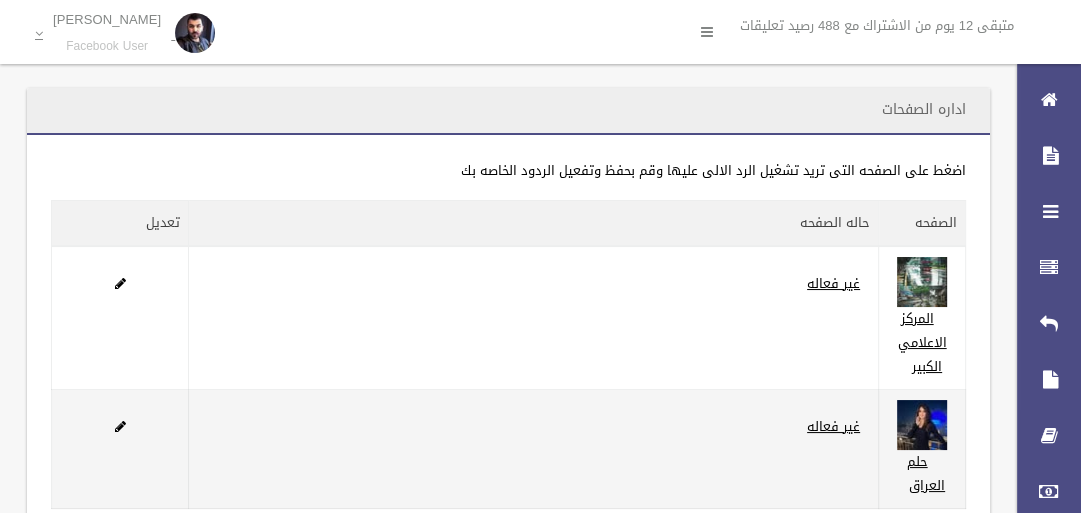 click on "غير فعاله" at bounding box center [534, 449] 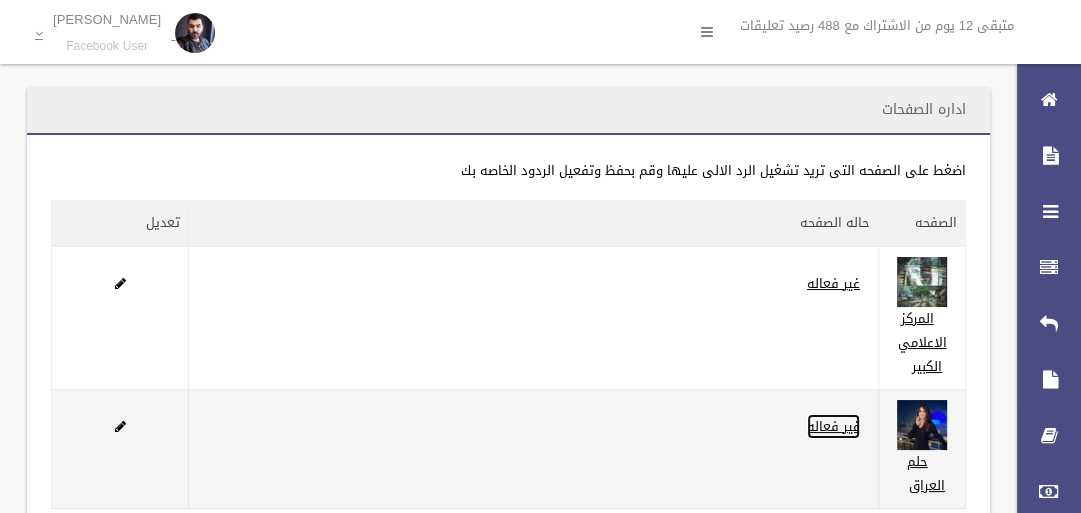 click on "غير فعاله" at bounding box center [833, 426] 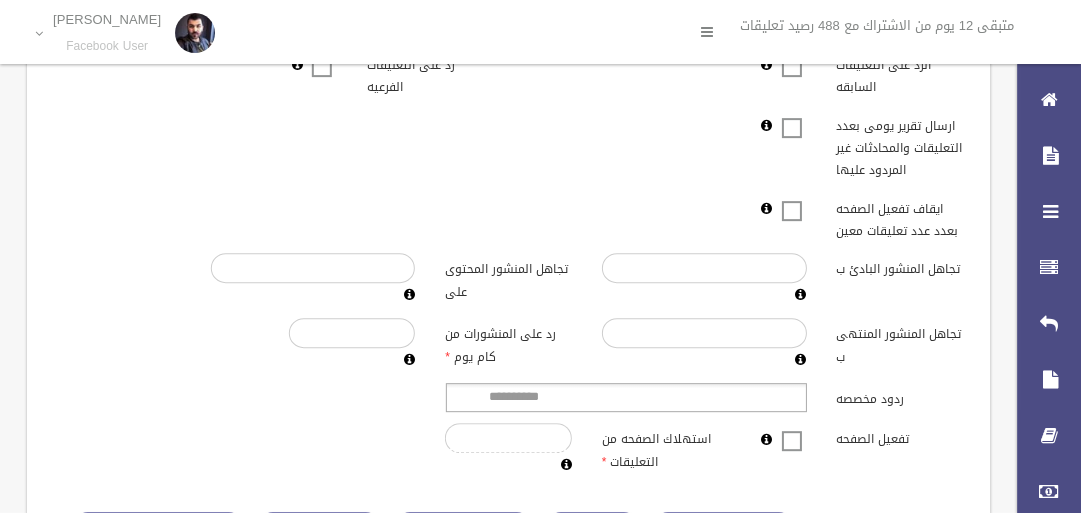 scroll, scrollTop: 614, scrollLeft: 0, axis: vertical 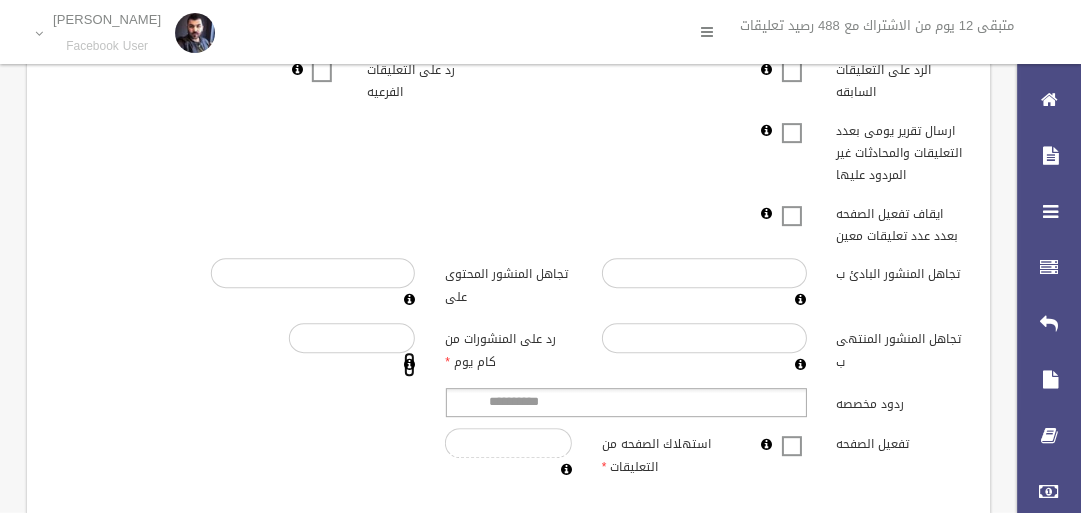 click at bounding box center (409, 364) 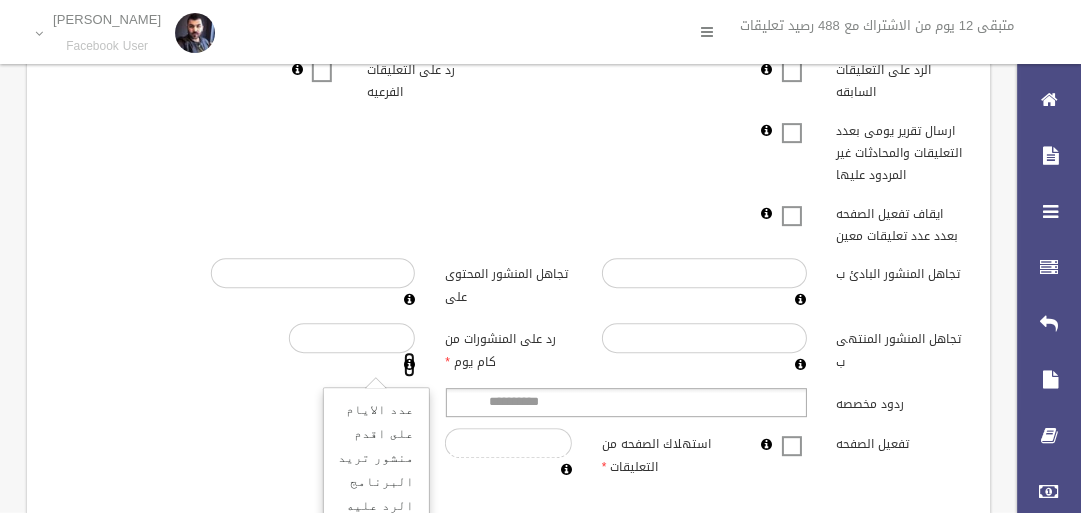 scroll, scrollTop: 59, scrollLeft: 0, axis: vertical 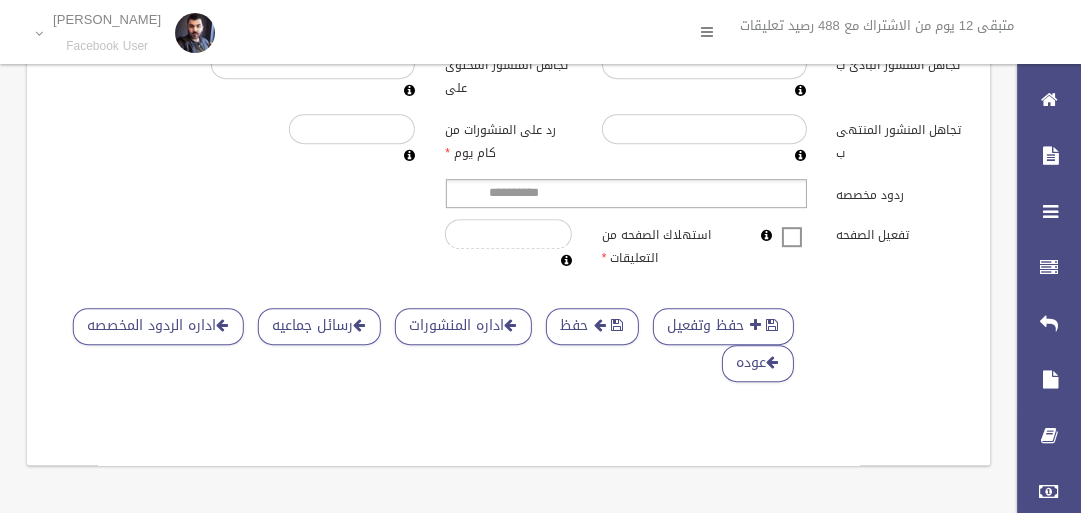 click on "عدد الايام على اقدم منشور تريد البرنامج الرد عليه ,, مثلا 30  تعنى الرد على المنشورات التى تم اضافتها من اليوم وحتى 30 يوم سبقو يمكن تعديل عدد الايام حتى 300 يوم" at bounding box center (377, 405) 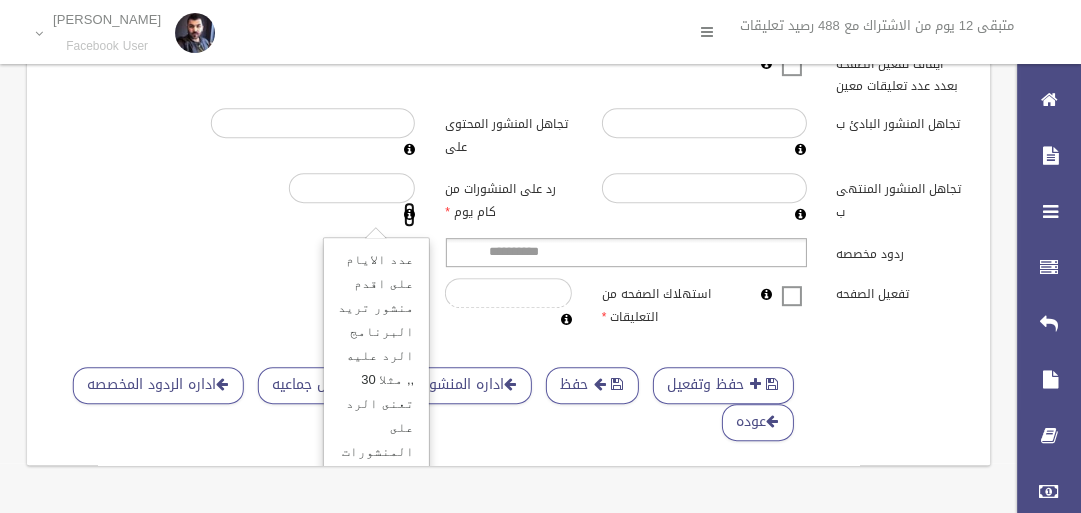 click at bounding box center [409, 214] 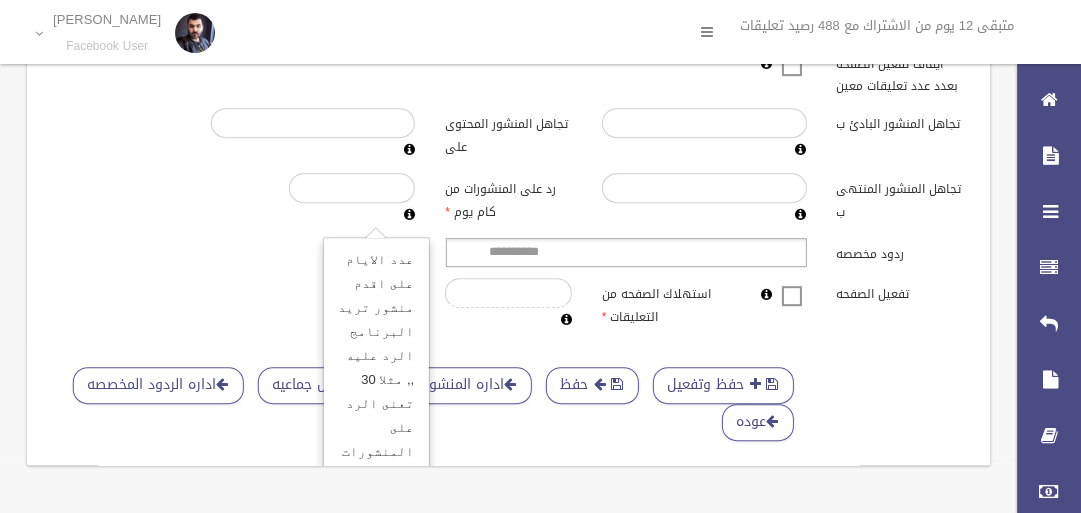 click on "رد على المنشورات من كام يوم" at bounding box center [508, 198] 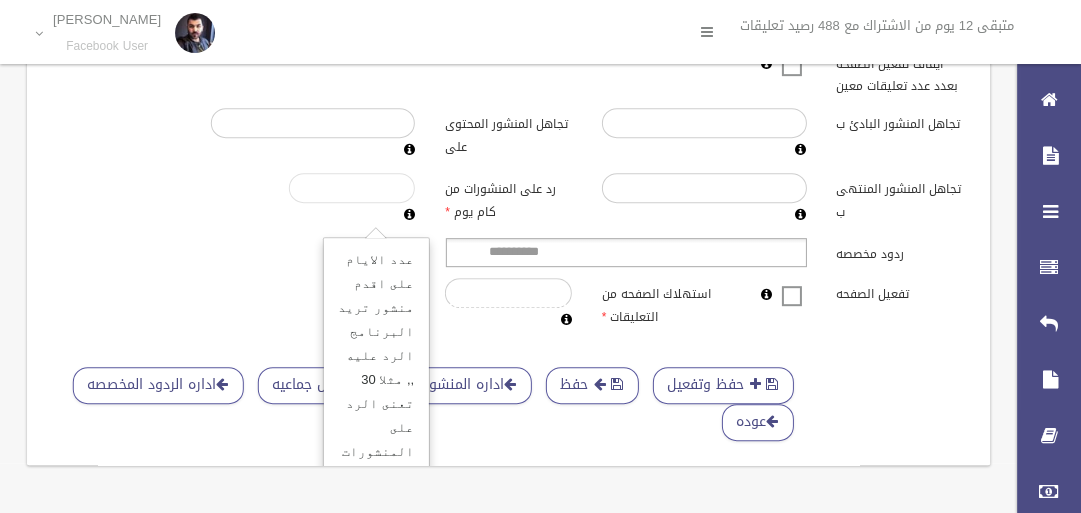 click on "*****" at bounding box center (352, 188) 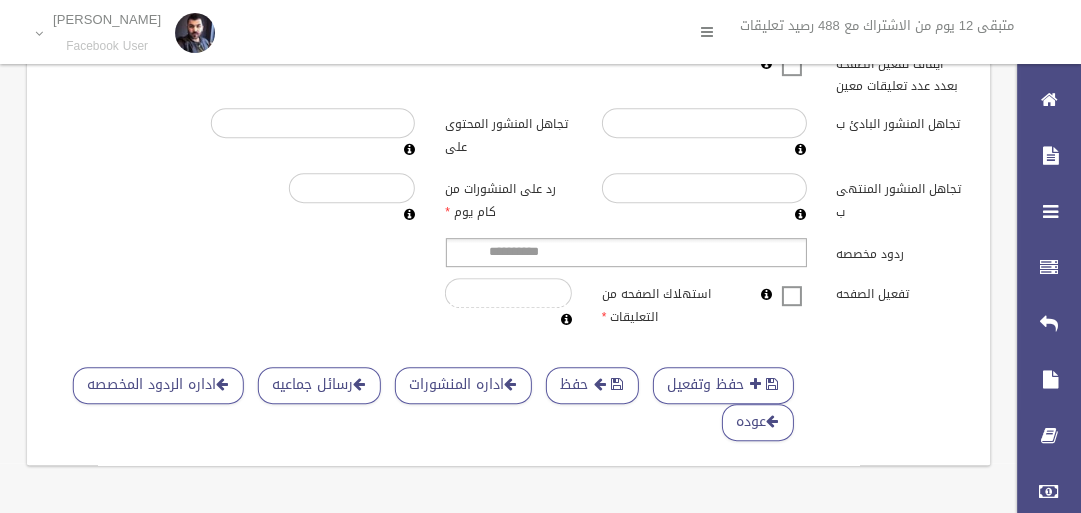 click on "رد على المنشورات من كام يوم" at bounding box center [508, 198] 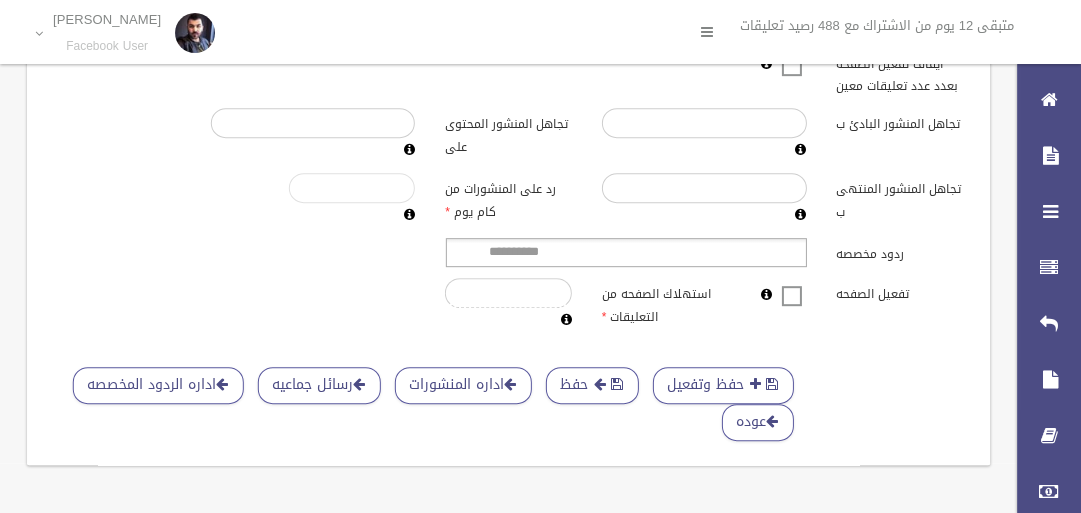 click on "*****" at bounding box center [352, 188] 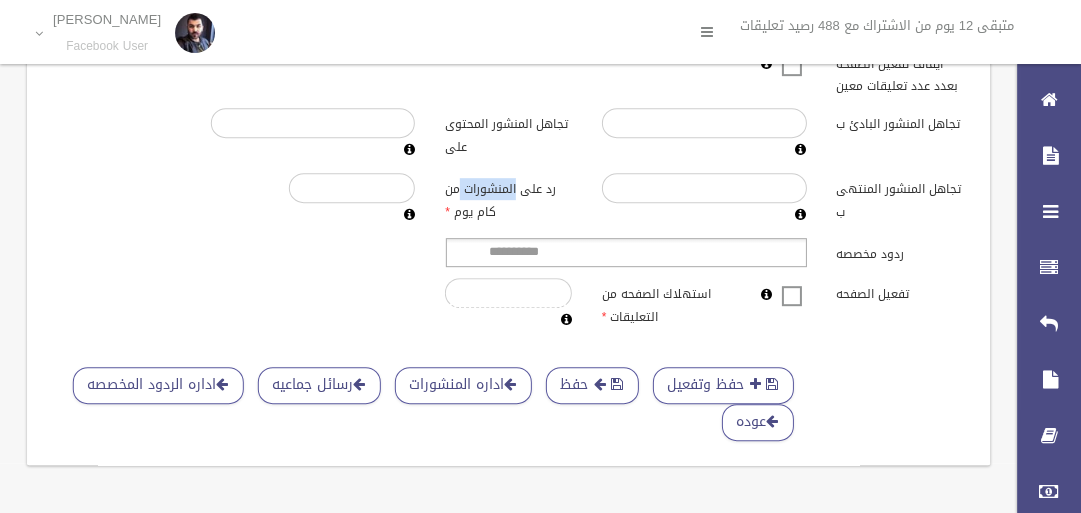 click on "رد على المنشورات من كام يوم" at bounding box center (508, 198) 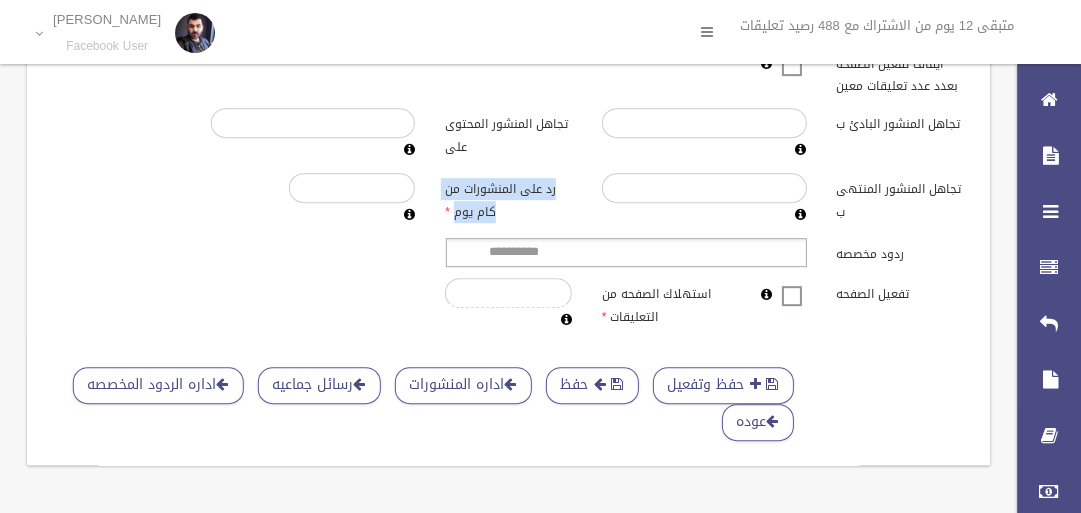 click on "رد على المنشورات من كام يوم" at bounding box center (508, 198) 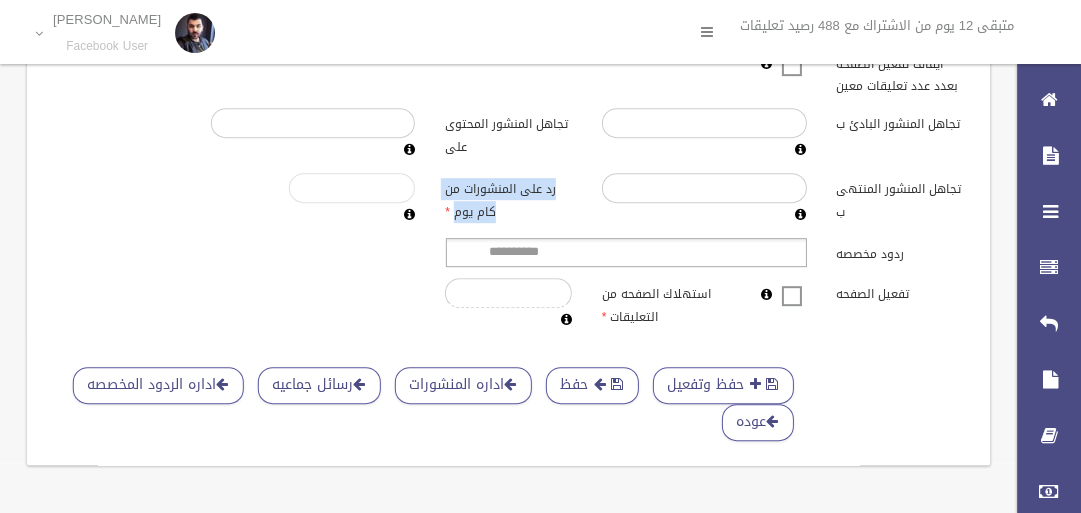 click on "*****" at bounding box center (352, 188) 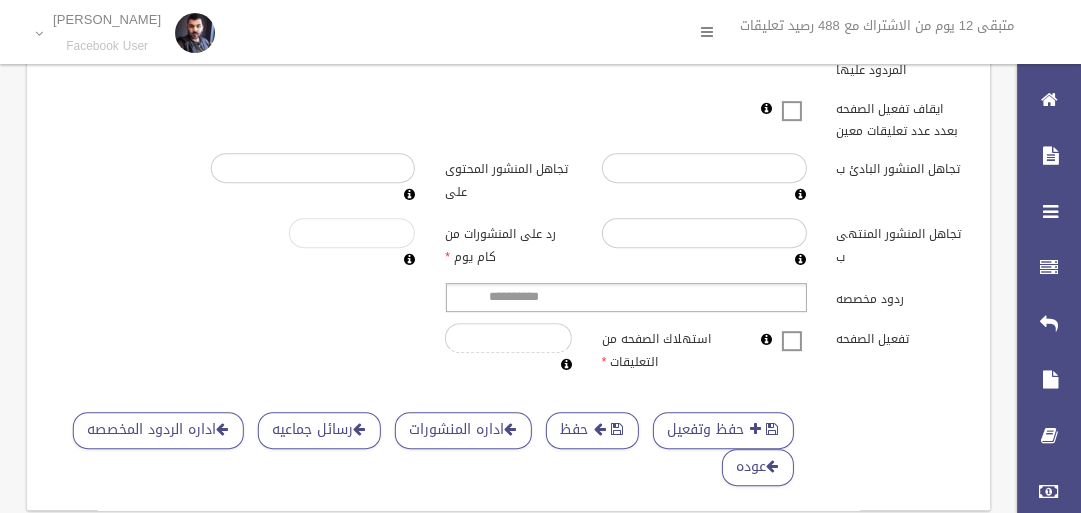 scroll, scrollTop: 694, scrollLeft: 0, axis: vertical 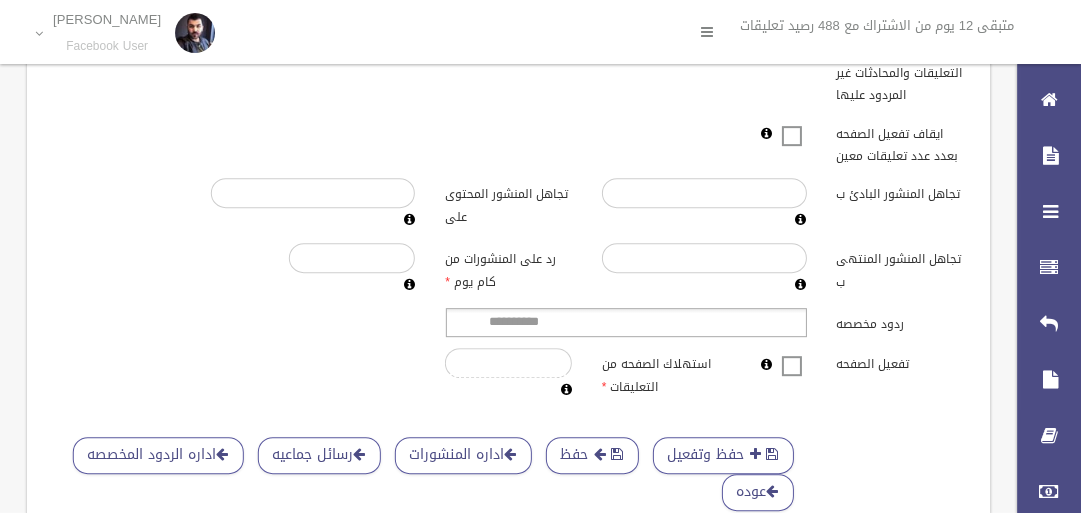 click on "تجاهل المنشور المنتهى ب" at bounding box center [900, 268] 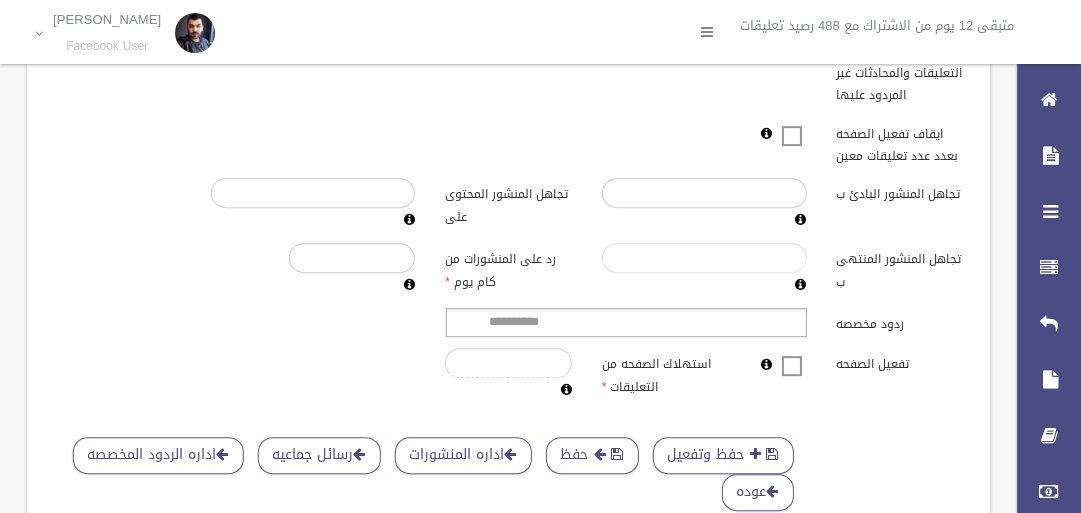 click on "تجاهل المنشور المنتهى ب" at bounding box center [704, 258] 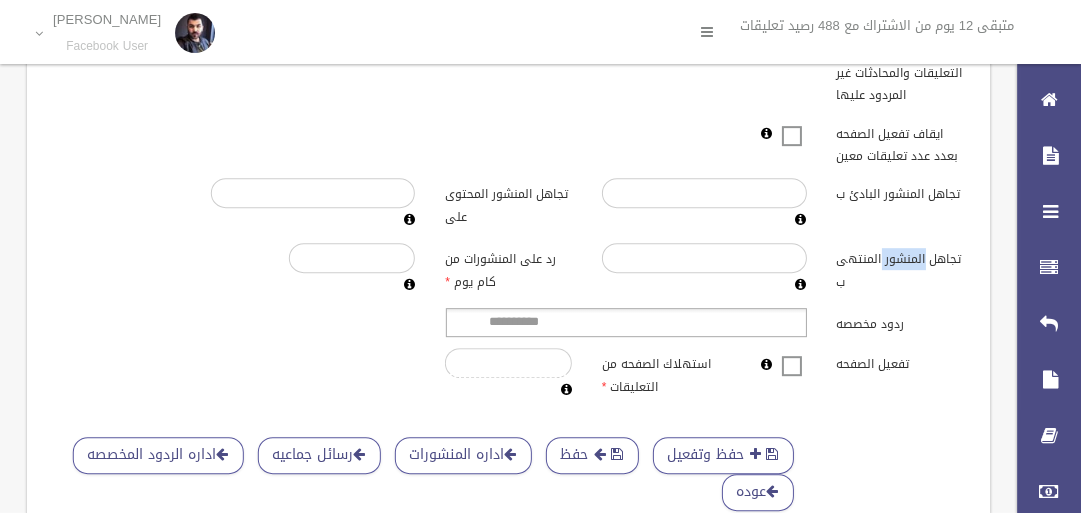 click on "تجاهل المنشور المنتهى ب" at bounding box center [900, 268] 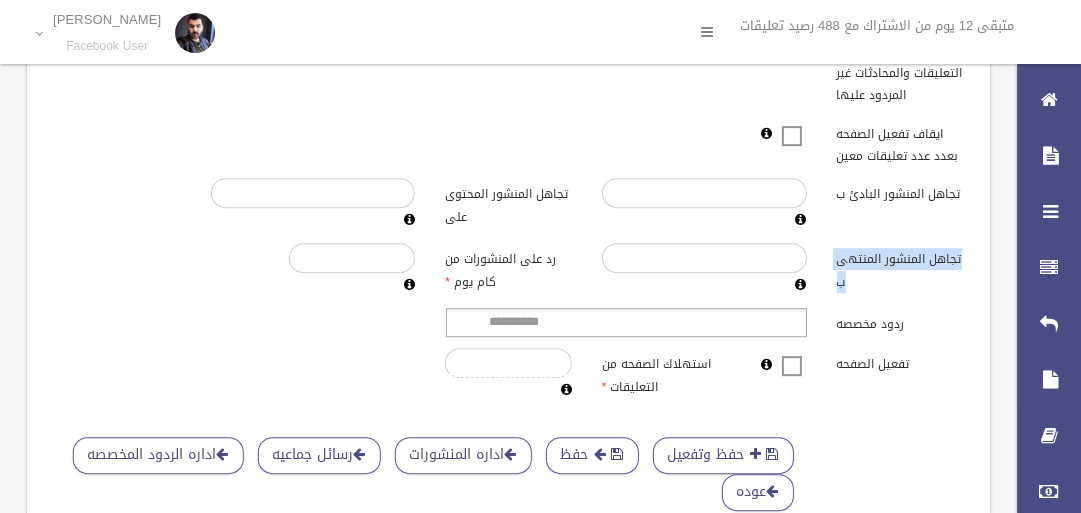 click on "تجاهل المنشور المنتهى ب" at bounding box center (900, 268) 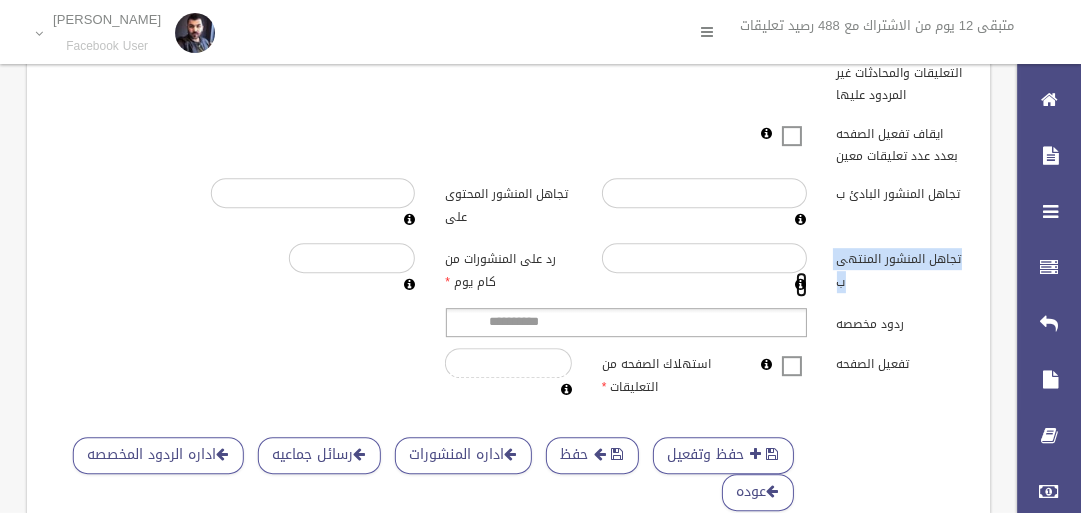 click at bounding box center [801, 284] 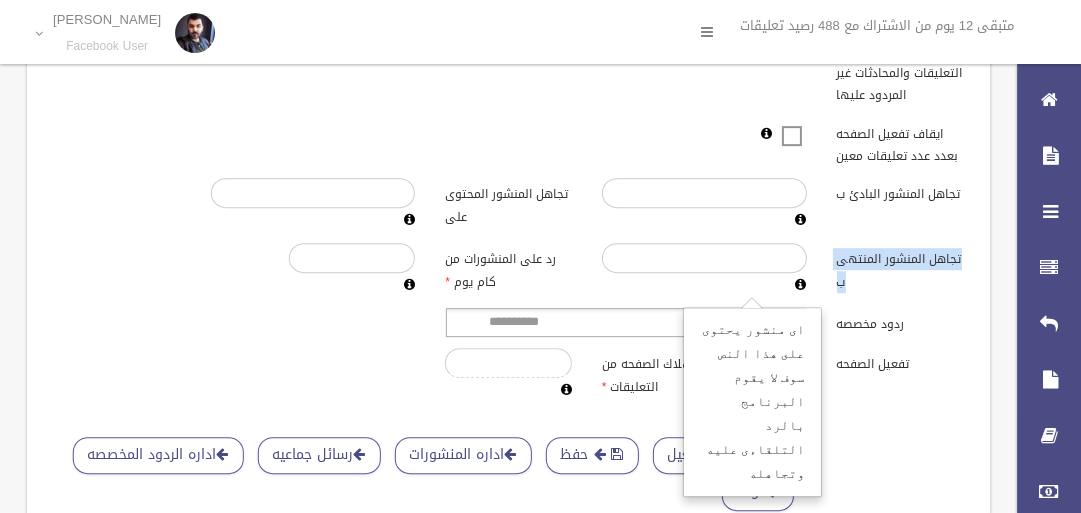 click on "تجاهل المنشور المنتهى ب" at bounding box center (900, 268) 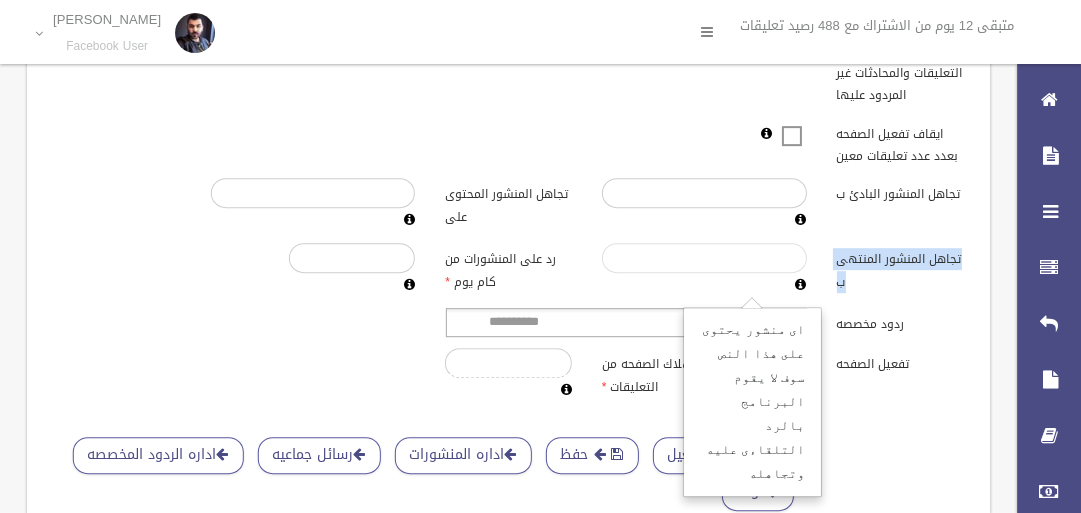 click on "تجاهل المنشور المنتهى ب" at bounding box center [704, 258] 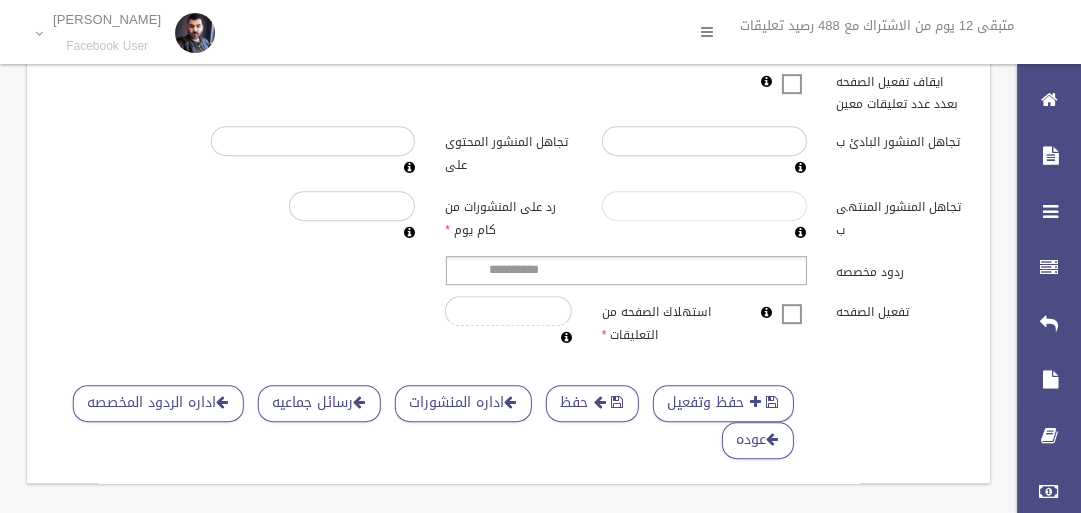 scroll, scrollTop: 774, scrollLeft: 0, axis: vertical 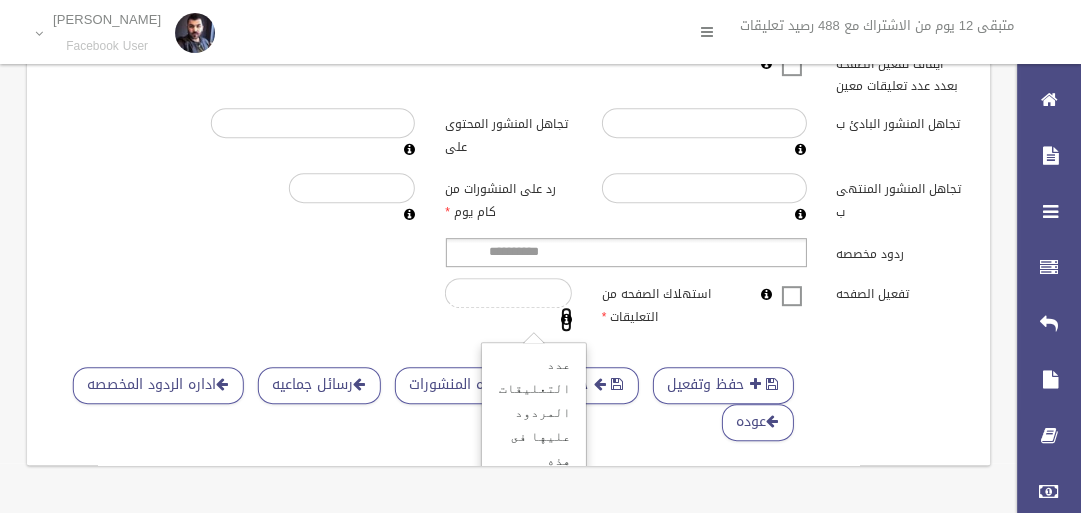 click at bounding box center [566, 319] 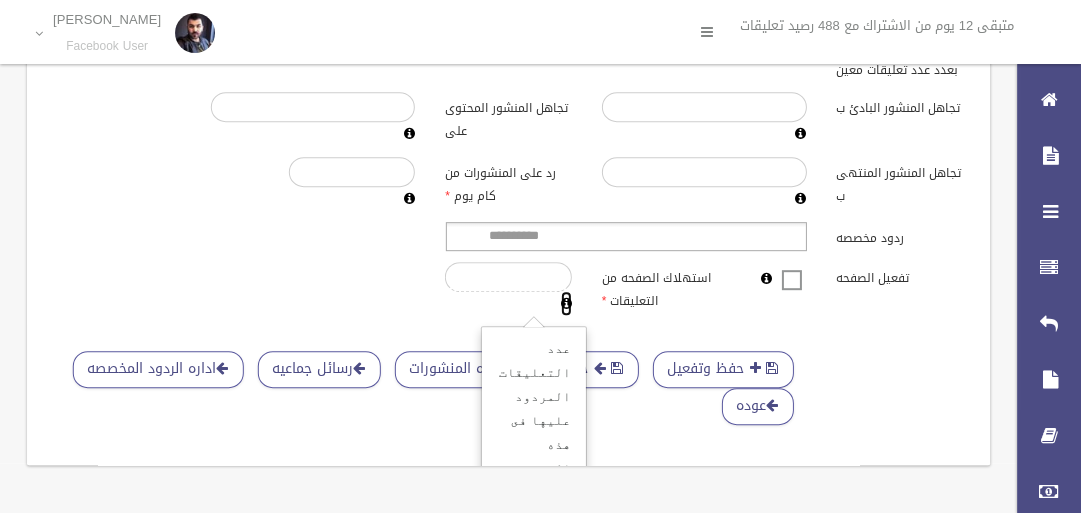 scroll, scrollTop: 19, scrollLeft: 0, axis: vertical 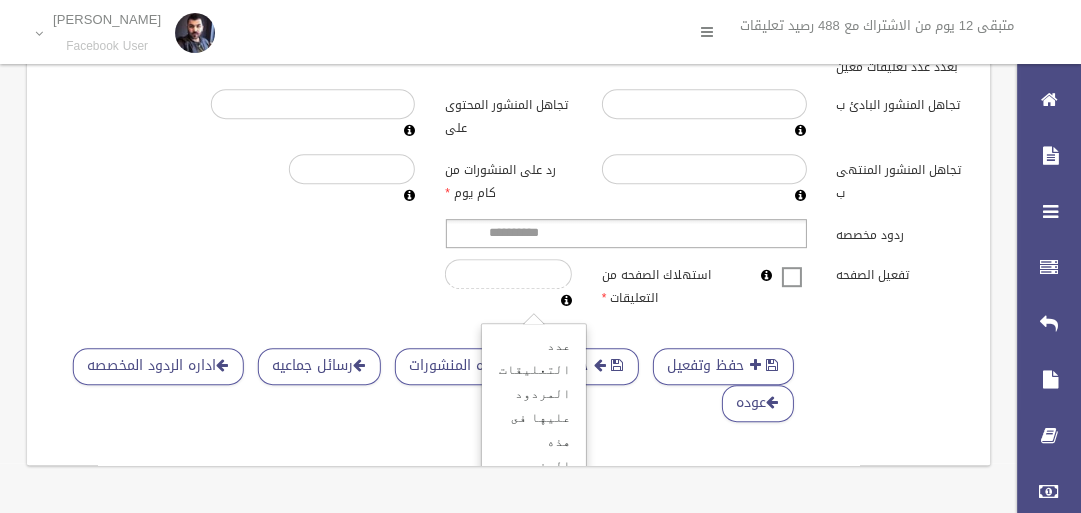 click on "استهلاك الصفحه من التعليقات" at bounding box center (665, 284) 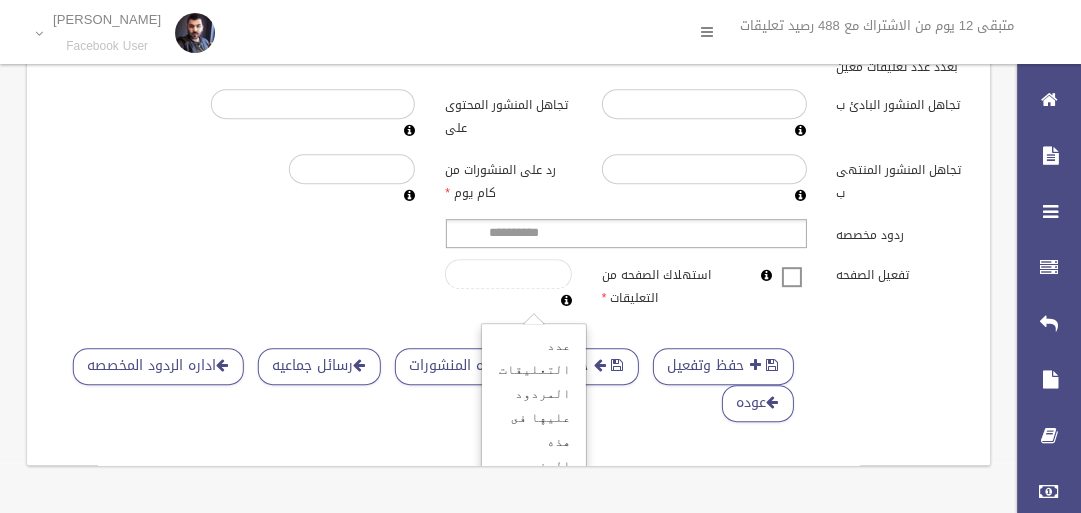 click on "*" at bounding box center (508, 274) 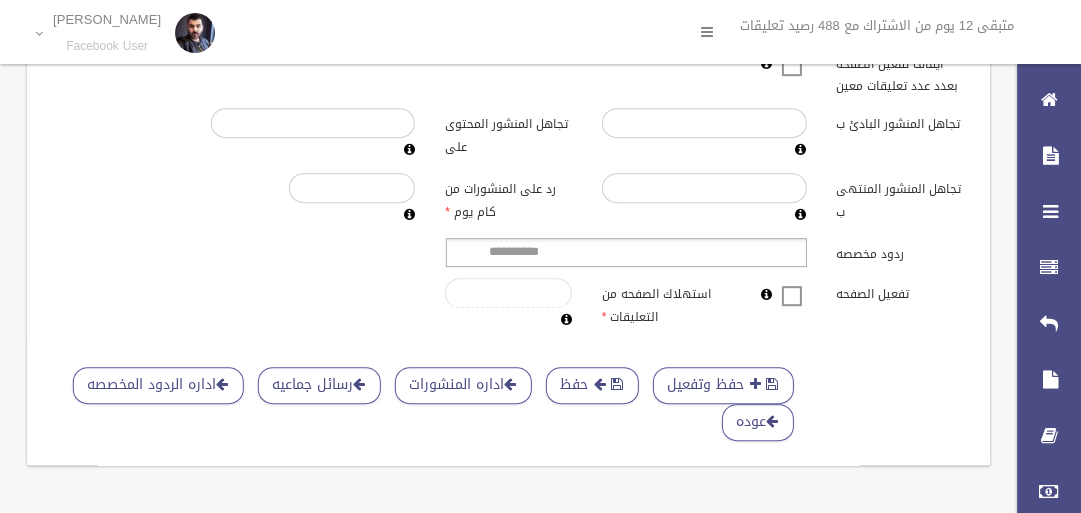scroll, scrollTop: 0, scrollLeft: 0, axis: both 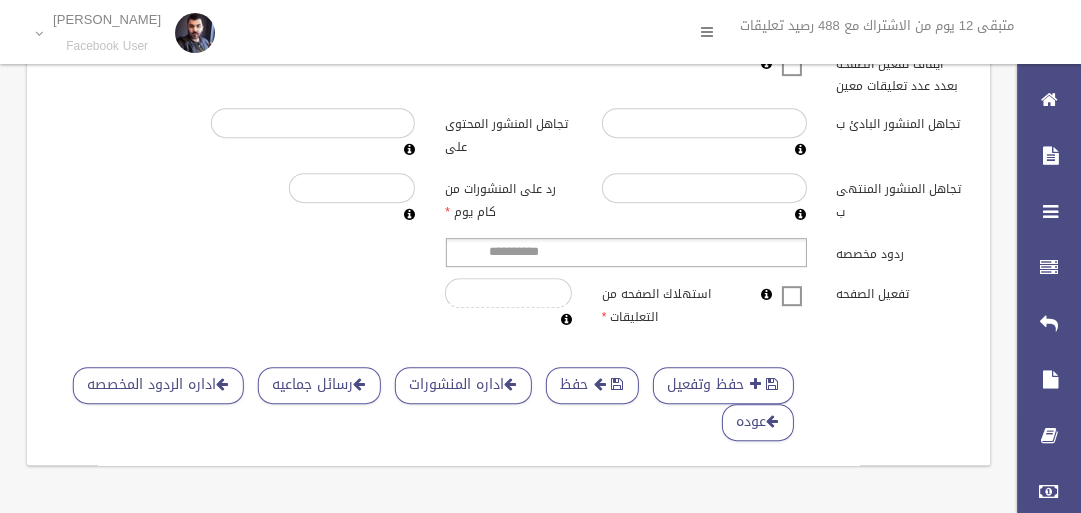 click at bounding box center [792, 295] 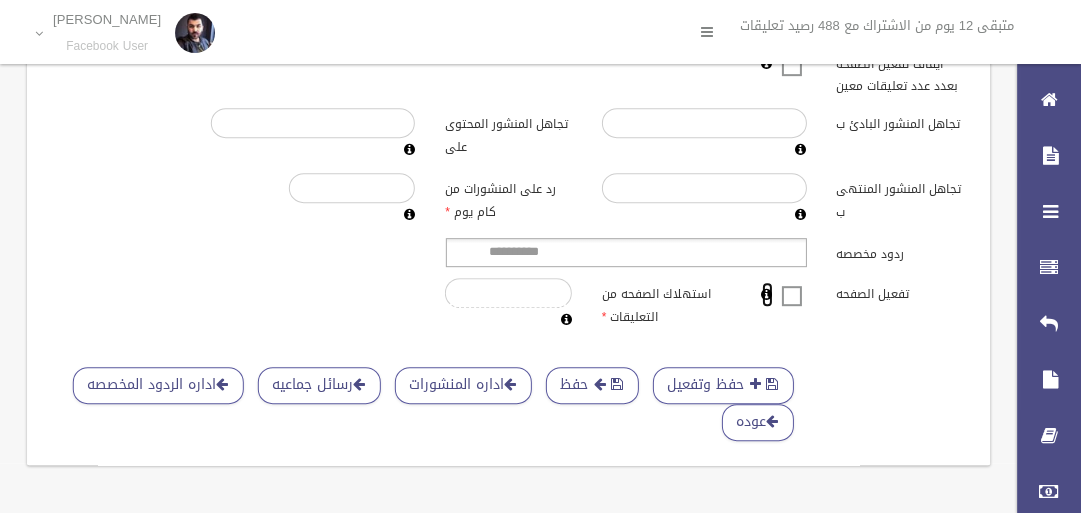 click at bounding box center [767, 294] 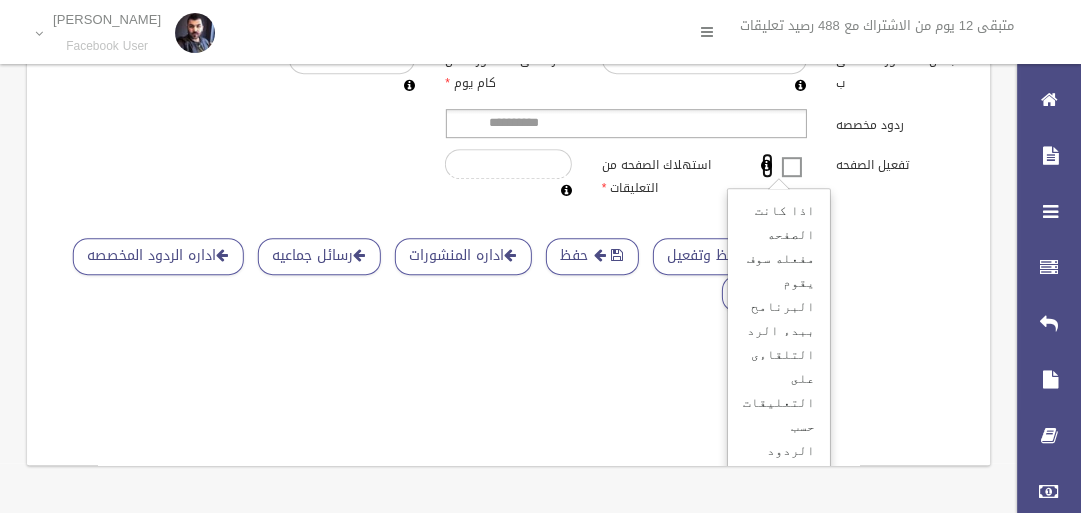 scroll, scrollTop: 162, scrollLeft: 0, axis: vertical 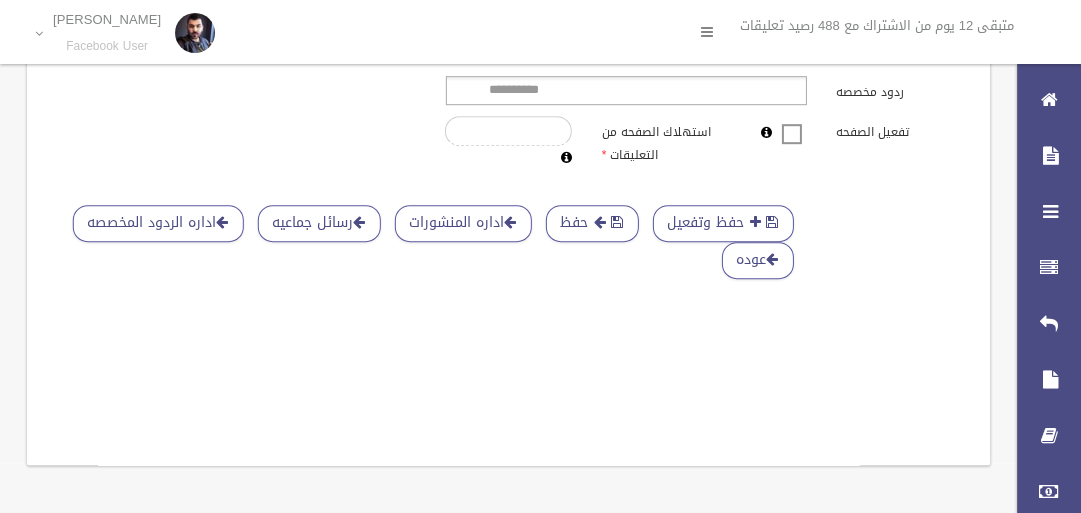 click on "**********" at bounding box center [508, -106] 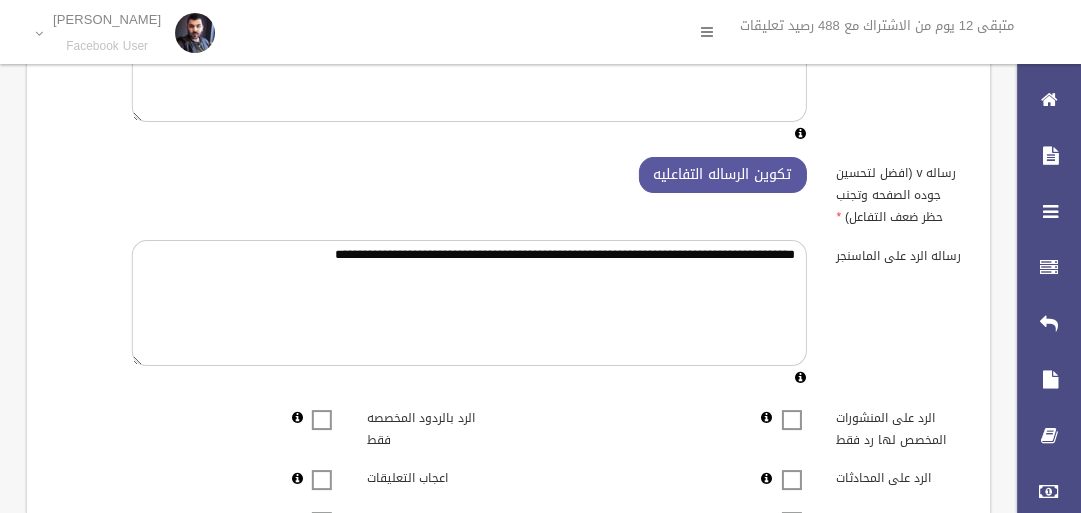 scroll, scrollTop: 0, scrollLeft: 0, axis: both 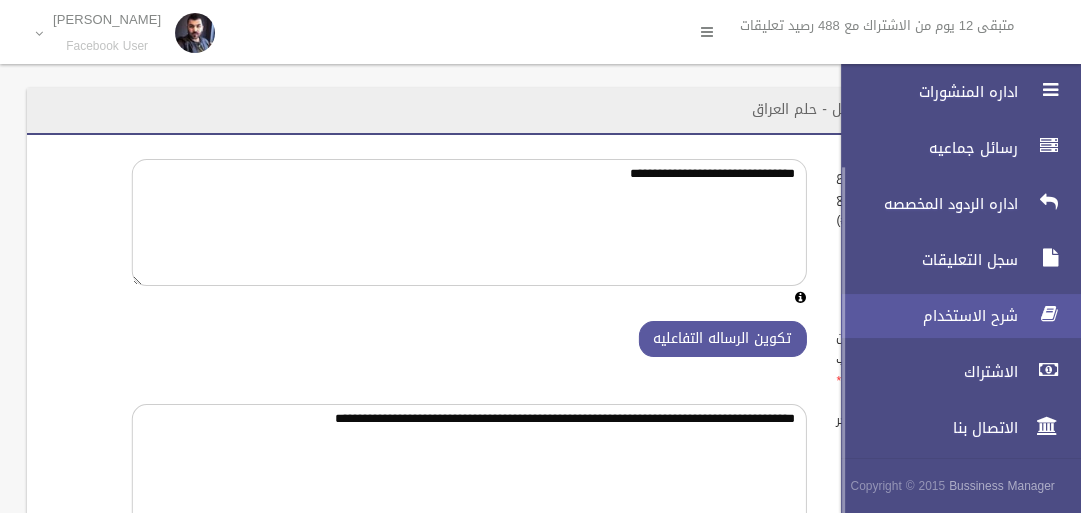 click on "شرح الاستخدام" at bounding box center [924, 316] 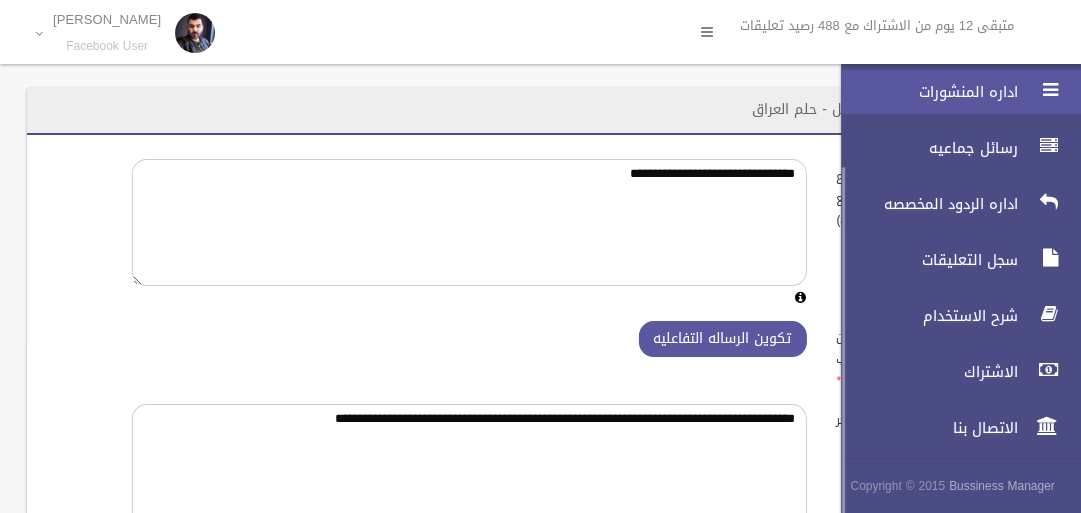 click on "اداره المنشورات" at bounding box center [924, 92] 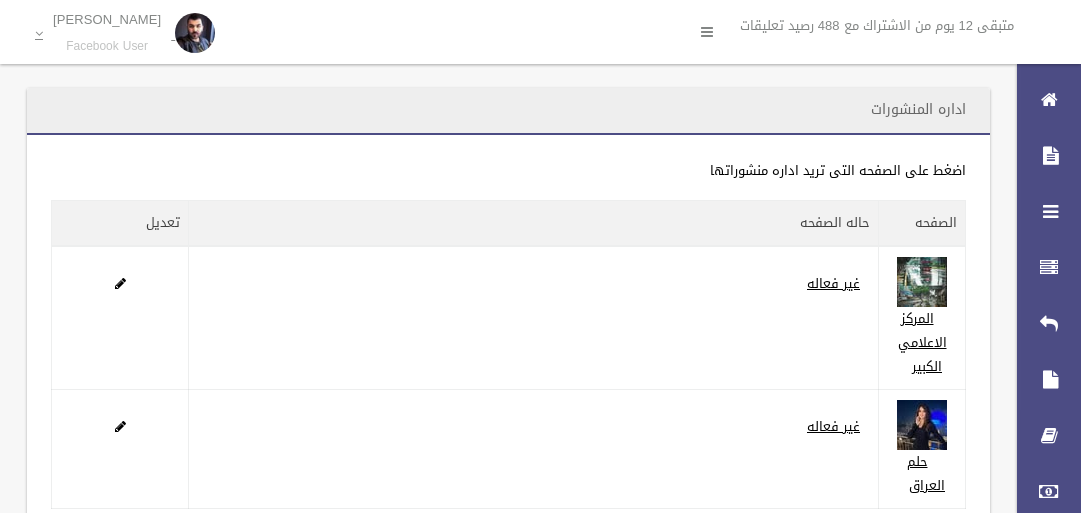 scroll, scrollTop: 0, scrollLeft: 0, axis: both 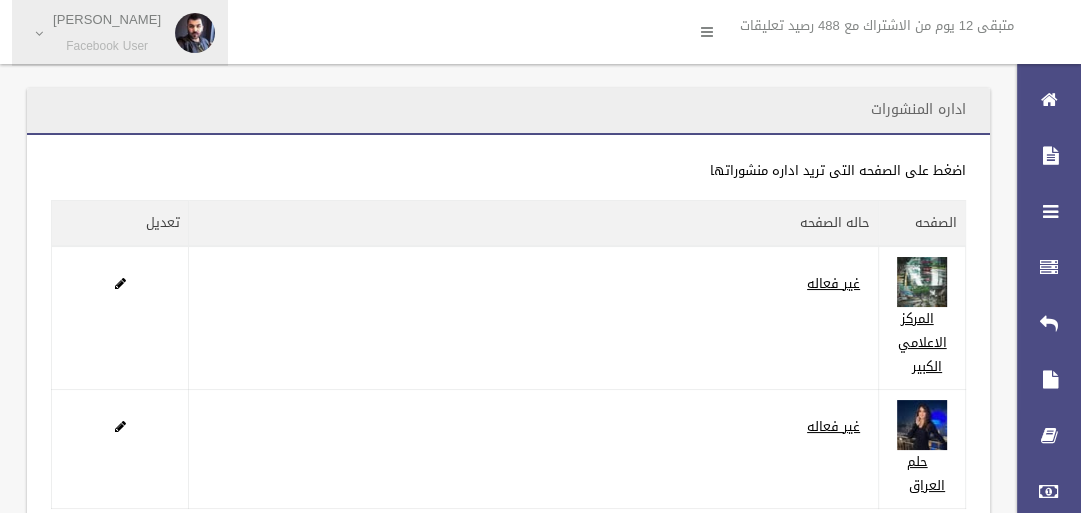 click on "[PERSON_NAME]" at bounding box center [107, 19] 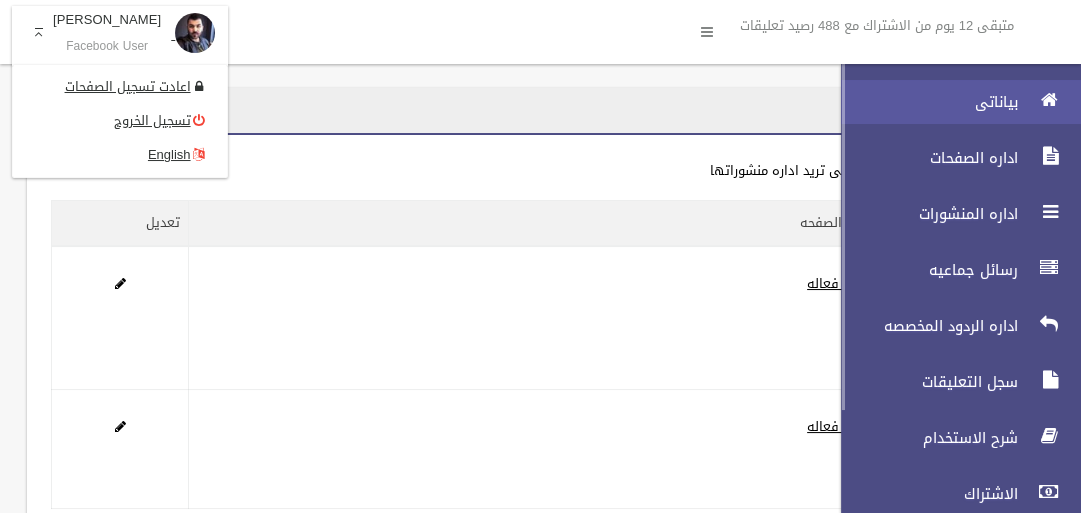 click on "بياناتى" at bounding box center (924, 102) 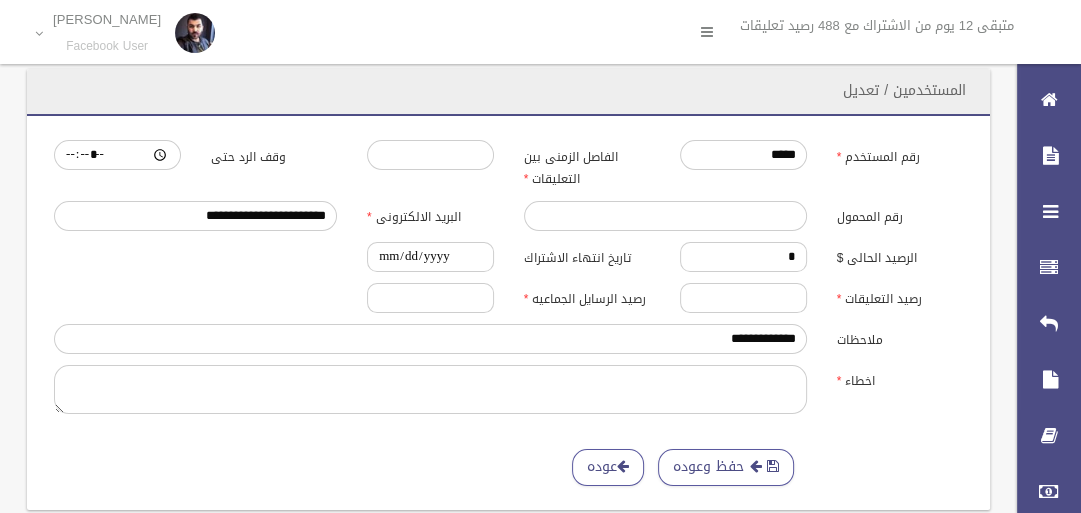 scroll, scrollTop: 0, scrollLeft: 0, axis: both 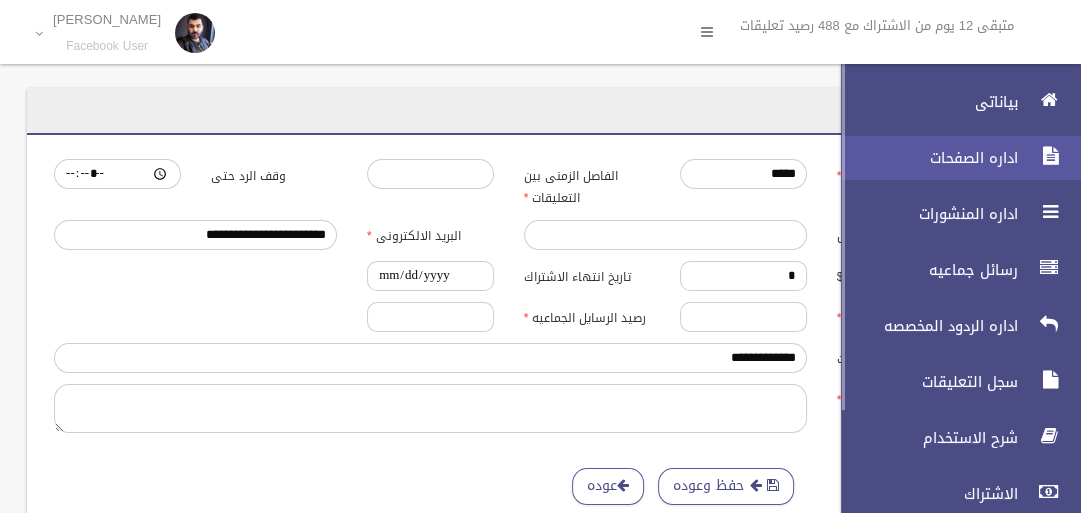 click on "اداره الصفحات" at bounding box center (924, 158) 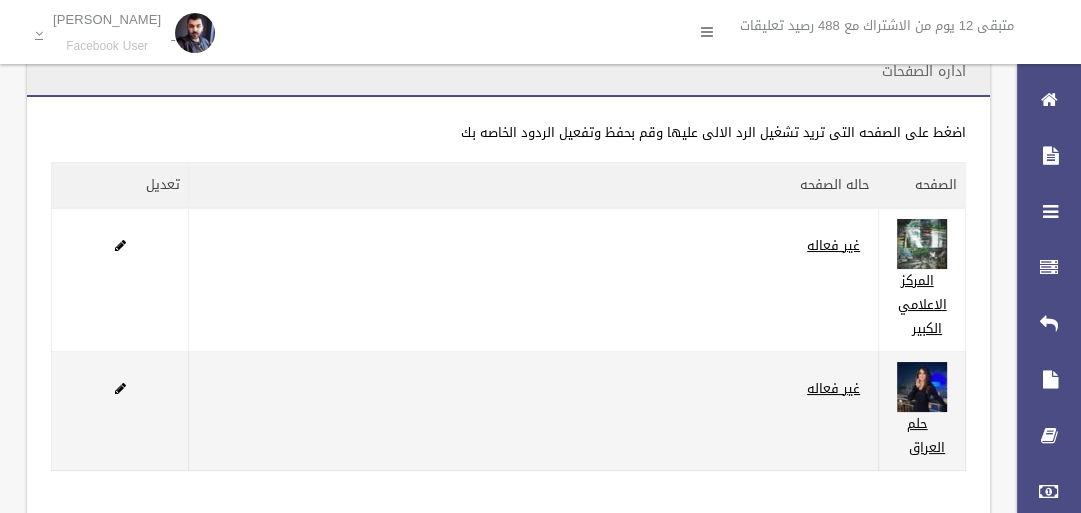 scroll, scrollTop: 91, scrollLeft: 0, axis: vertical 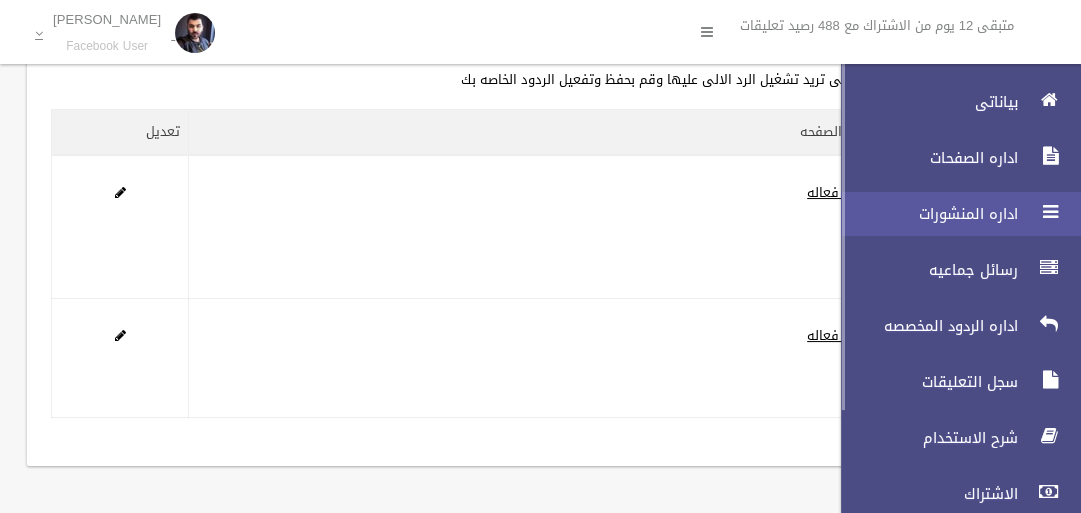 click at bounding box center [1049, 212] 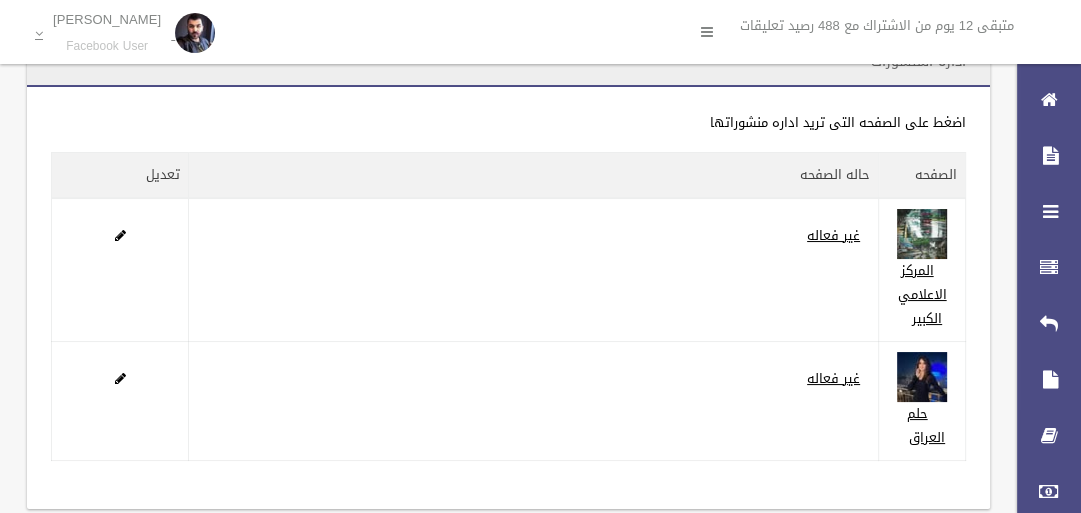 scroll, scrollTop: 91, scrollLeft: 0, axis: vertical 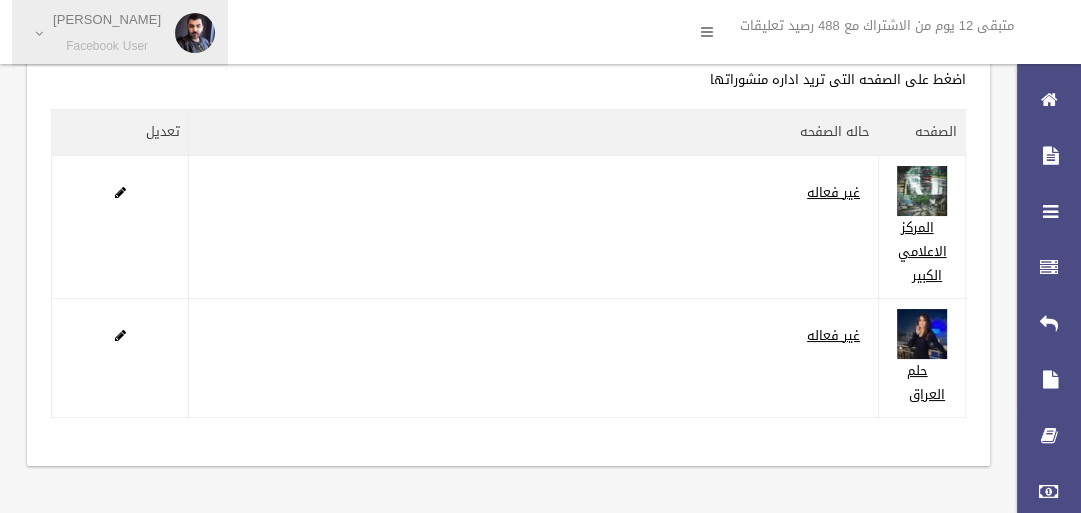 click on "[PERSON_NAME]   Facebook User" at bounding box center (120, 33) 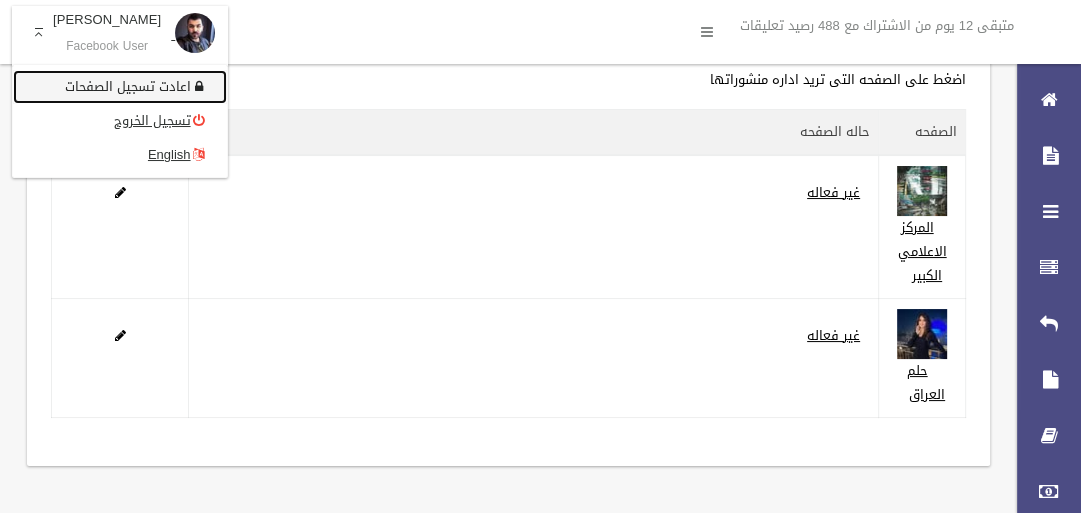 click on "اعادت تسجيل الصفحات" at bounding box center [120, 87] 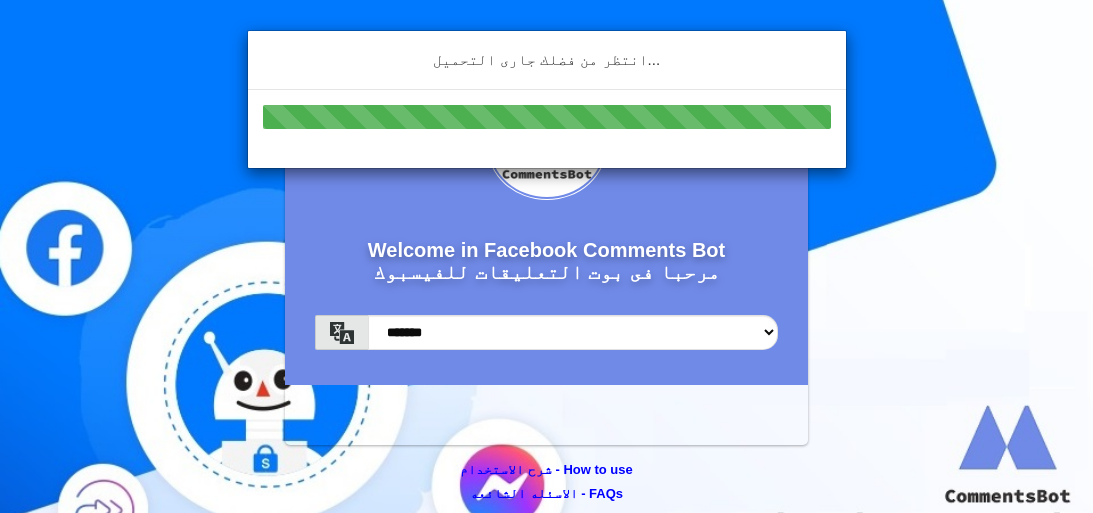 scroll, scrollTop: 0, scrollLeft: 0, axis: both 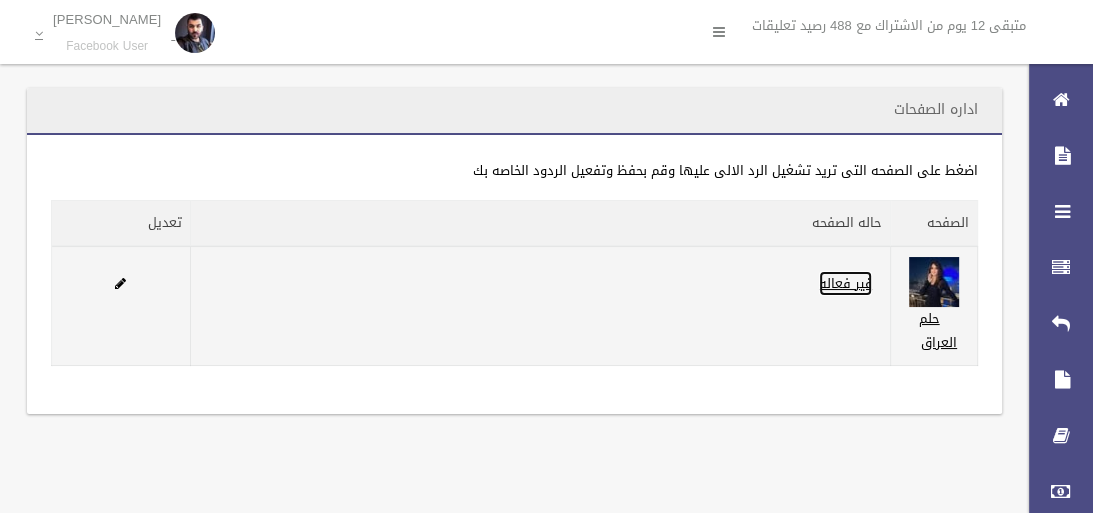 click on "غير فعاله" at bounding box center [845, 283] 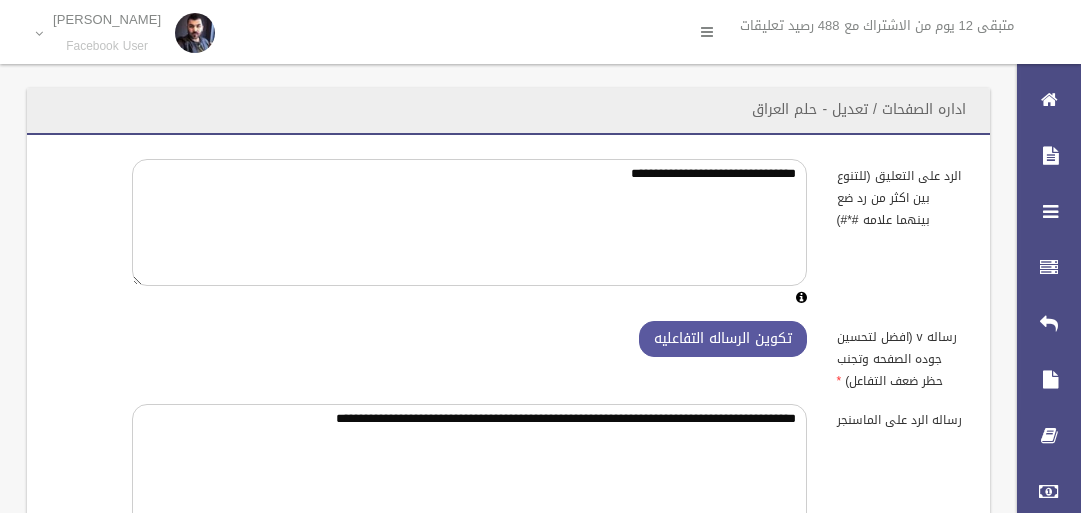 scroll, scrollTop: 0, scrollLeft: 0, axis: both 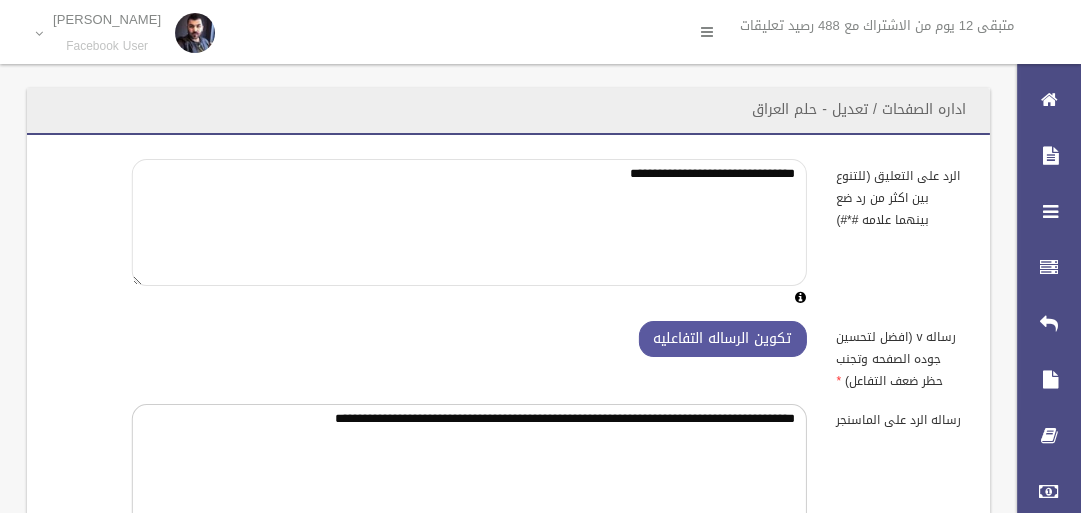 click on "**********" at bounding box center [469, 222] 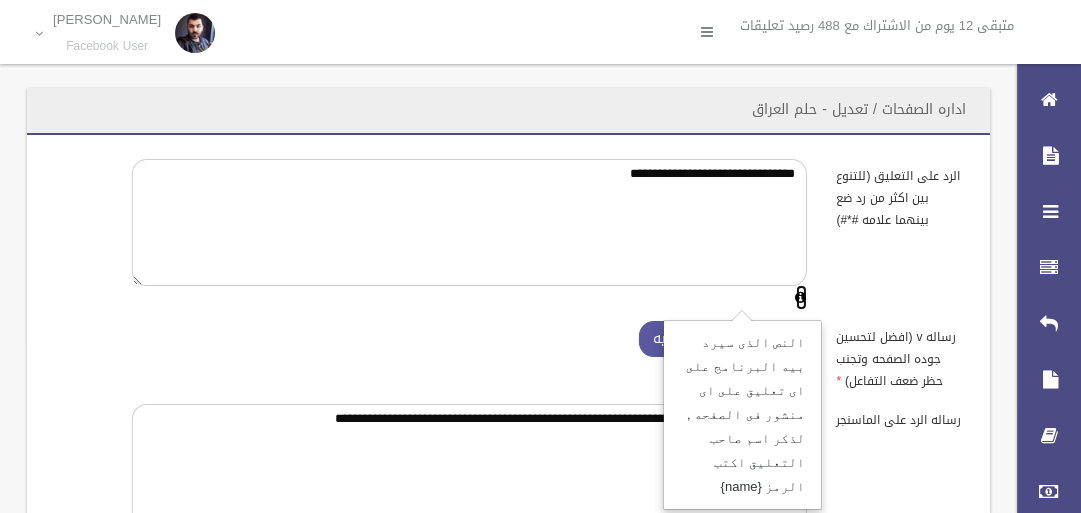 click at bounding box center (801, 297) 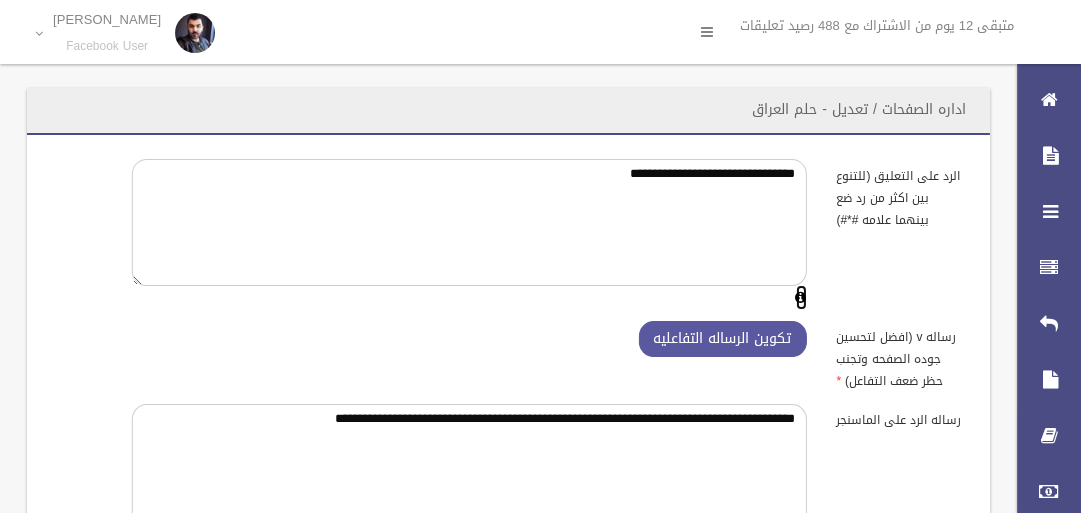 click at bounding box center (801, 297) 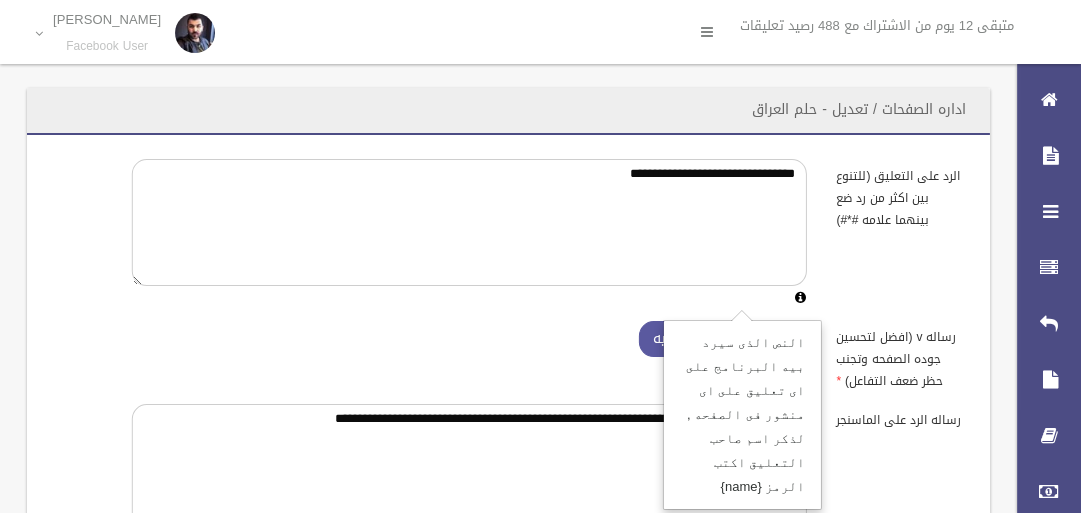 click on "النص الذى سيرد بيه البرنامج على اى تعليق على اى منشور فى الصفحه , لذكر اسم صاحب التعليق اكتب الرمز {name}" at bounding box center [742, 415] 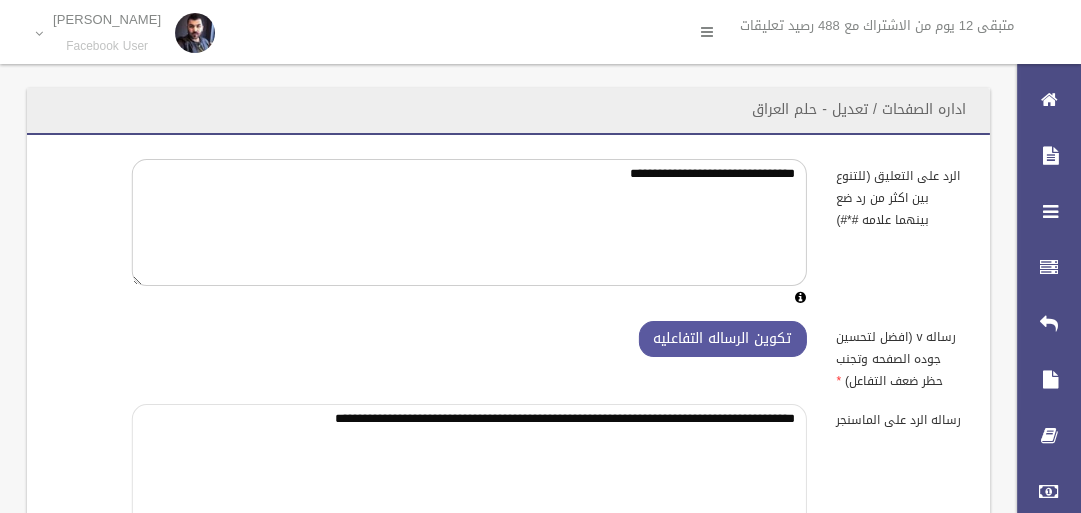 click on "**********" at bounding box center (469, 467) 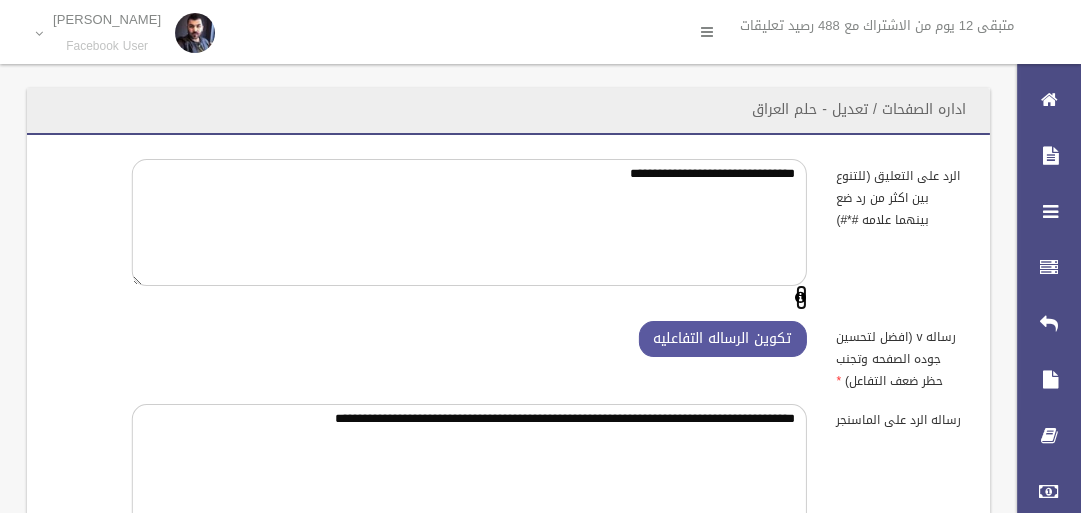 click at bounding box center [801, 297] 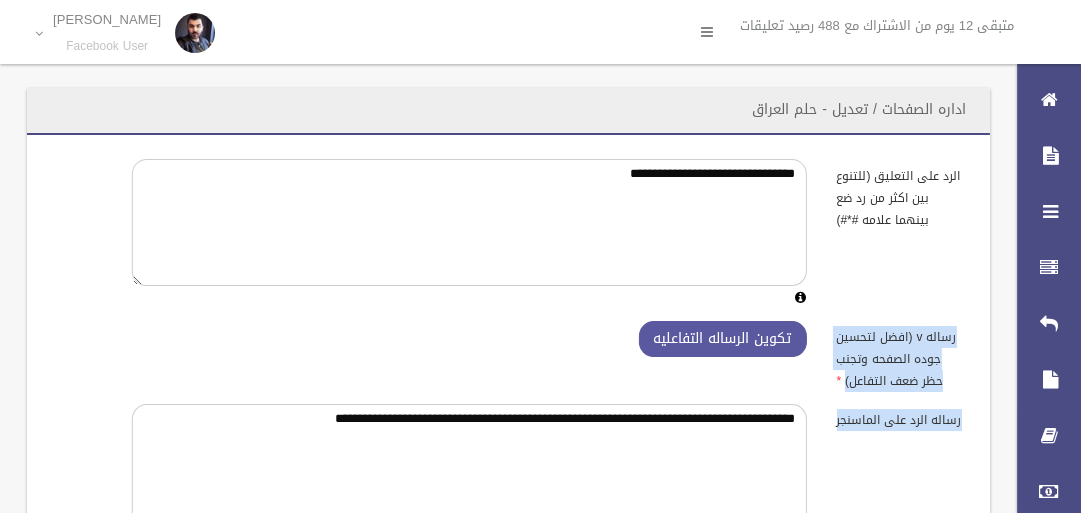 drag, startPoint x: 806, startPoint y: 436, endPoint x: 796, endPoint y: 427, distance: 13.453624 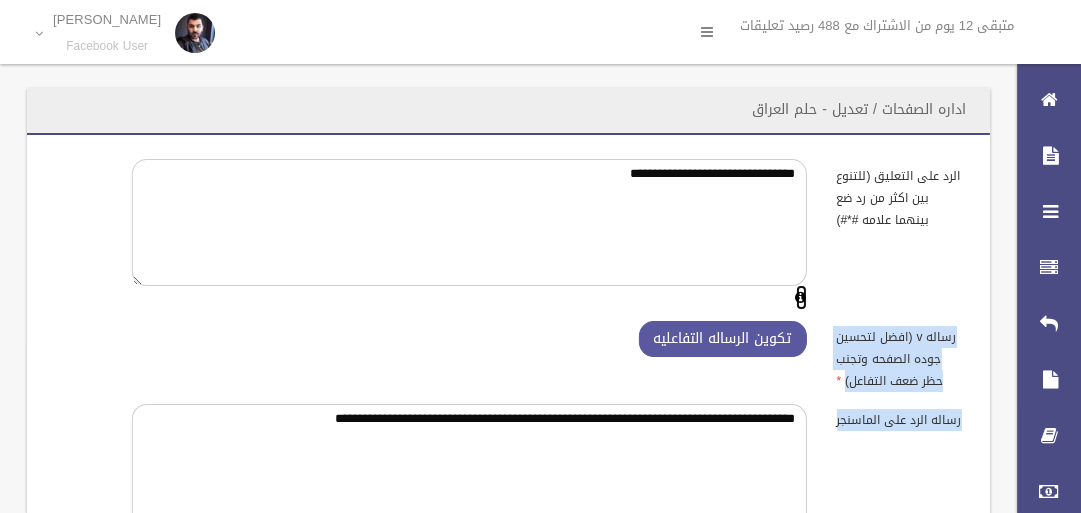 click at bounding box center (801, 297) 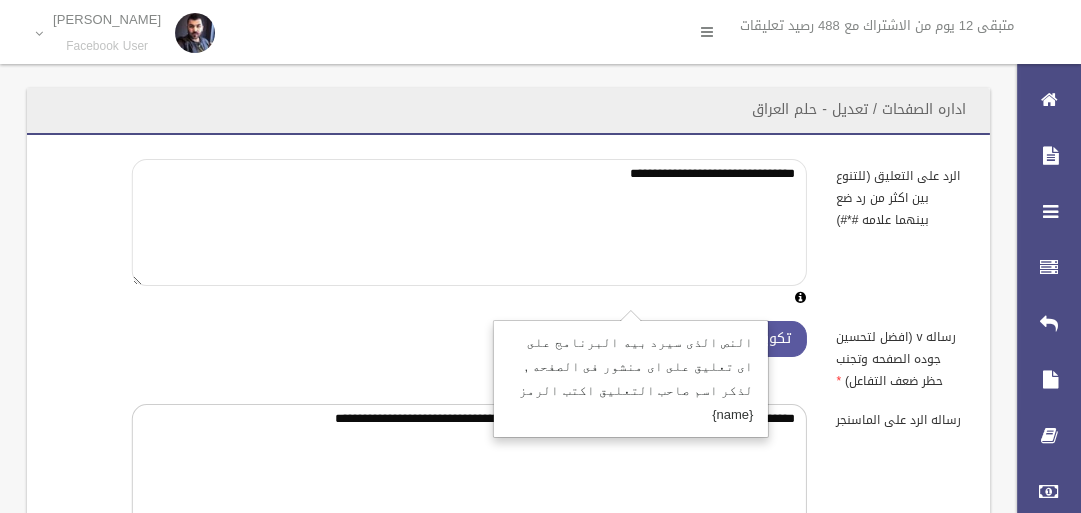 click on "**********" at bounding box center [469, 222] 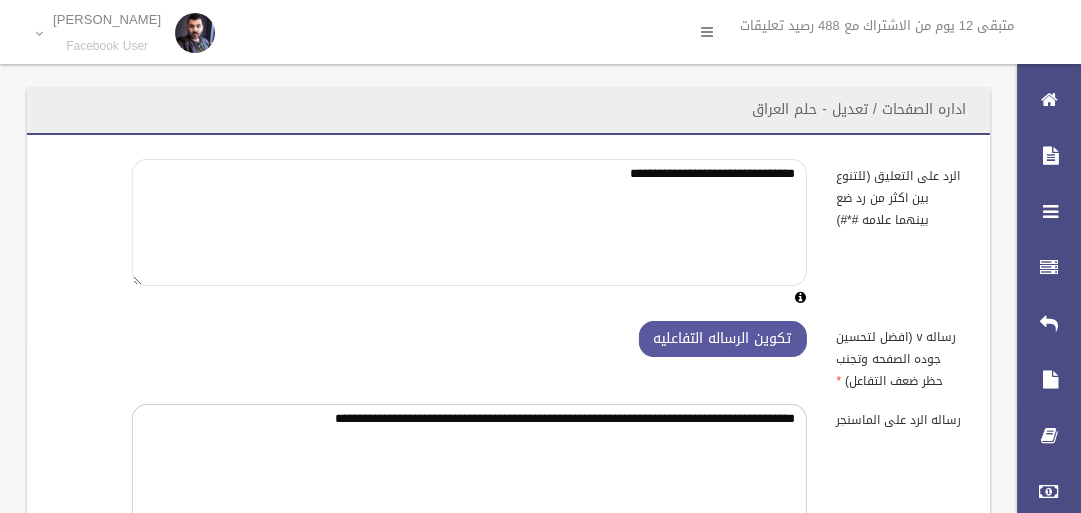 click on "**********" at bounding box center [469, 222] 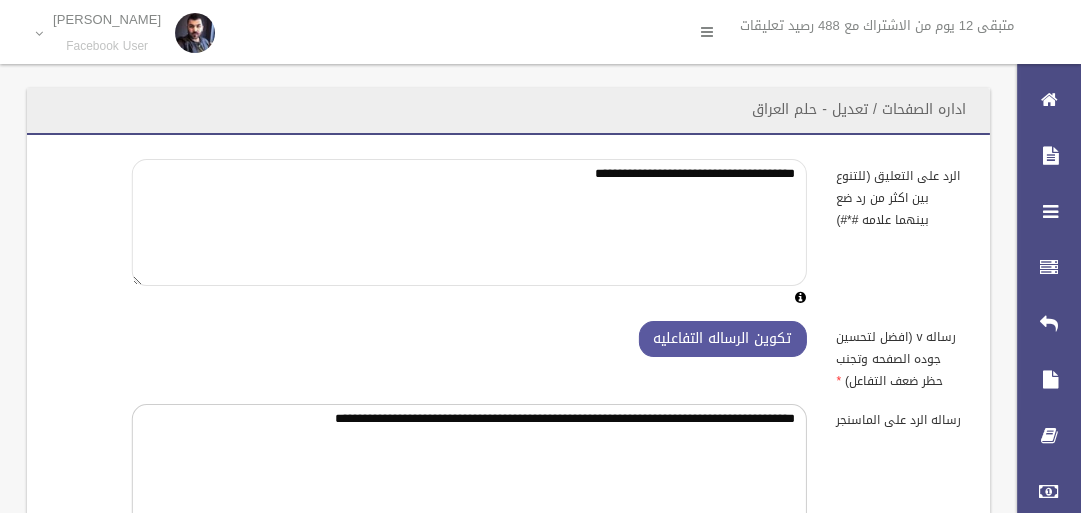 click on "**********" at bounding box center [469, 222] 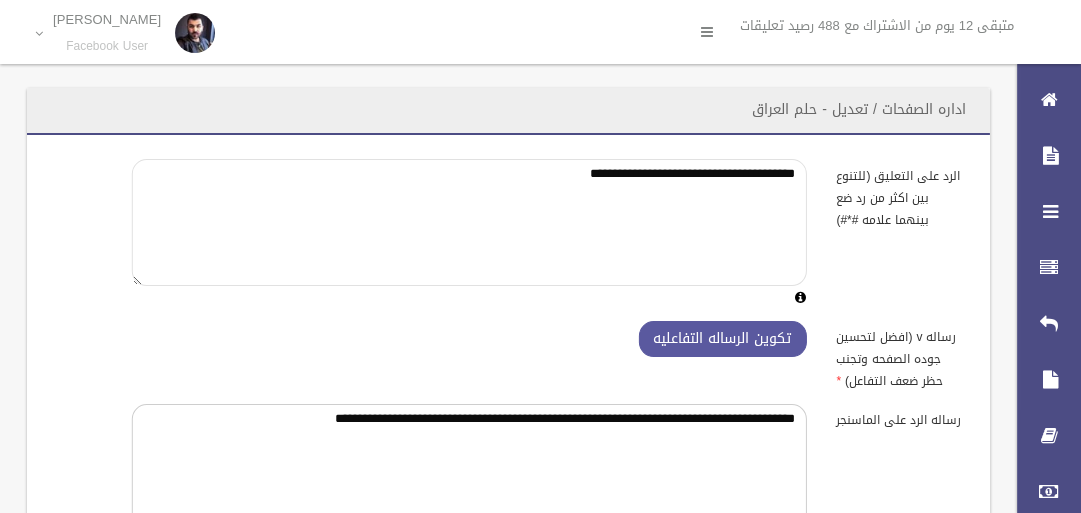click on "**********" at bounding box center (469, 222) 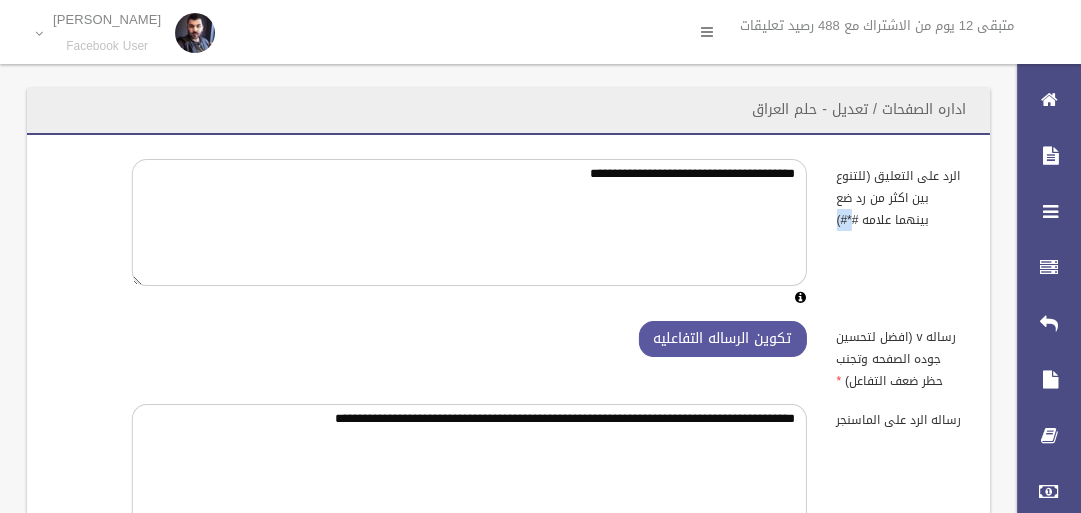 drag, startPoint x: 832, startPoint y: 223, endPoint x: 849, endPoint y: 226, distance: 17.262676 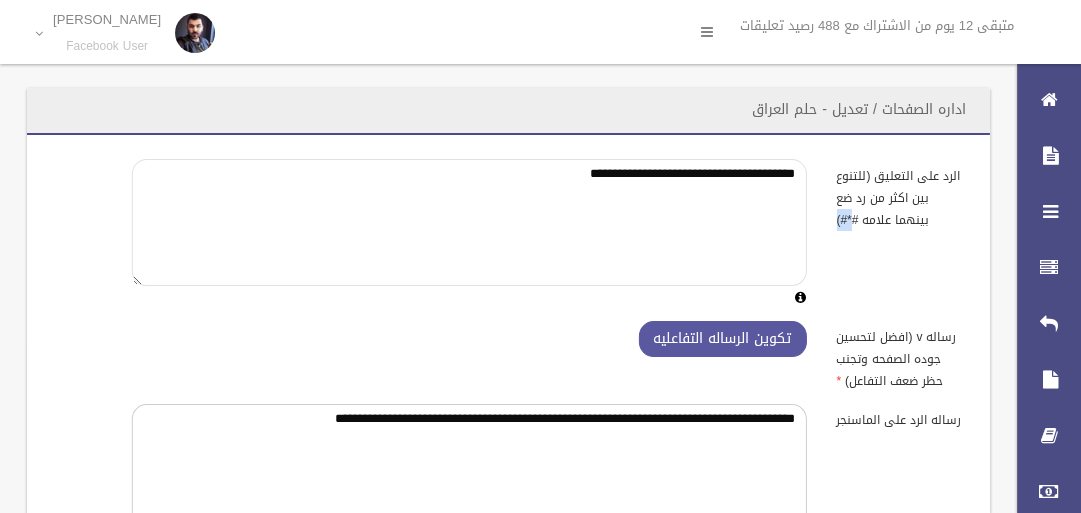 click on "**********" at bounding box center (469, 222) 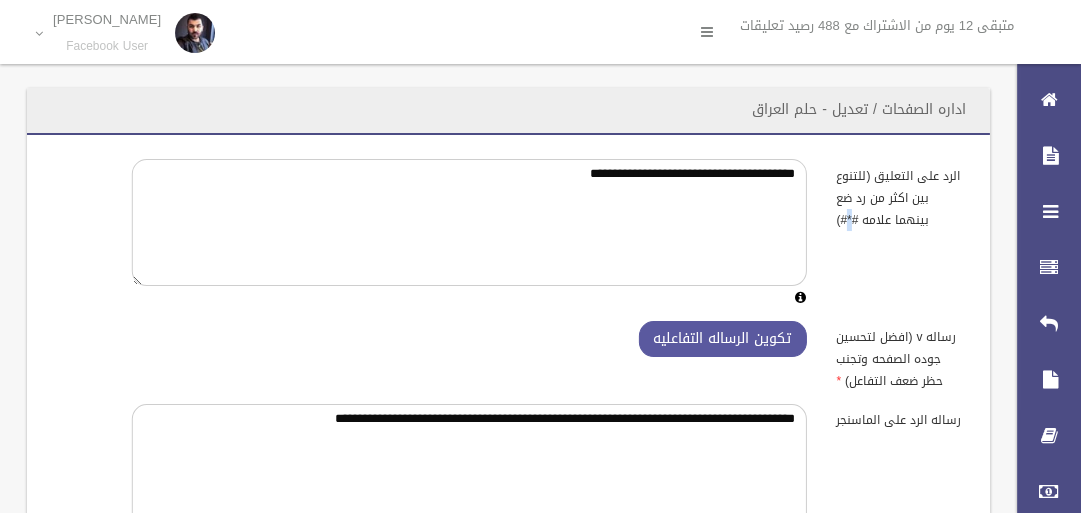 click on "الرد على التعليق (للتنوع بين اكثر من رد ضع بينهما علامه #*#)" at bounding box center [900, 195] 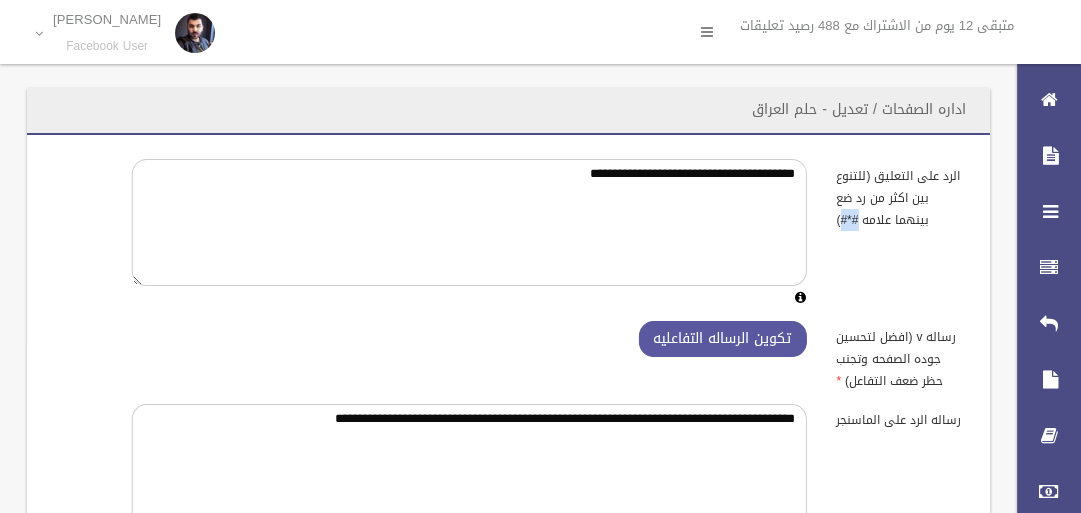 drag, startPoint x: 857, startPoint y: 223, endPoint x: 840, endPoint y: 228, distance: 17.720045 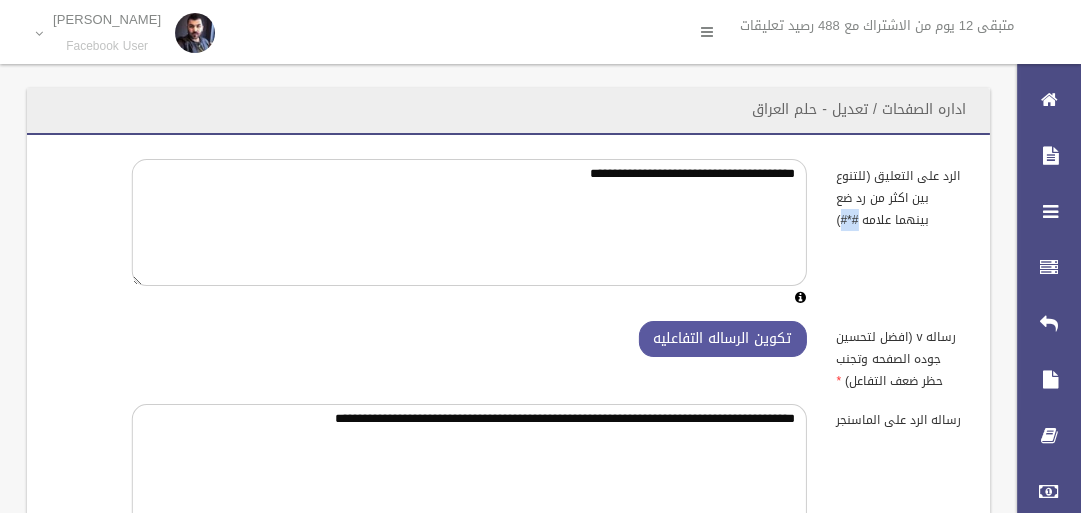 copy on "#*#" 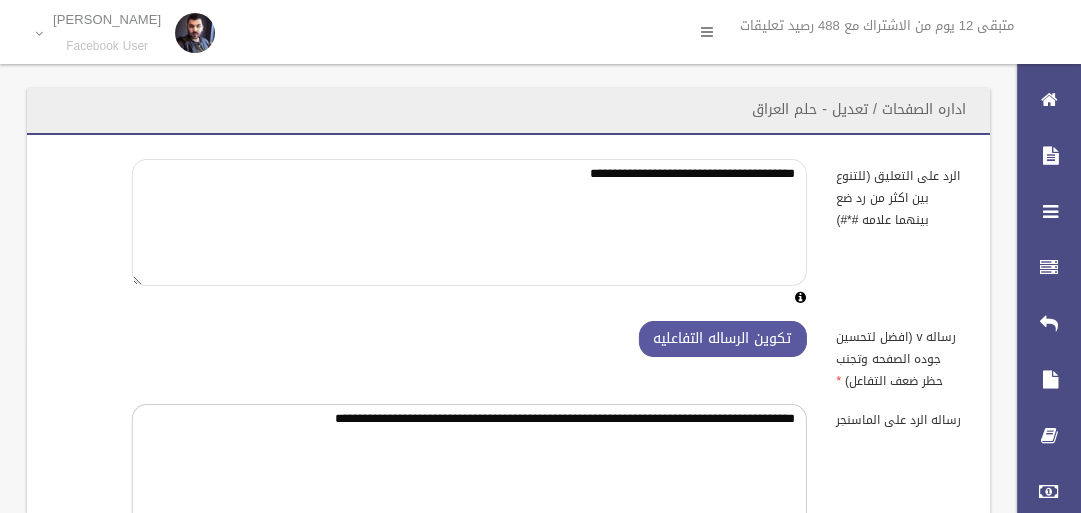 click on "**********" at bounding box center (469, 222) 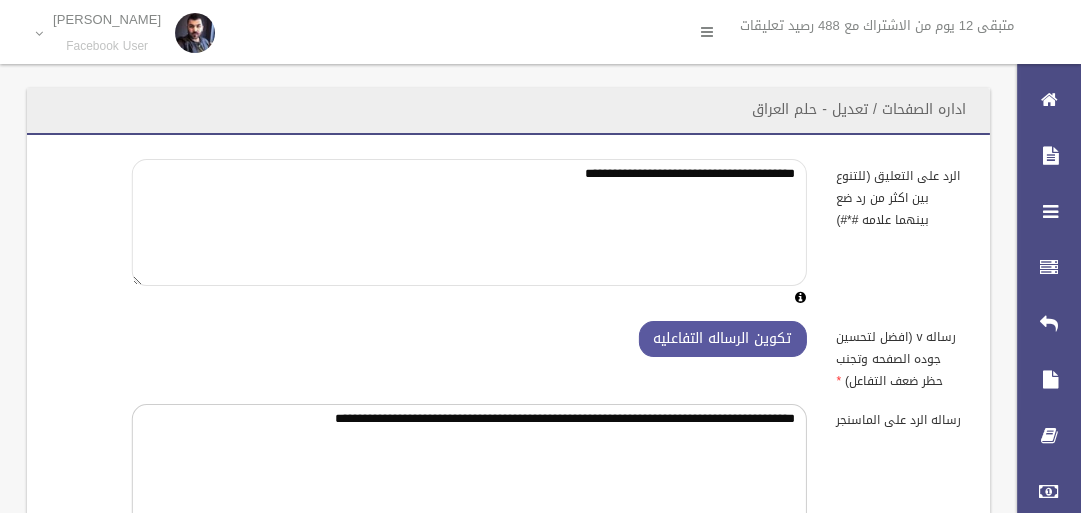 paste on "****" 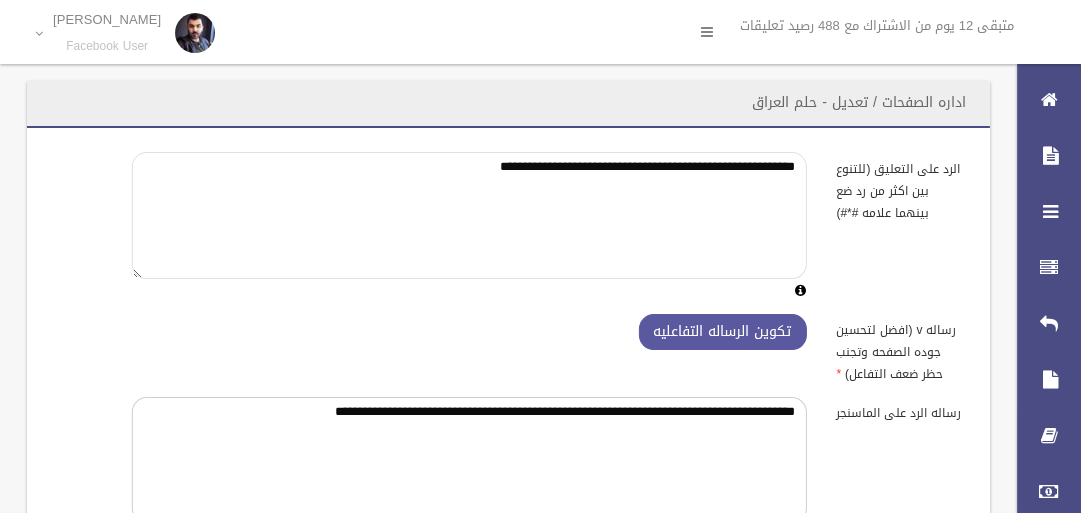 scroll, scrollTop: 0, scrollLeft: 0, axis: both 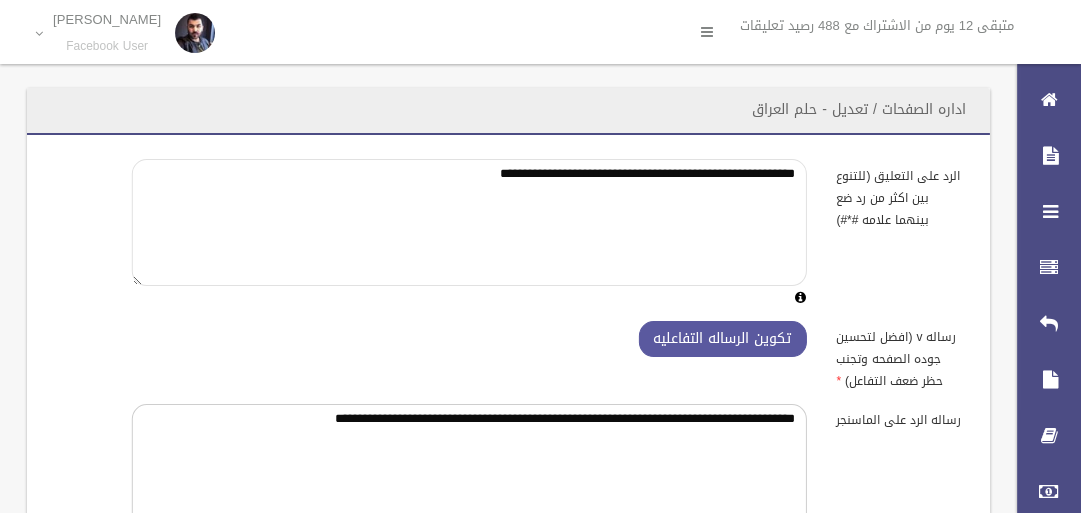 paste on "***" 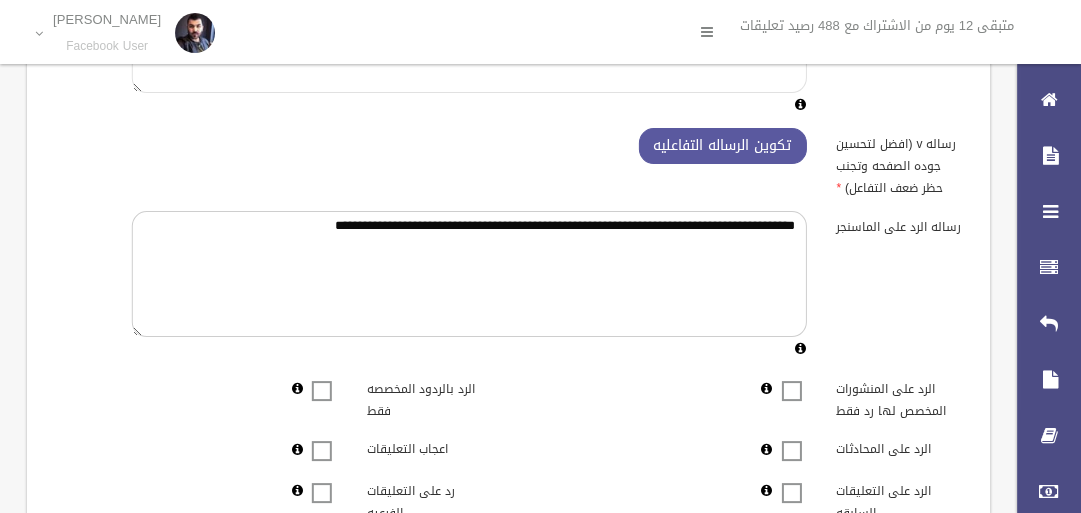scroll, scrollTop: 240, scrollLeft: 0, axis: vertical 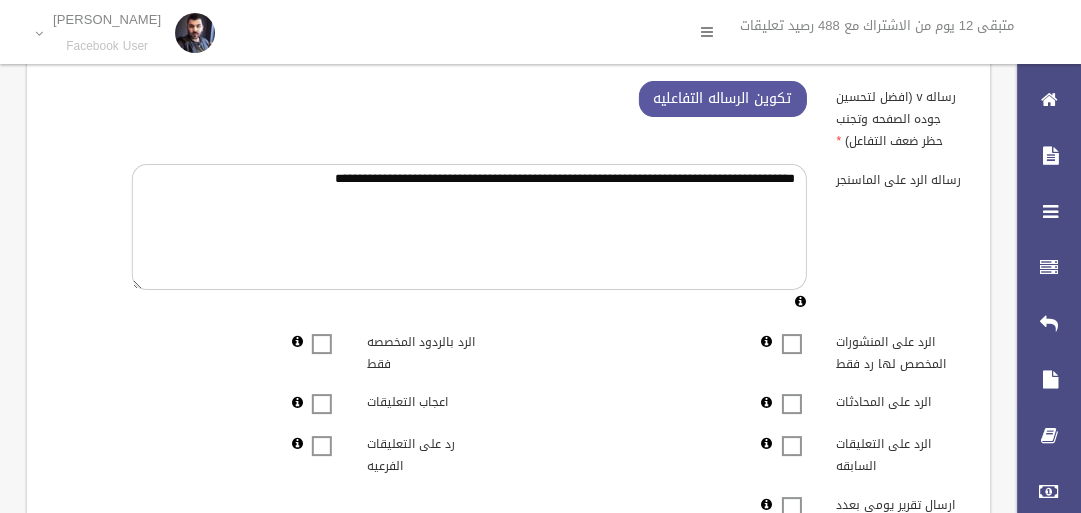 type on "**********" 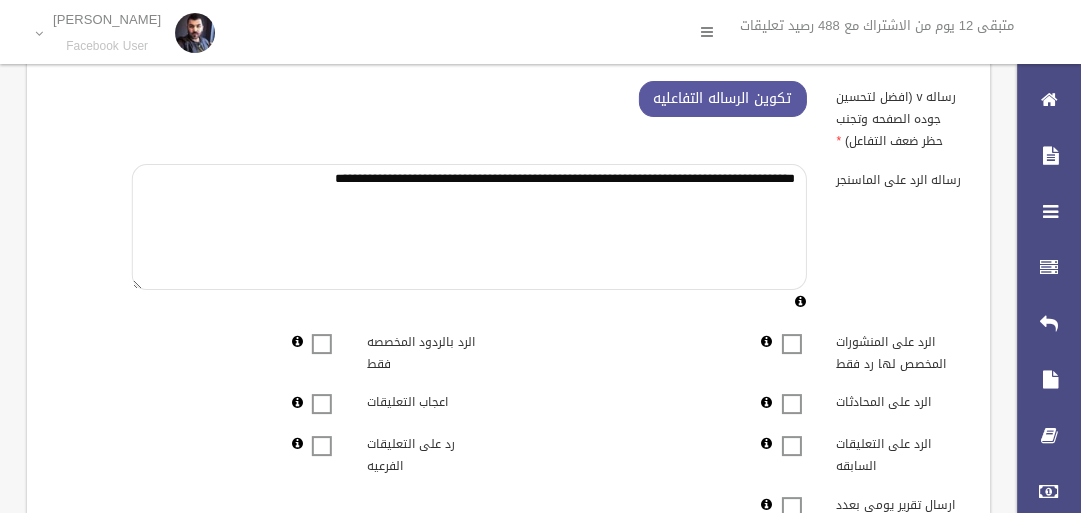 click on "**********" at bounding box center (469, 227) 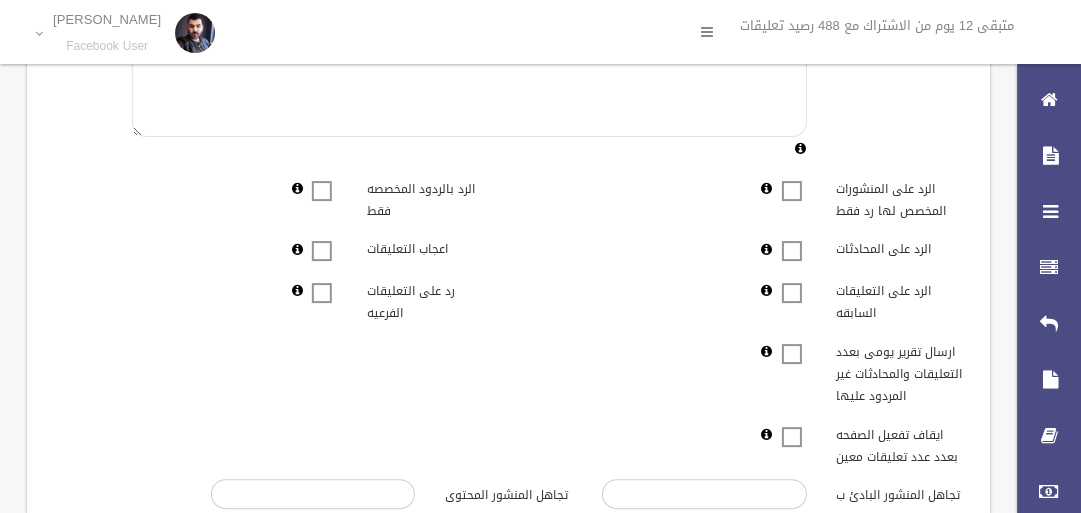 scroll, scrollTop: 400, scrollLeft: 0, axis: vertical 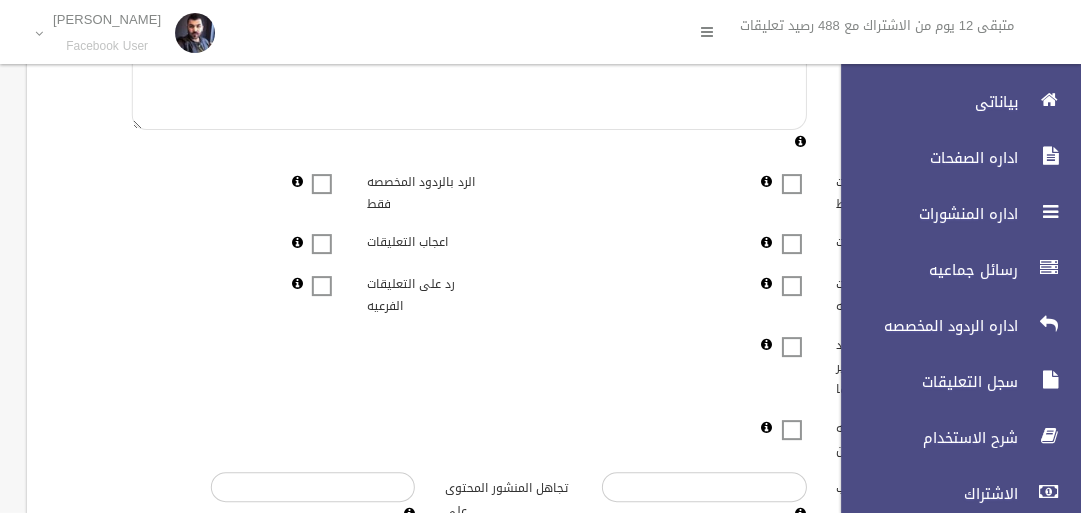 type 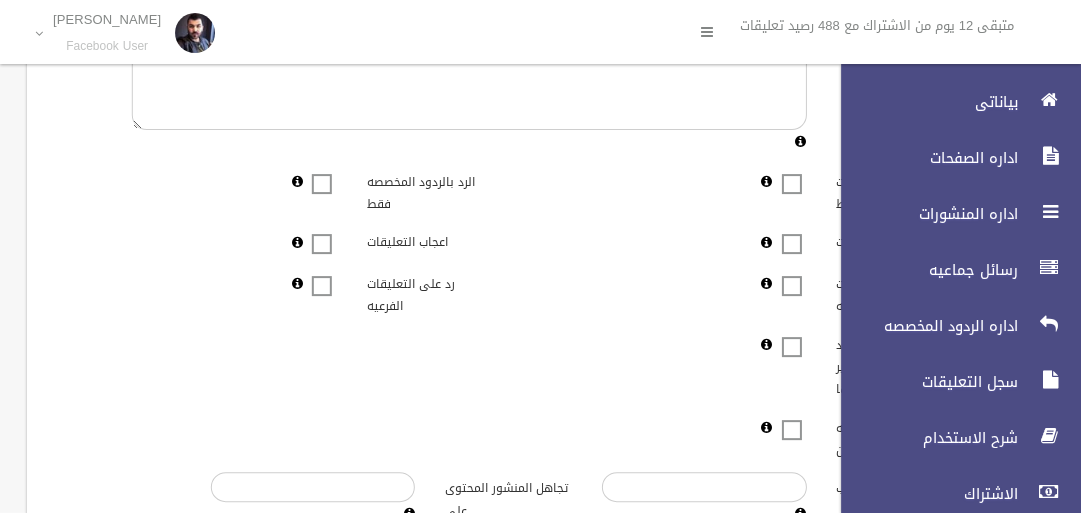 click on "متبقى 12 يوم من الاشتراك مع 488 رصيد تعليقات" at bounding box center [884, 26] 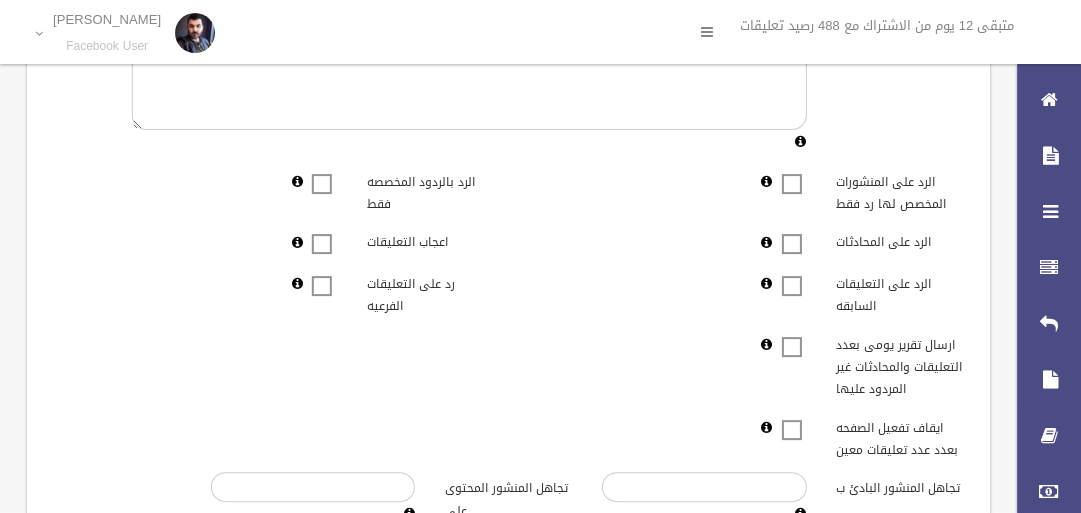 drag, startPoint x: 726, startPoint y: 241, endPoint x: 720, endPoint y: 259, distance: 18.973665 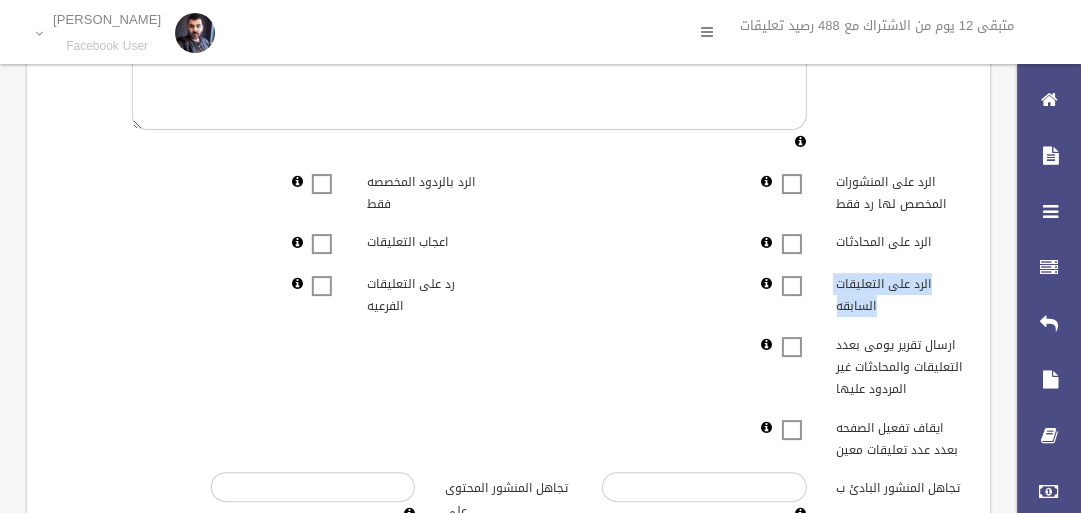 click on "**********" at bounding box center [508, 227] 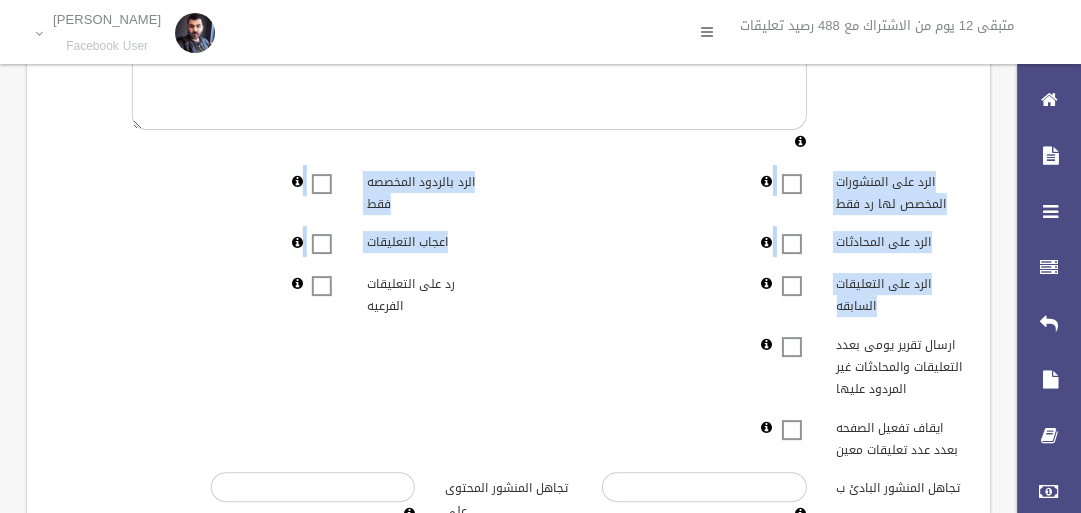 drag, startPoint x: 720, startPoint y: 258, endPoint x: 650, endPoint y: 196, distance: 93.50936 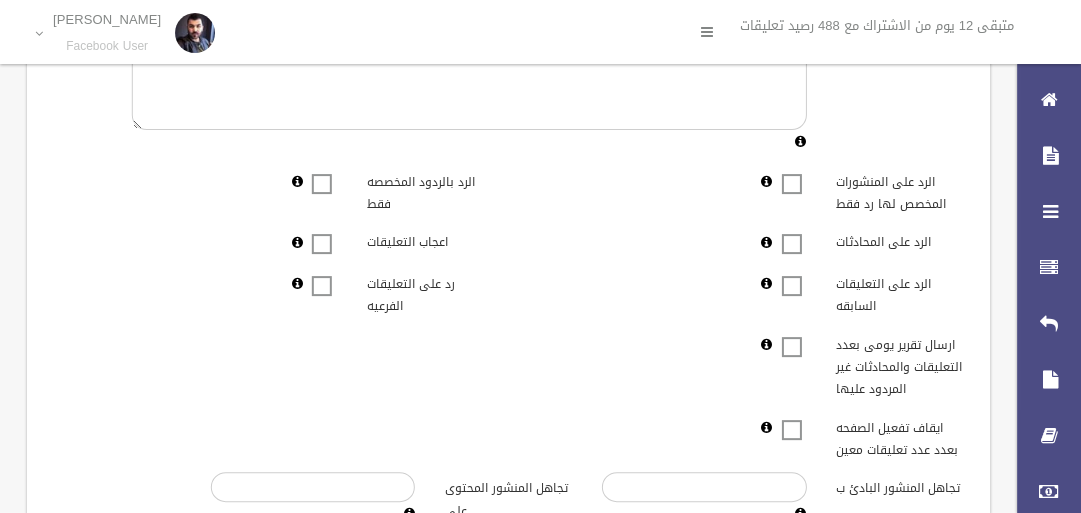 click on "الرد على المنشورات المخصص لها رد فقط
الرد بالردود المخصصه فقط" at bounding box center (508, 190) 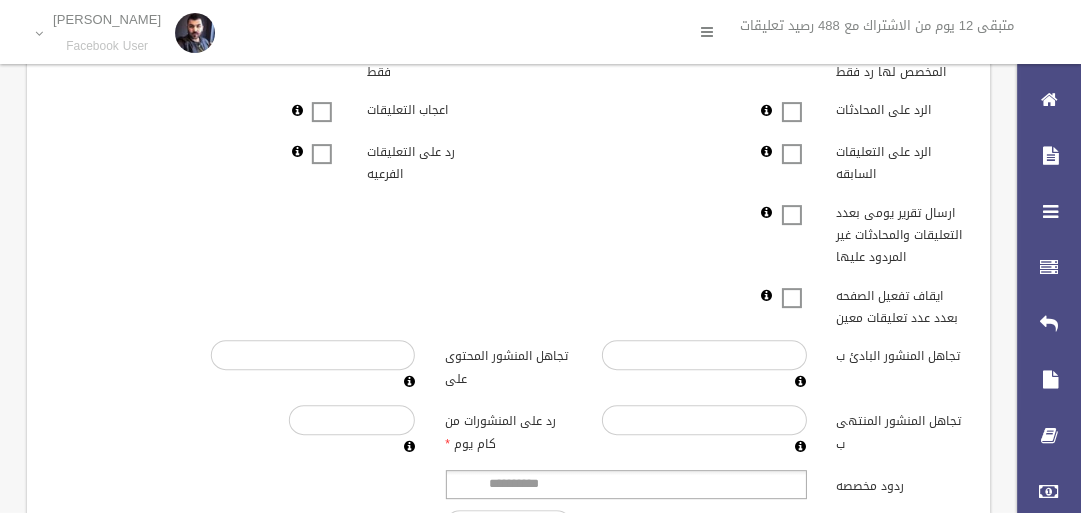 scroll, scrollTop: 560, scrollLeft: 0, axis: vertical 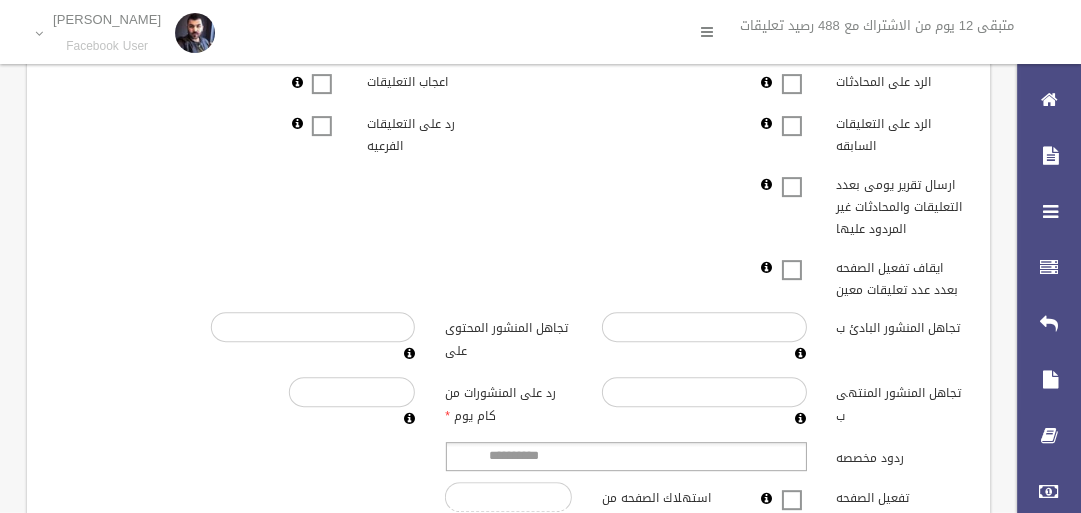 click at bounding box center (792, 257) 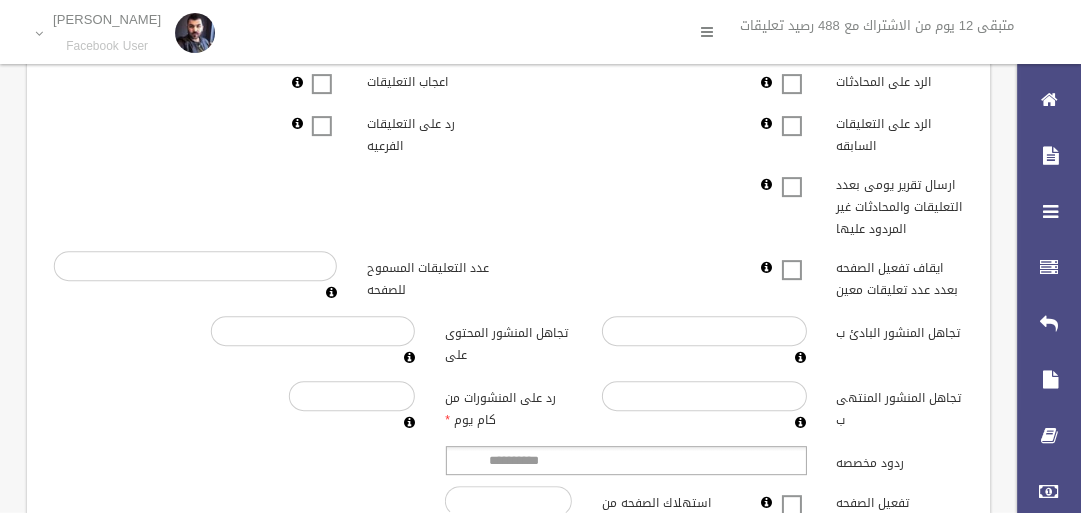click on "**********" at bounding box center [508, 69] 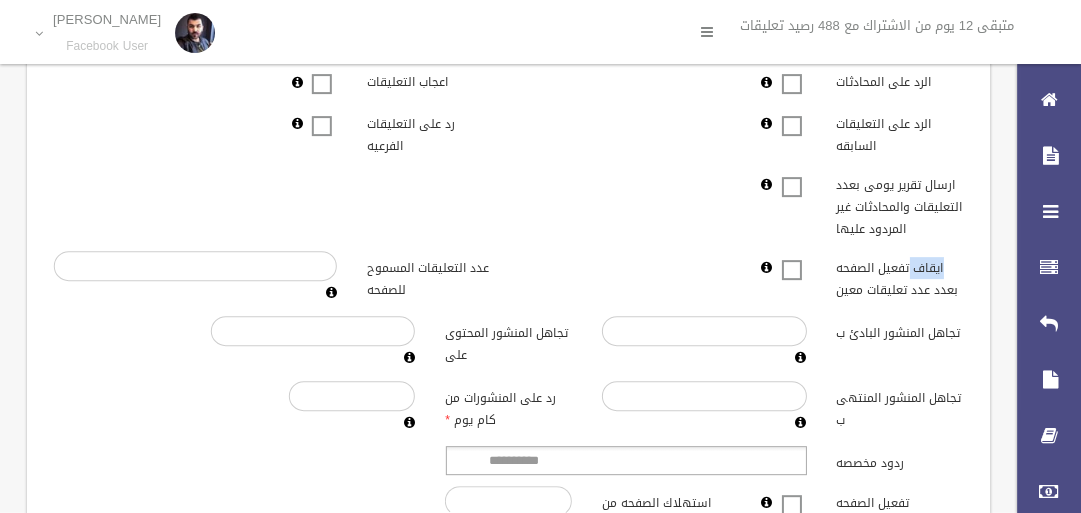 click on "**********" at bounding box center [508, 69] 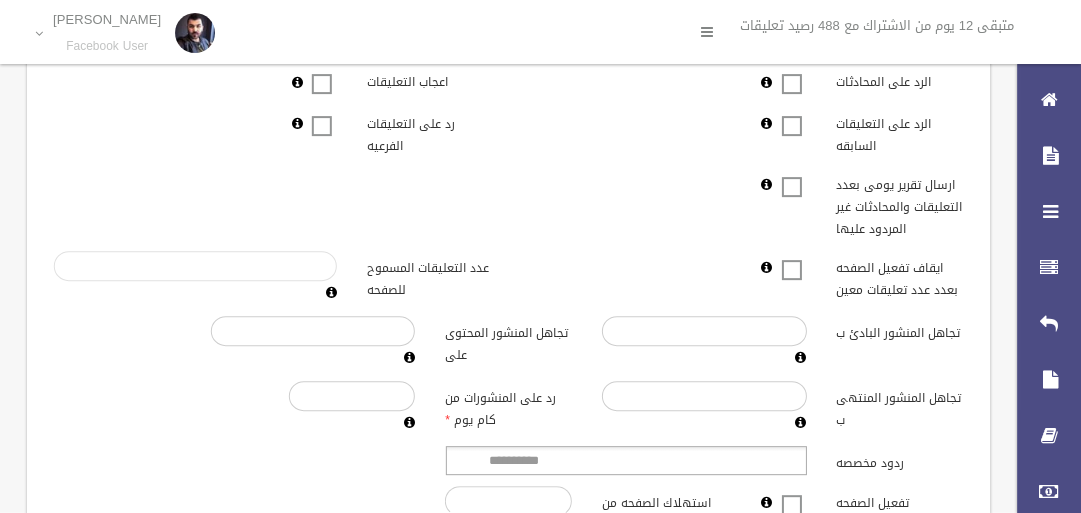 click on "عدد التعليقات المسموح للصفحه" at bounding box center (195, 266) 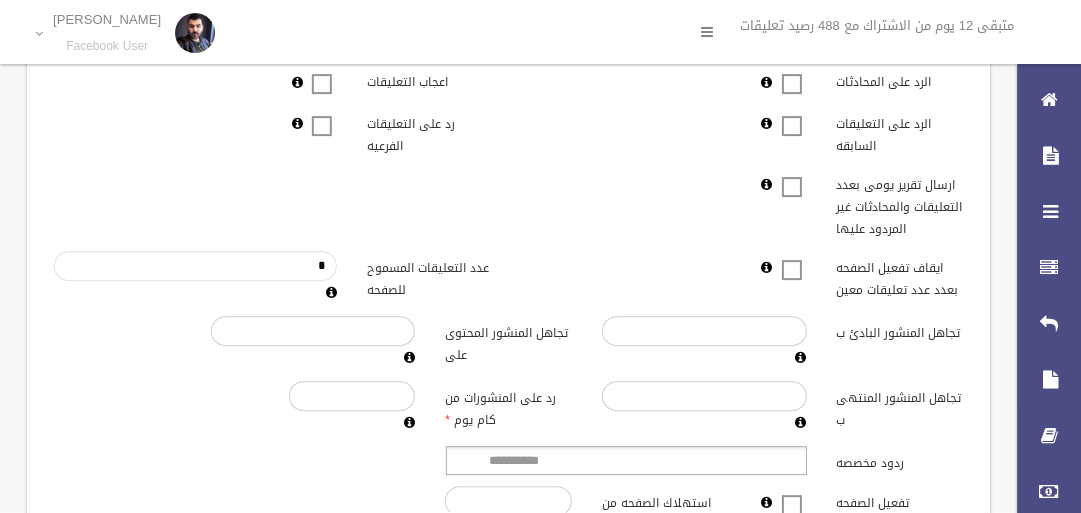 click on "*" at bounding box center [195, 266] 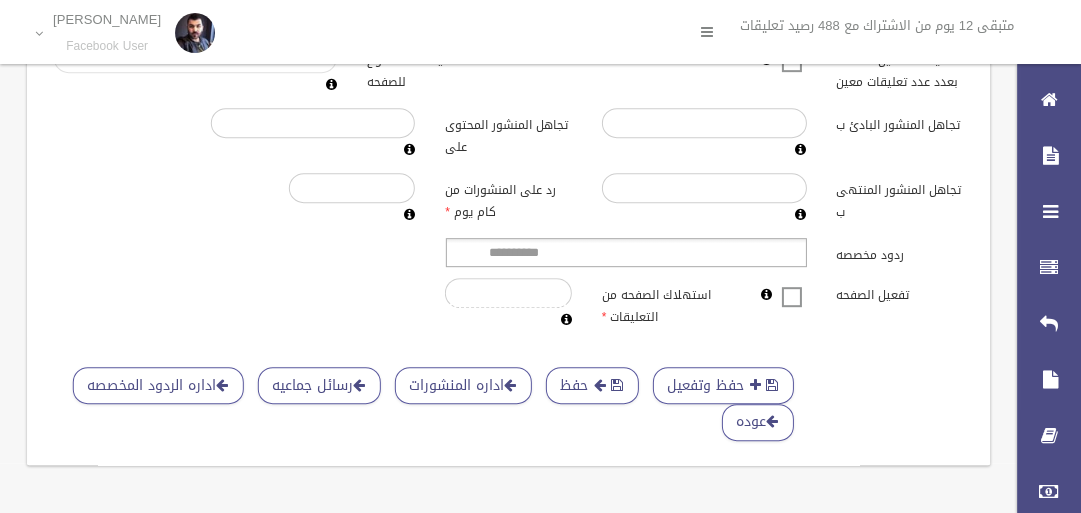 scroll, scrollTop: 778, scrollLeft: 0, axis: vertical 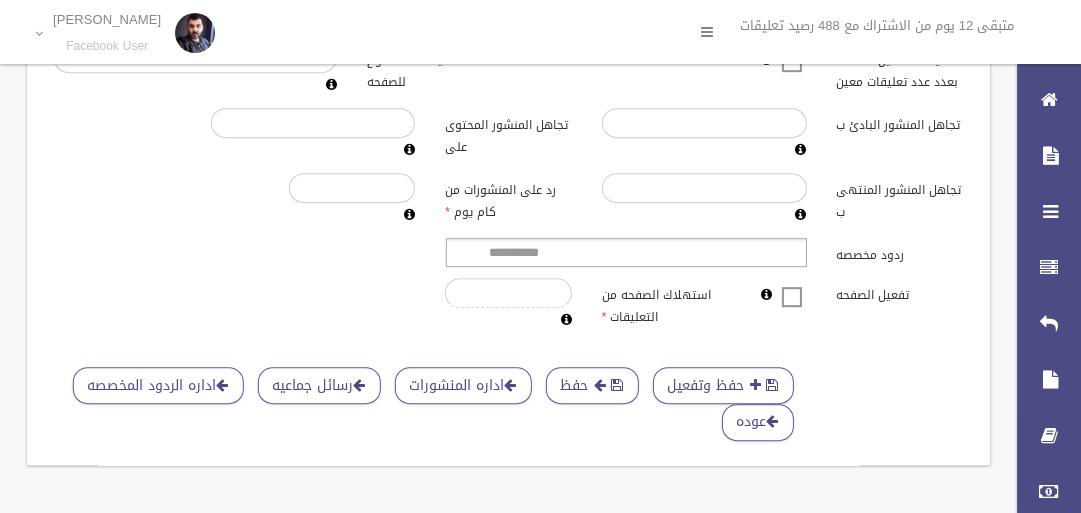 click at bounding box center (792, 284) 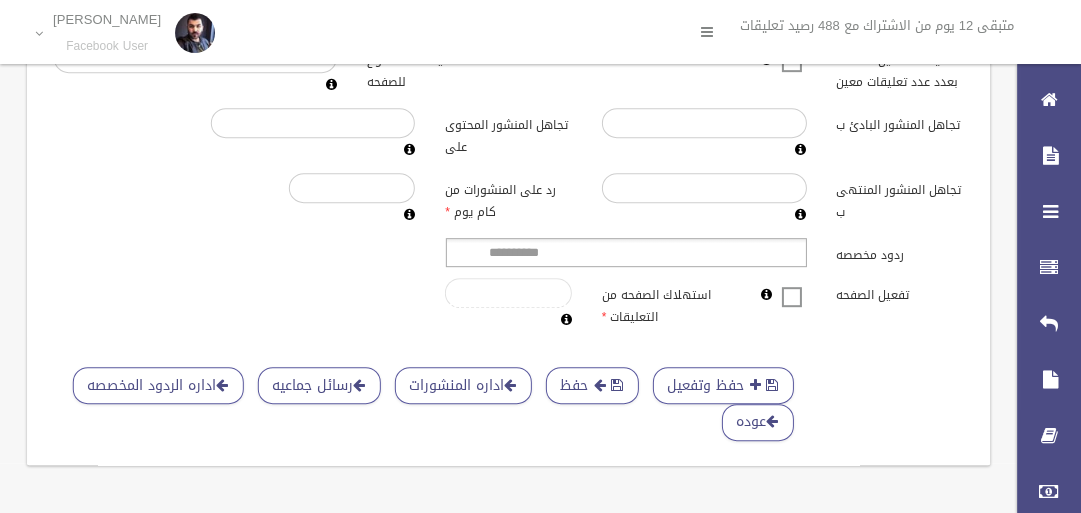 click on "*" at bounding box center [508, 293] 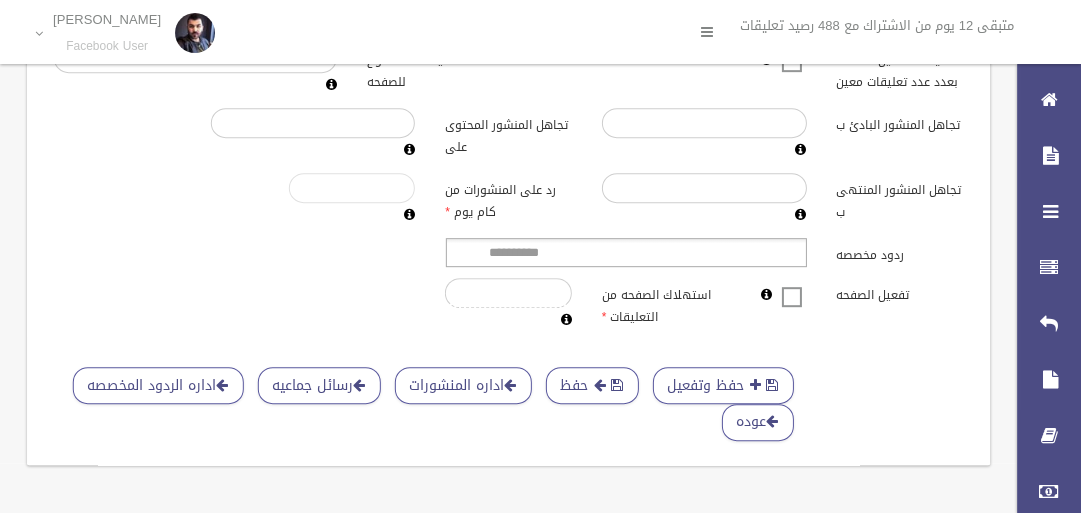 click on "*****" at bounding box center [352, 188] 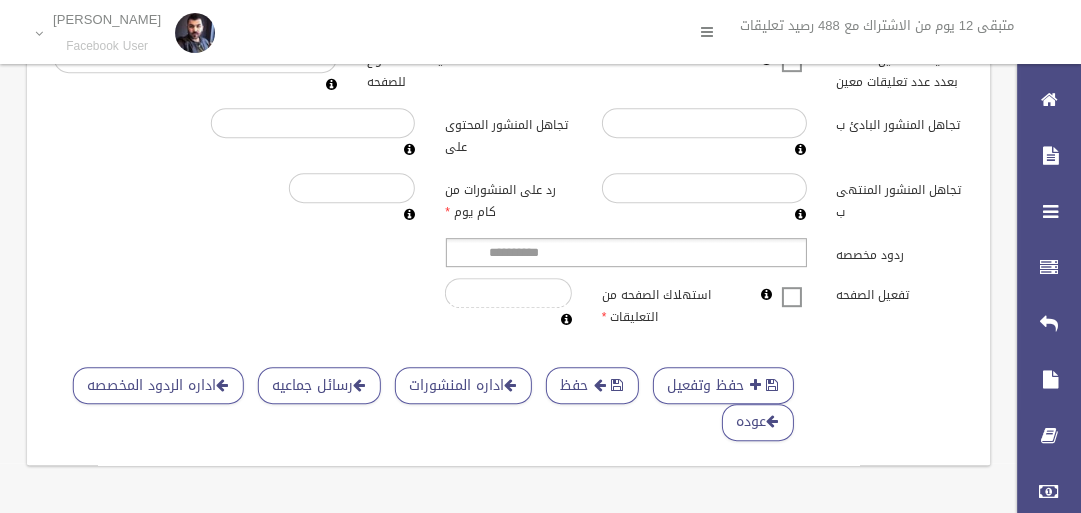click on "**********" at bounding box center (508, 252) 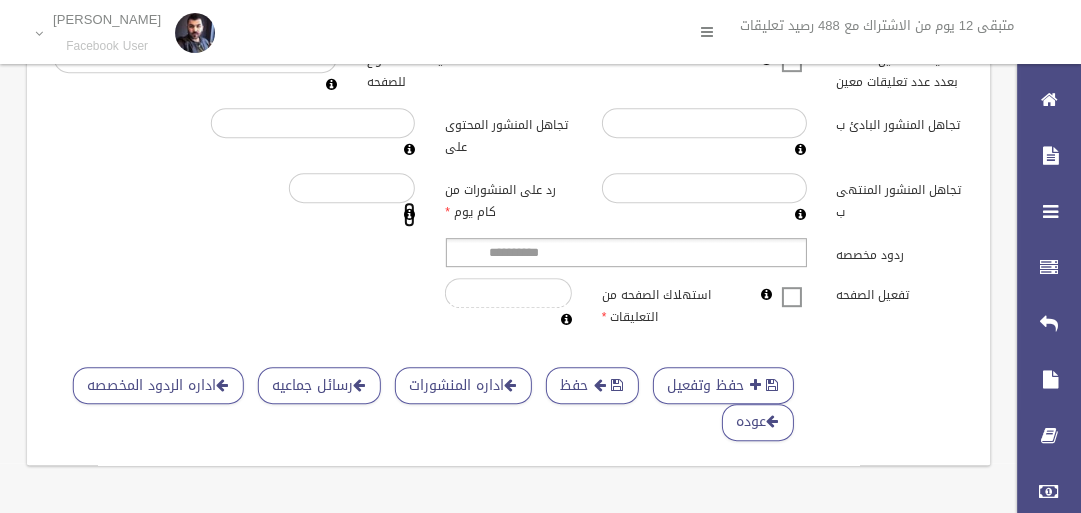 click on "*" at bounding box center [352, 200] 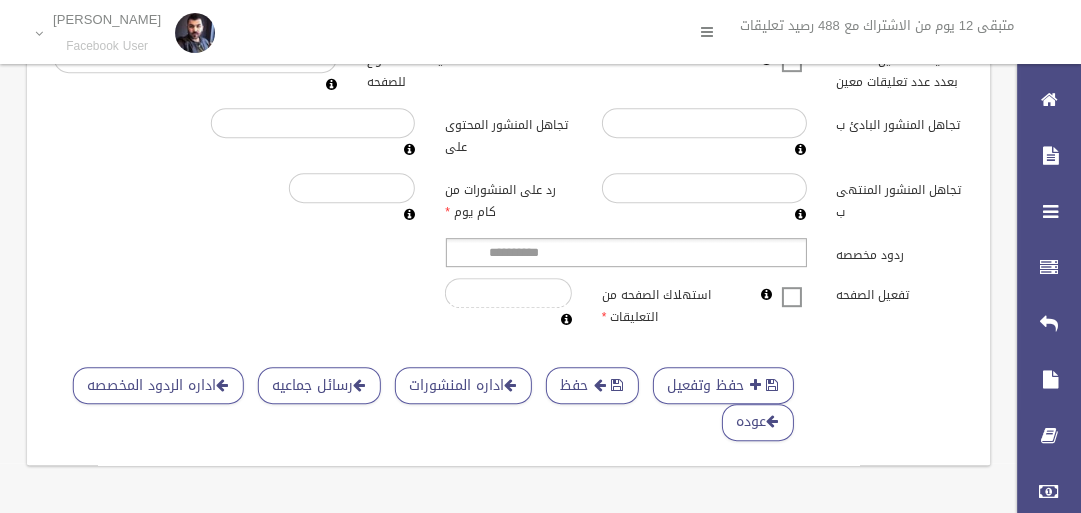 click on "**********" at bounding box center (508, -139) 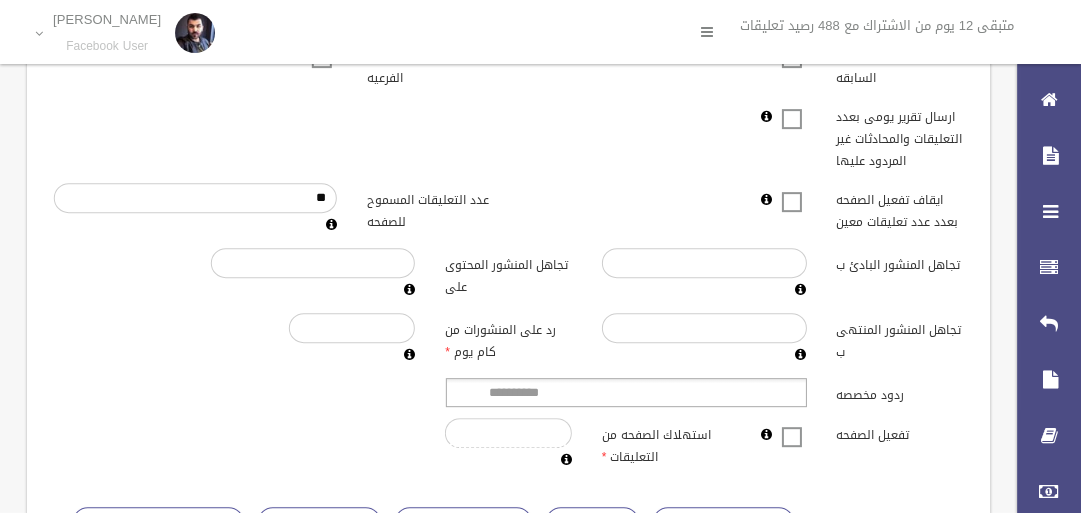 scroll, scrollTop: 778, scrollLeft: 0, axis: vertical 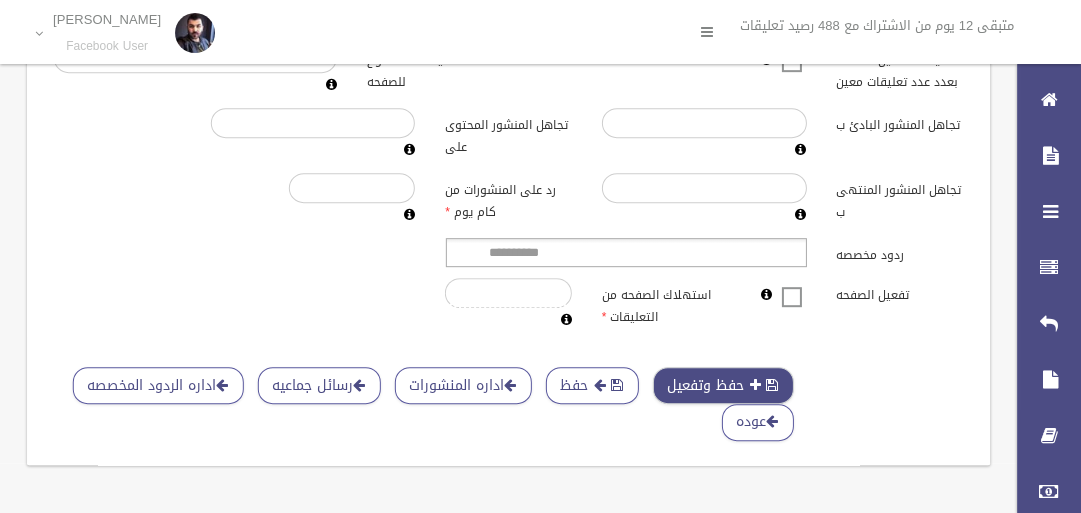 click on "حفظ وتفعيل" at bounding box center [723, 385] 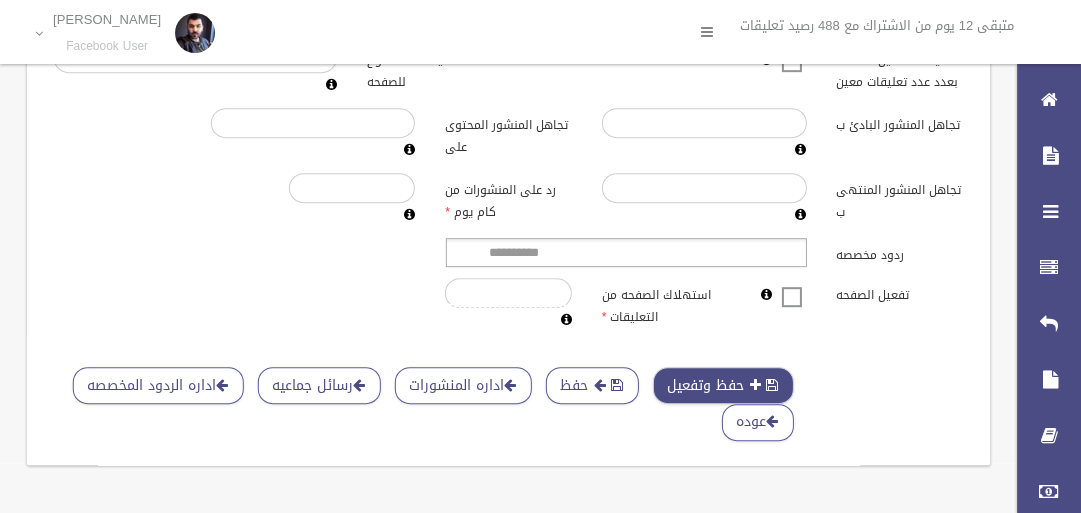 click at bounding box center (756, 385) 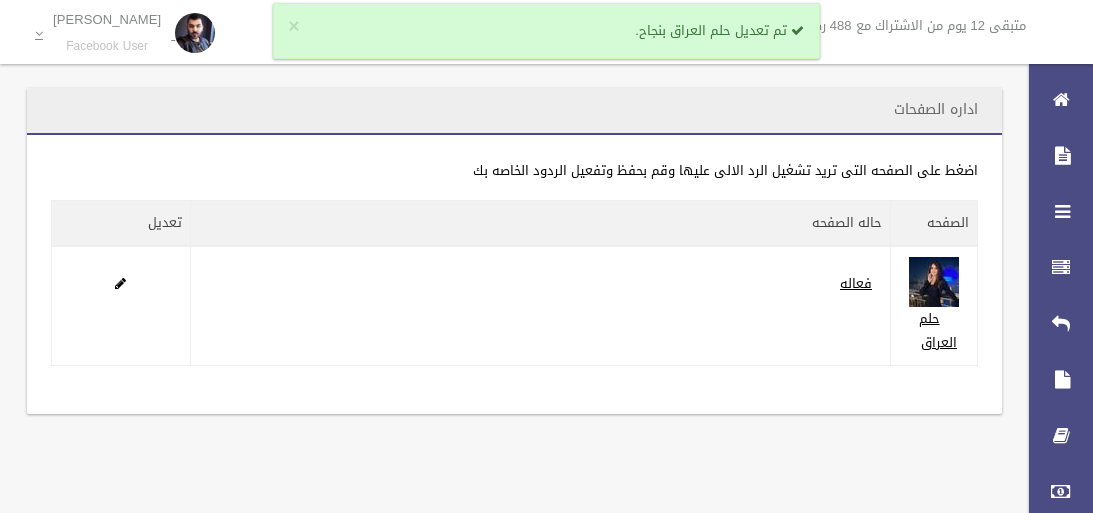 scroll, scrollTop: 0, scrollLeft: 0, axis: both 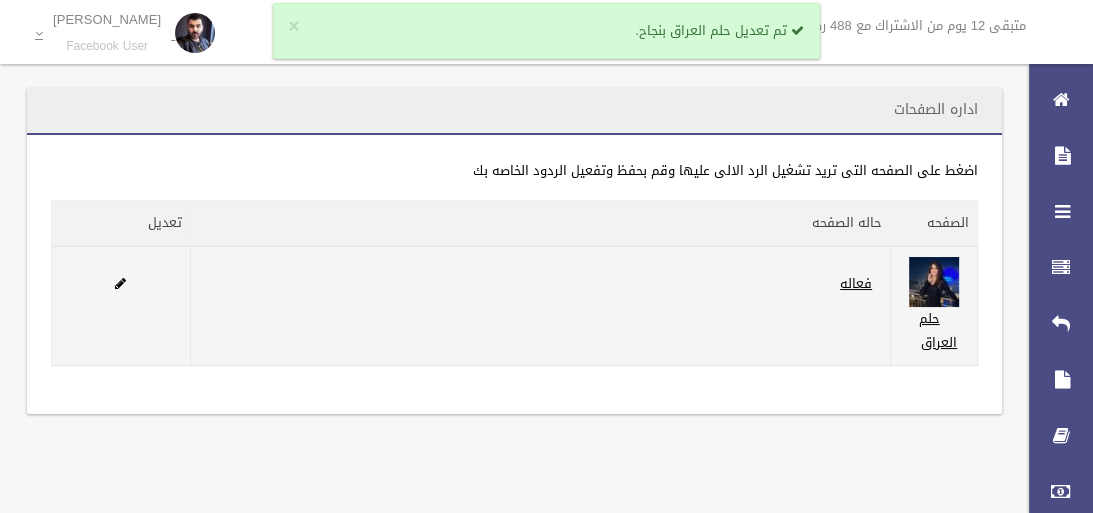 click on "فعاله" at bounding box center [540, 306] 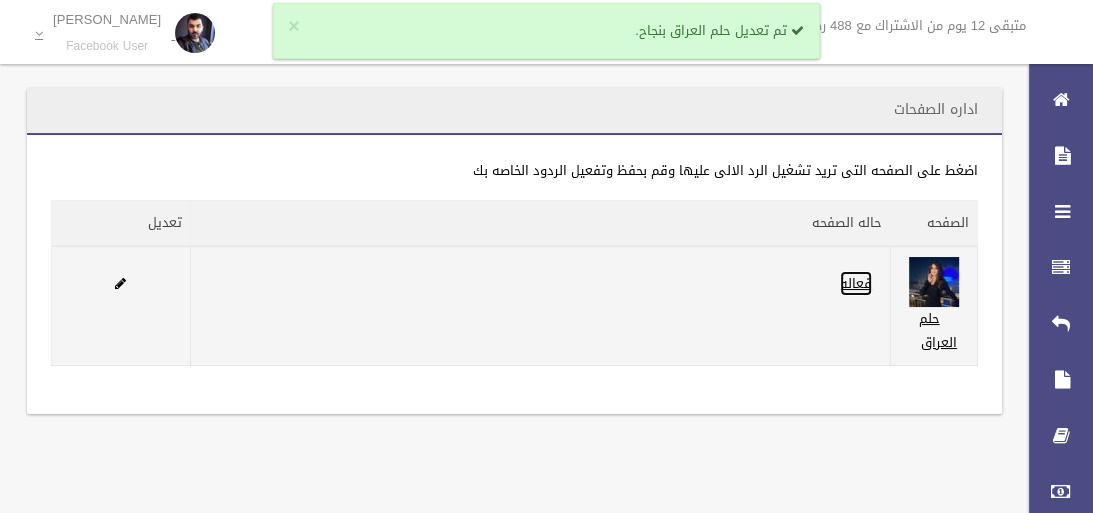 click on "فعاله" at bounding box center (856, 283) 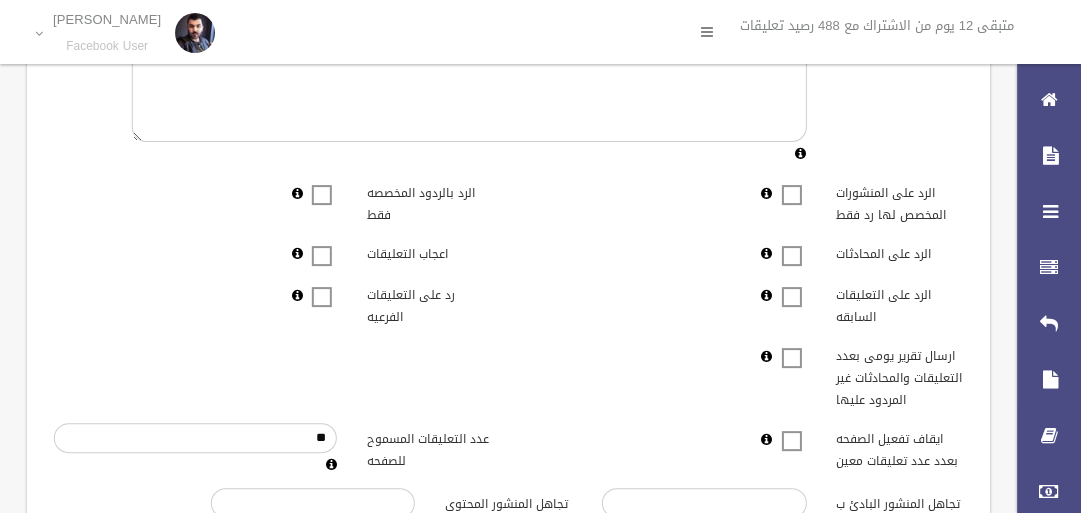 scroll, scrollTop: 320, scrollLeft: 0, axis: vertical 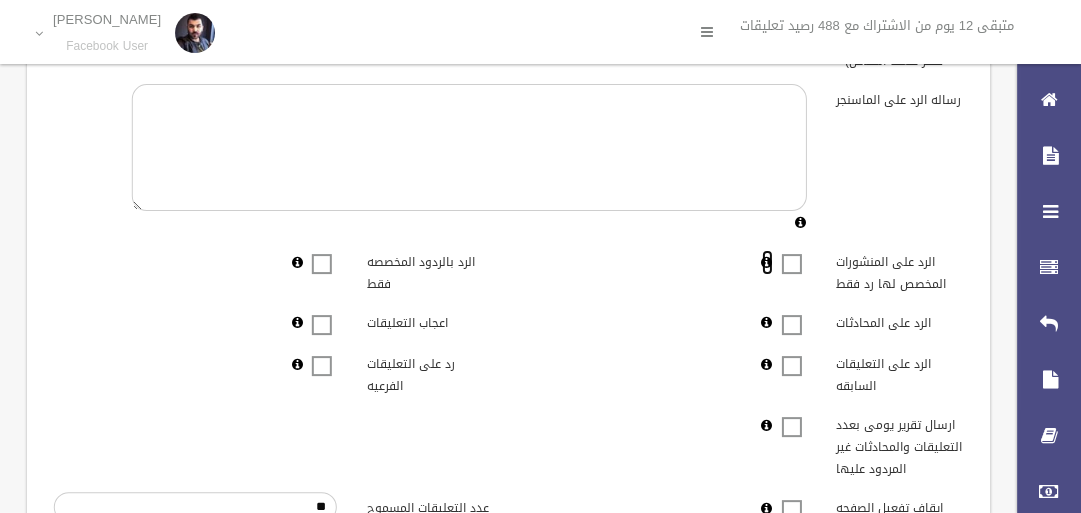 click at bounding box center (767, 262) 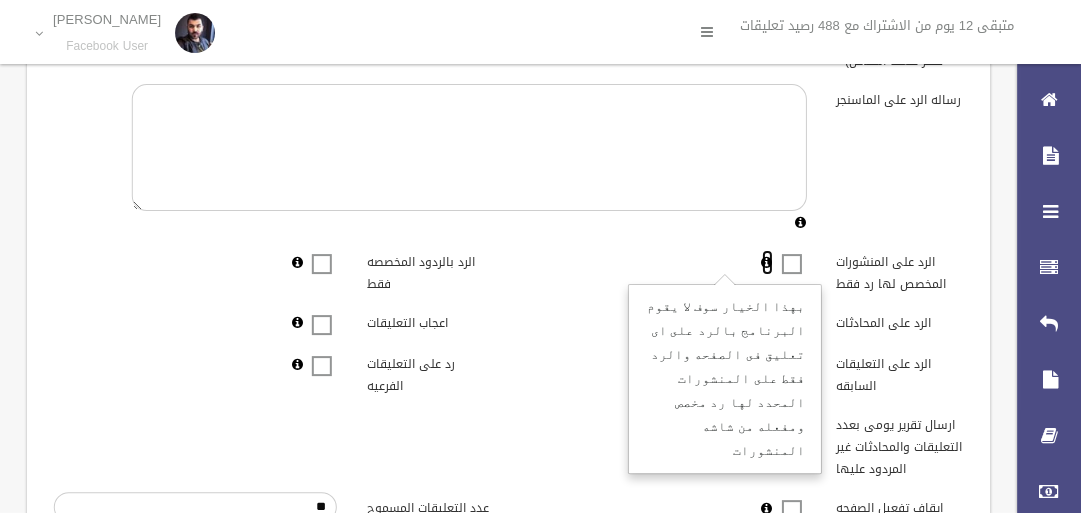click at bounding box center [767, 262] 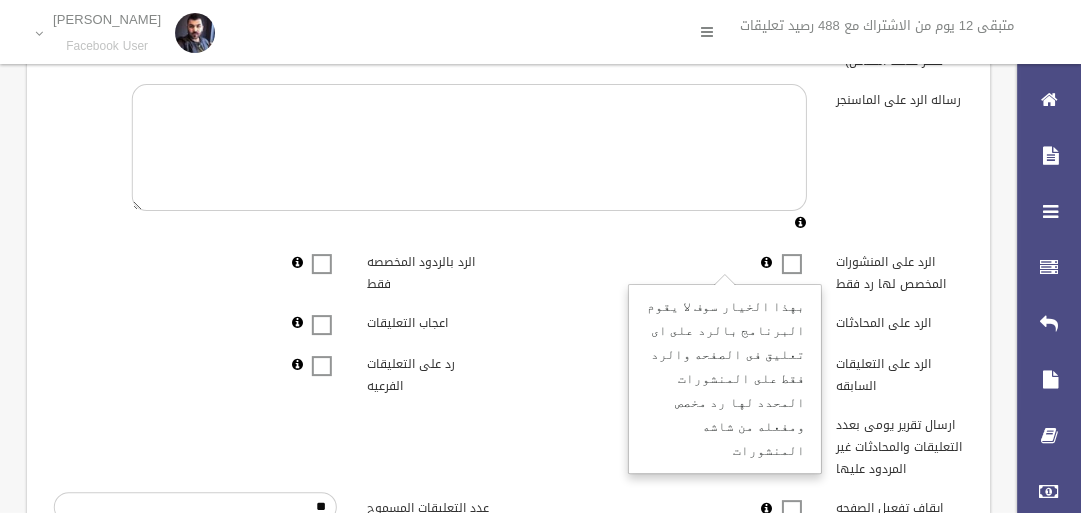 click at bounding box center (792, 251) 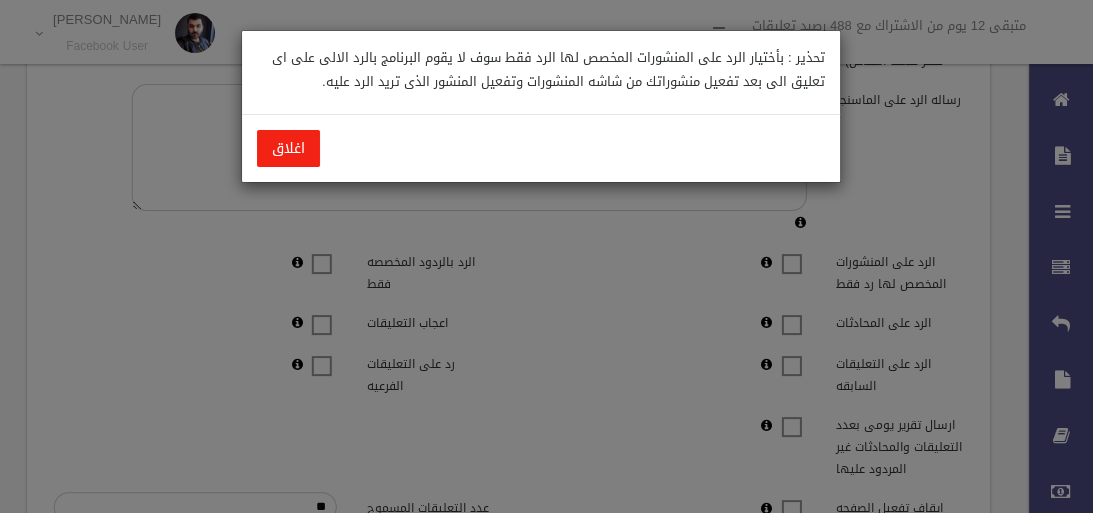 click on "اغلاق" at bounding box center [288, 148] 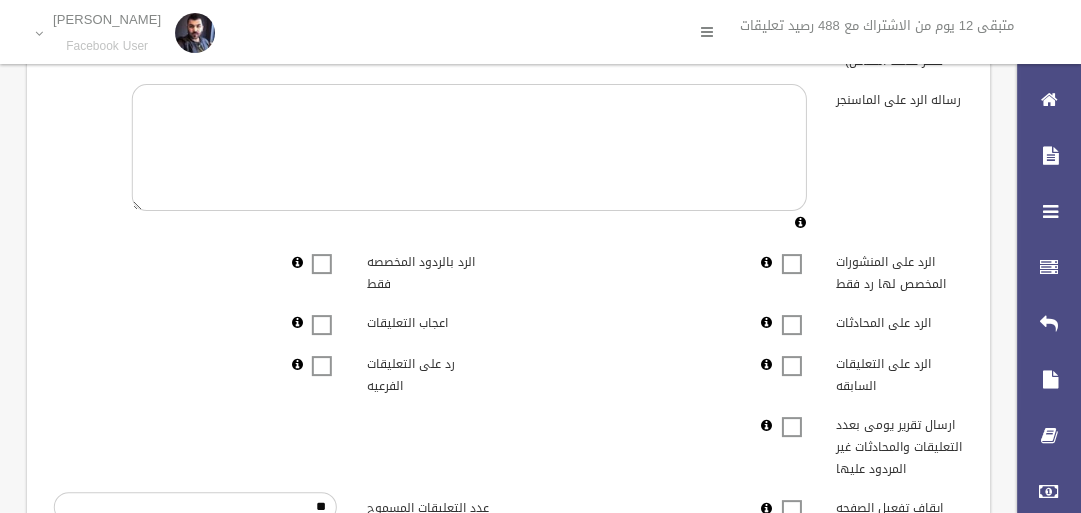 click at bounding box center [792, 263] 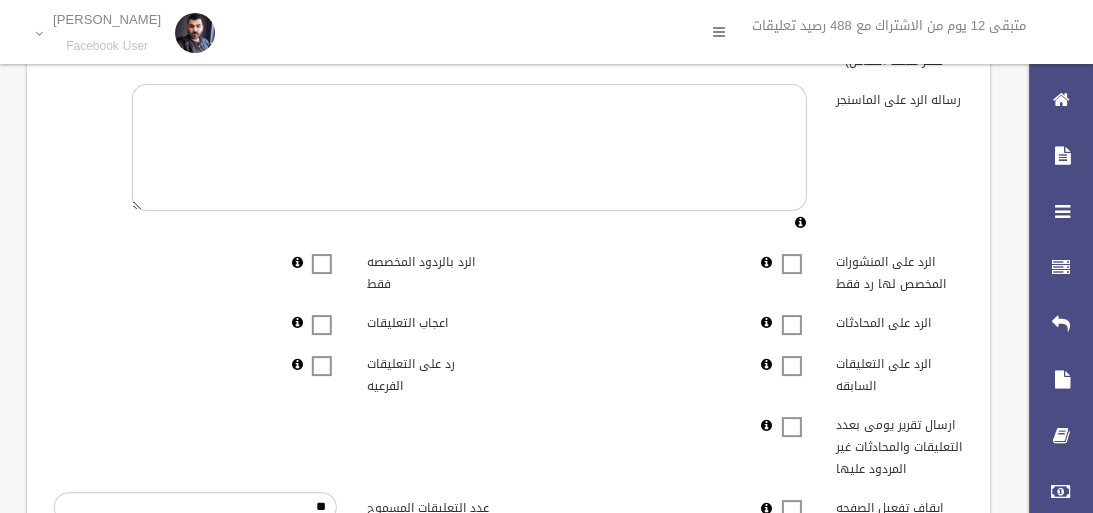 click at bounding box center [0, 0] 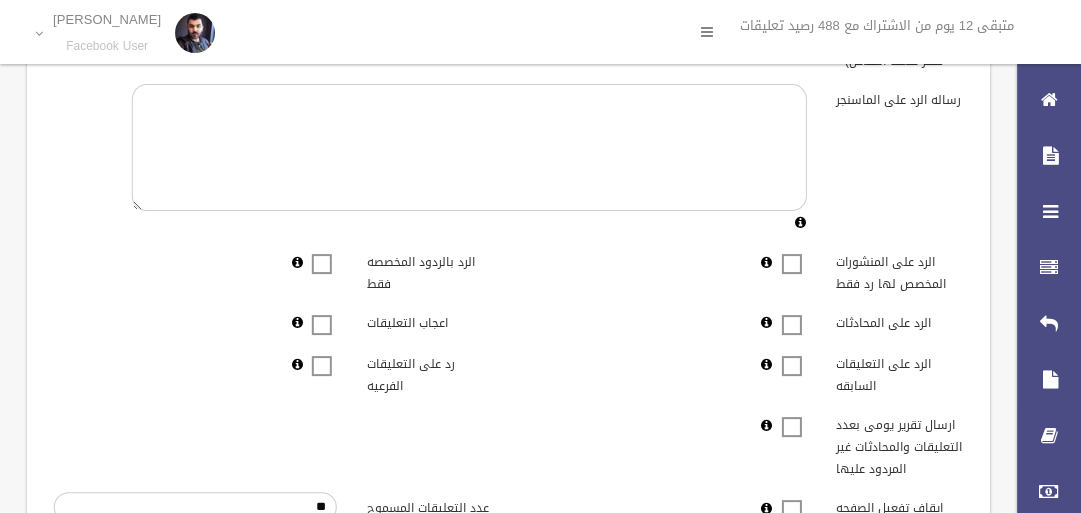click at bounding box center (792, 251) 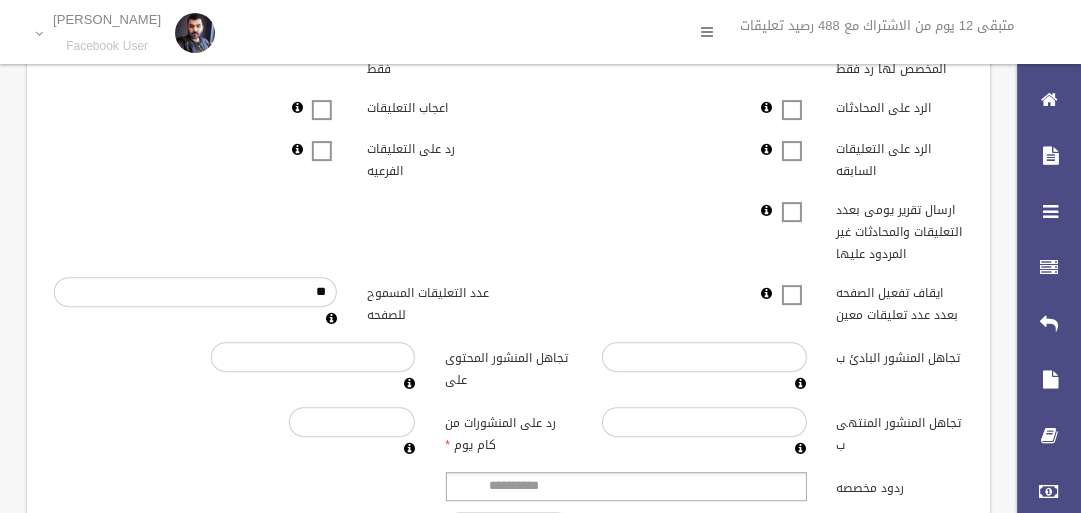scroll, scrollTop: 560, scrollLeft: 0, axis: vertical 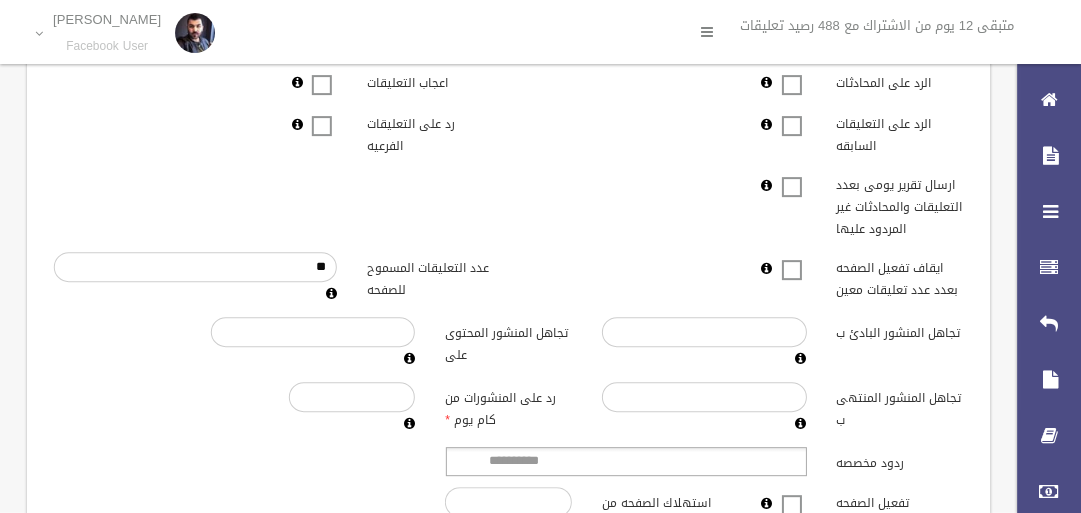 click at bounding box center (792, 257) 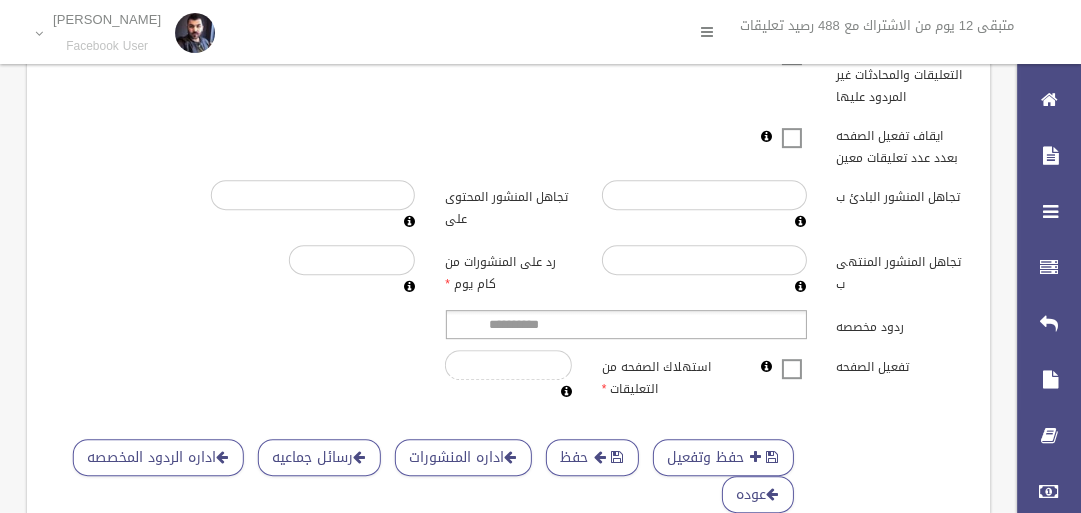 scroll, scrollTop: 774, scrollLeft: 0, axis: vertical 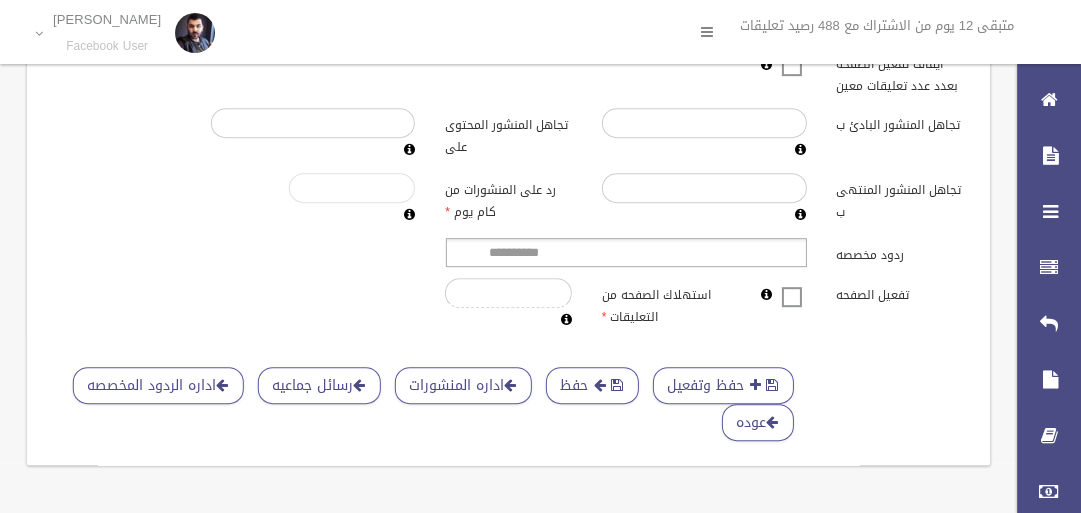 type on "*" 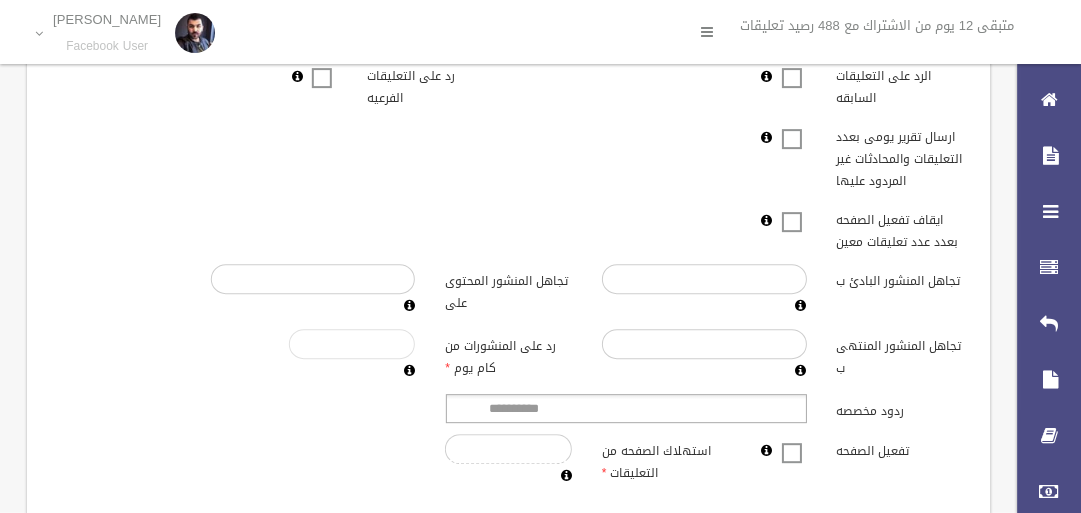 scroll, scrollTop: 534, scrollLeft: 0, axis: vertical 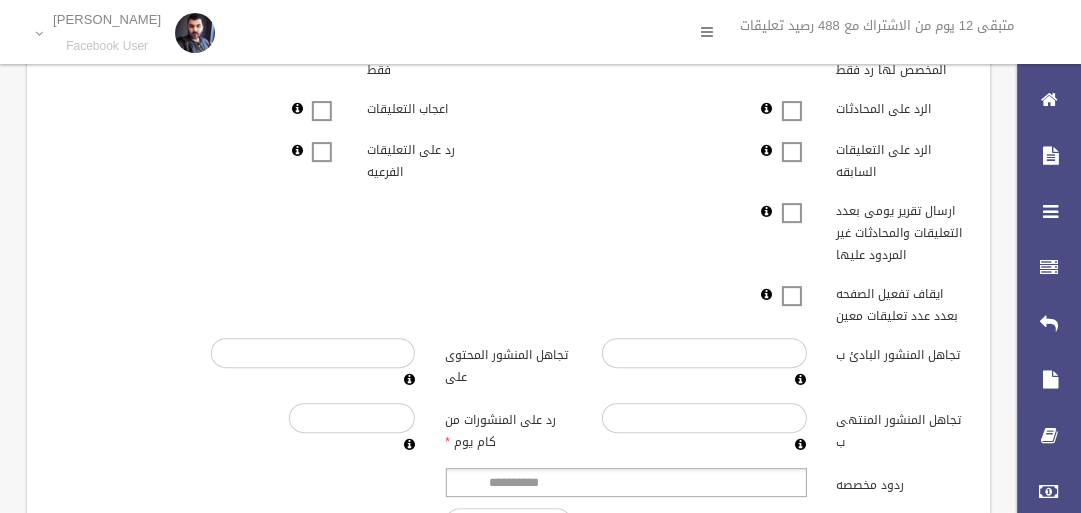 click at bounding box center (792, 283) 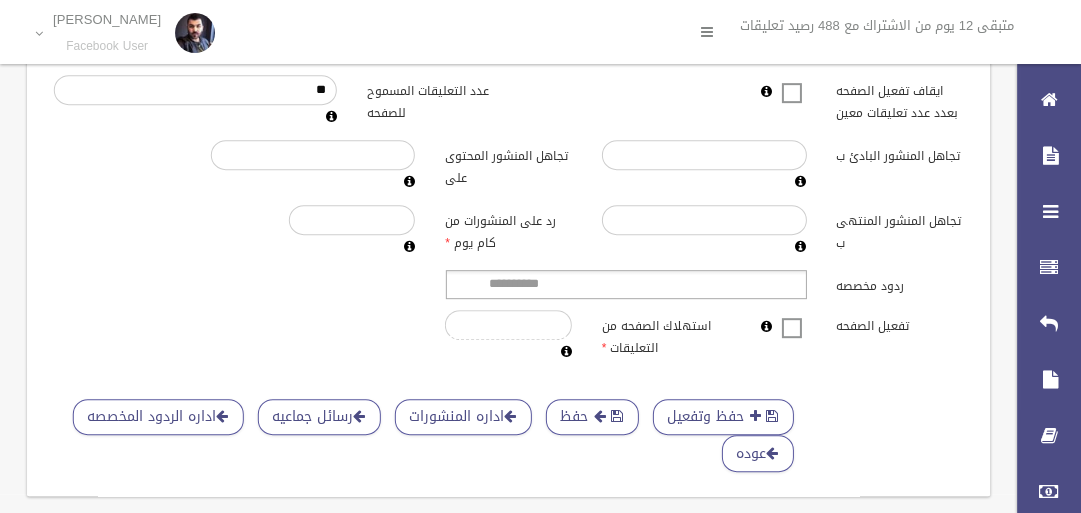 scroll, scrollTop: 778, scrollLeft: 0, axis: vertical 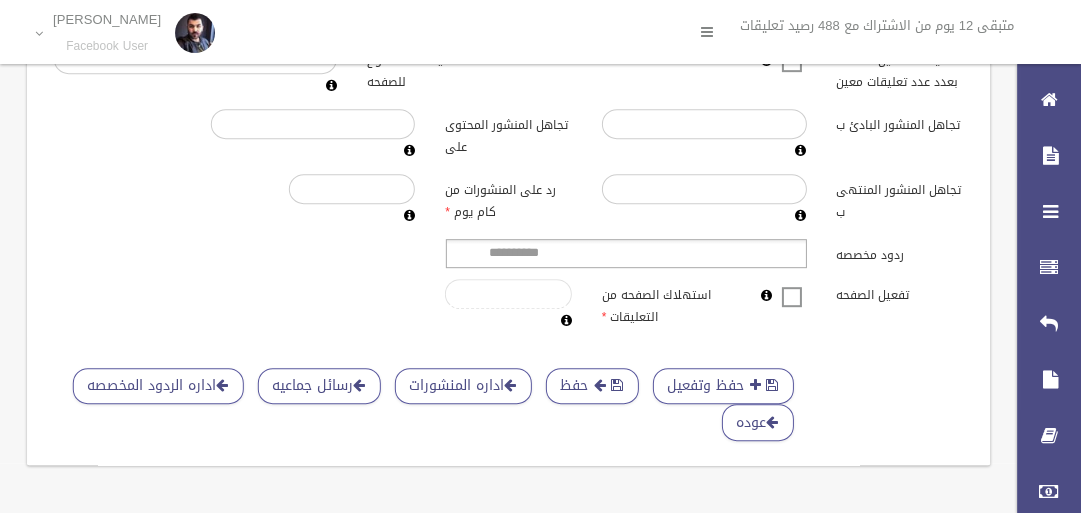 click on "*" at bounding box center (508, 294) 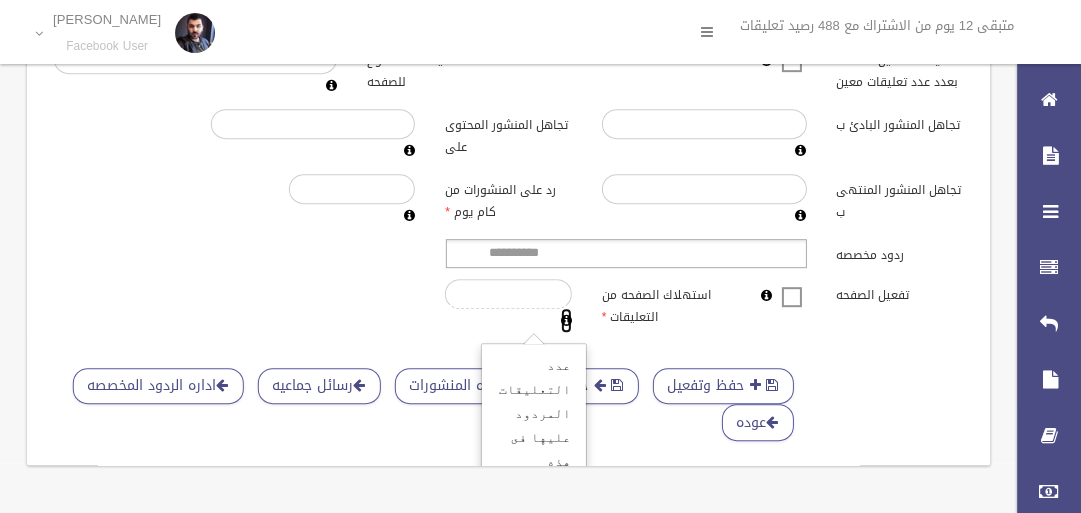 click at bounding box center (566, 320) 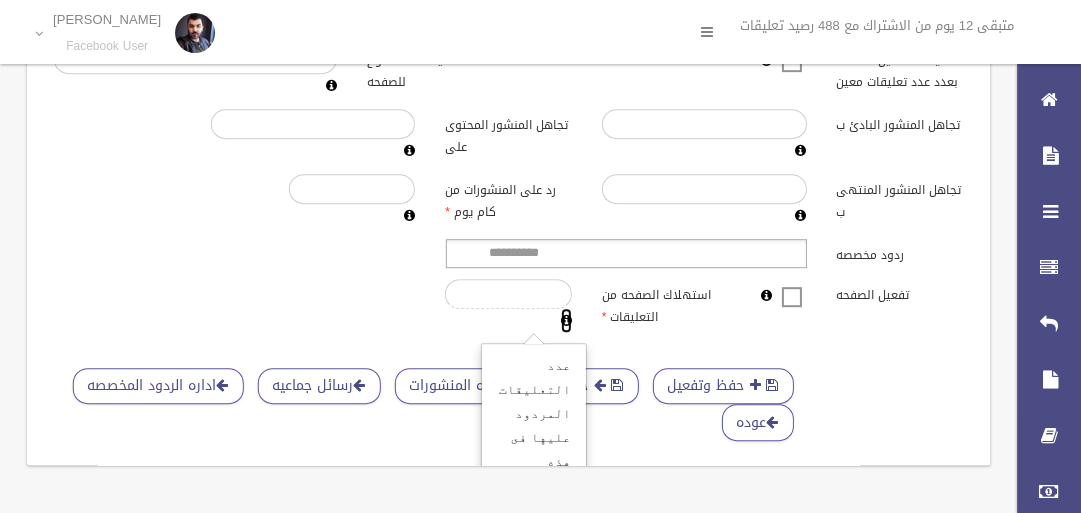 scroll, scrollTop: 19, scrollLeft: 0, axis: vertical 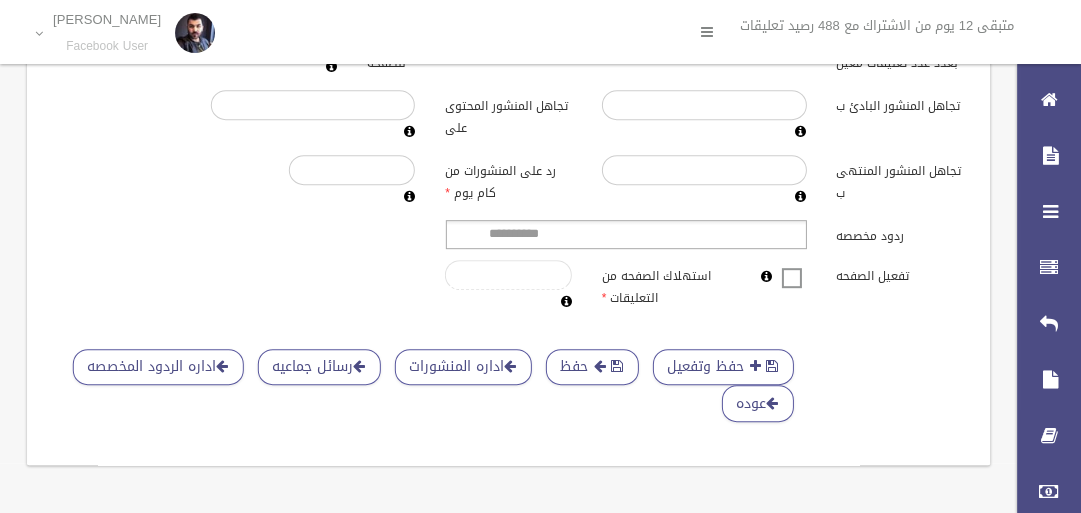 click on "*" at bounding box center [508, 275] 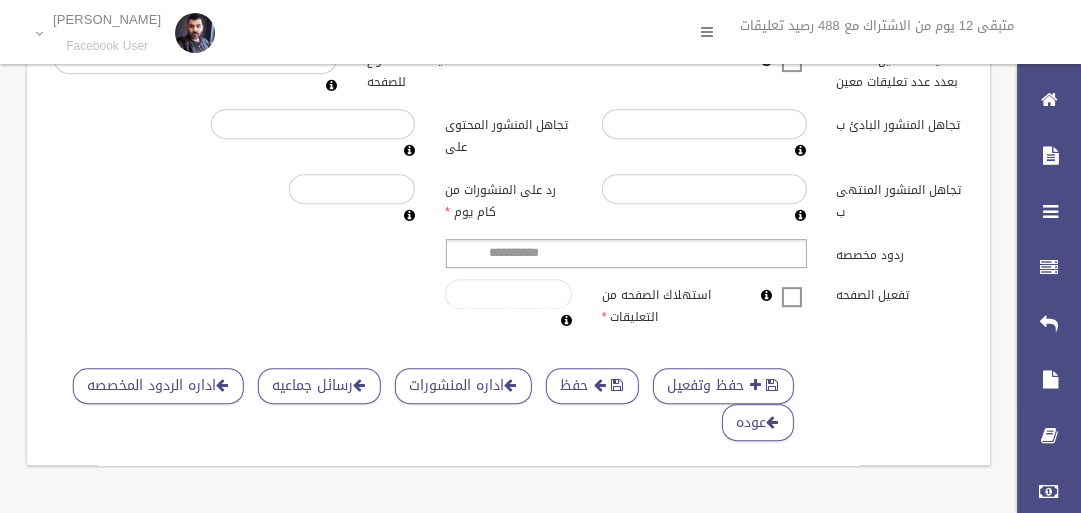 click on "*" at bounding box center (508, 294) 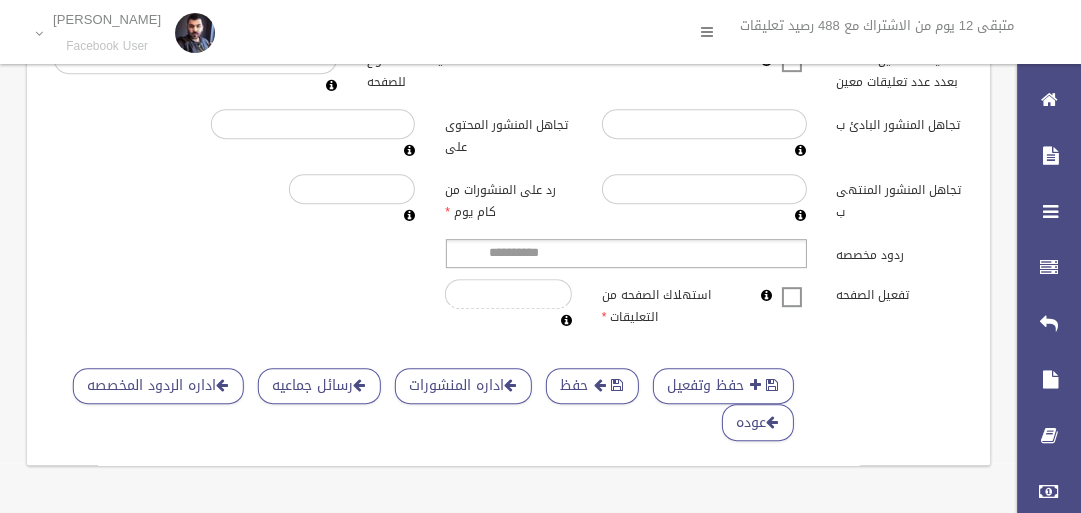click at bounding box center [782, 294] 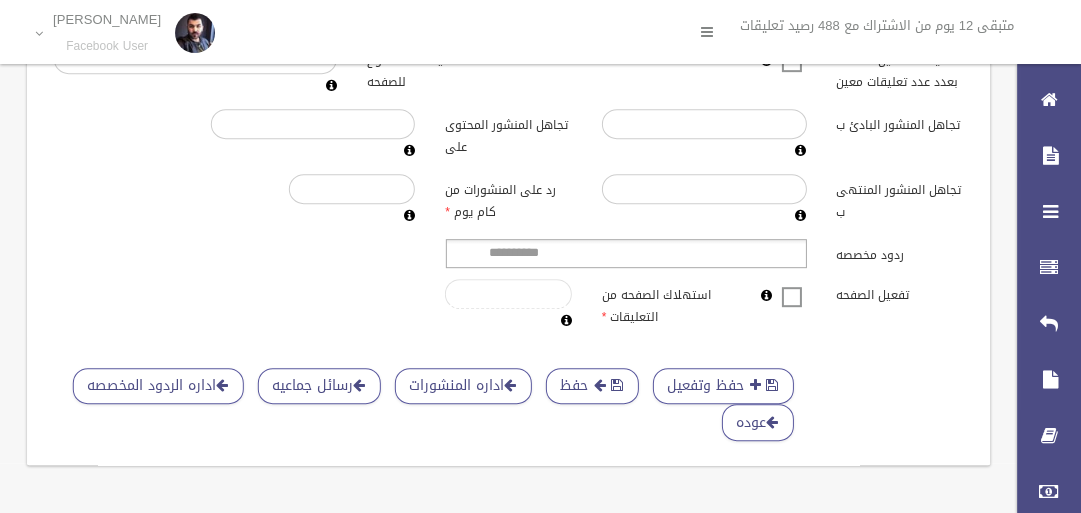 click on "*" at bounding box center [508, 294] 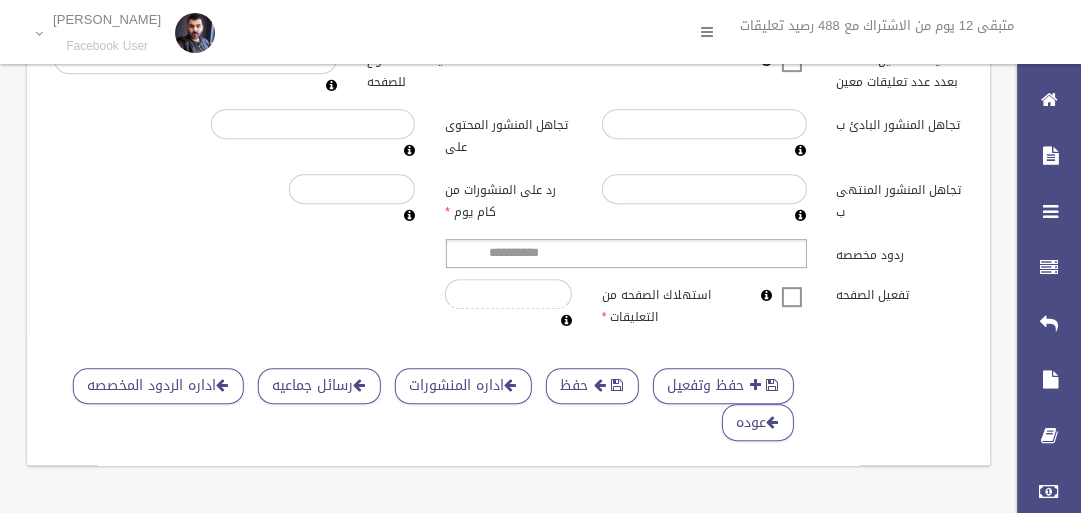 click at bounding box center [792, 284] 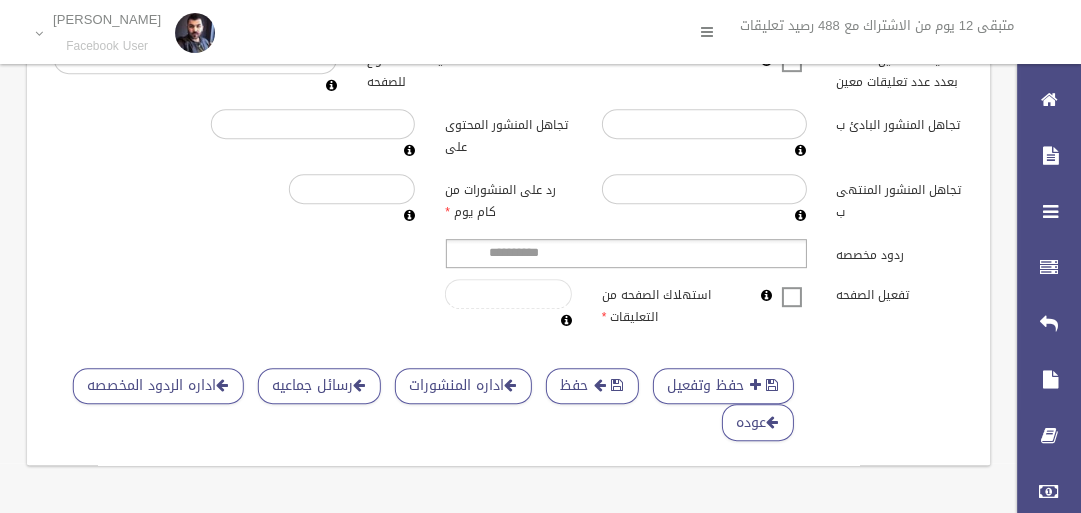 click on "*" at bounding box center (508, 294) 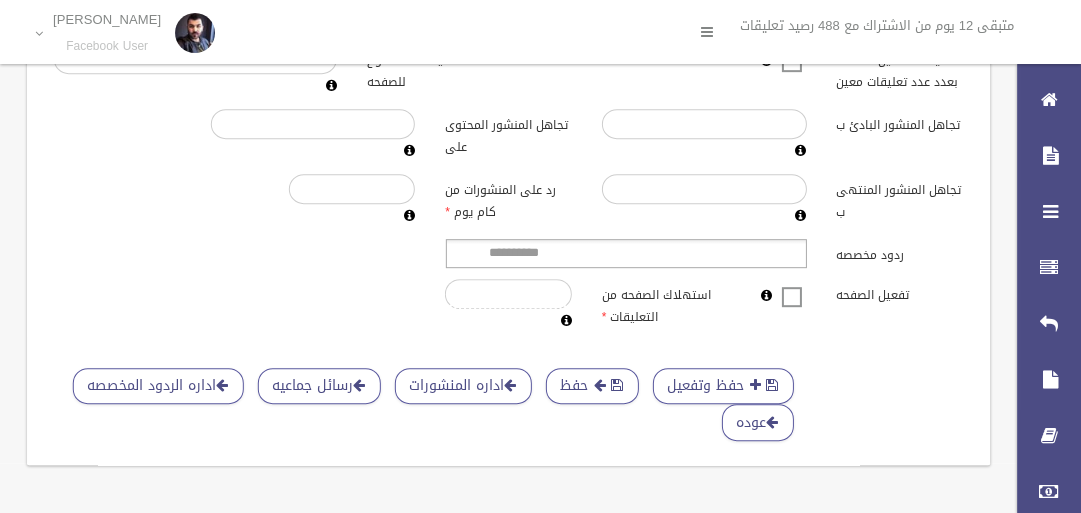 click at bounding box center [792, 296] 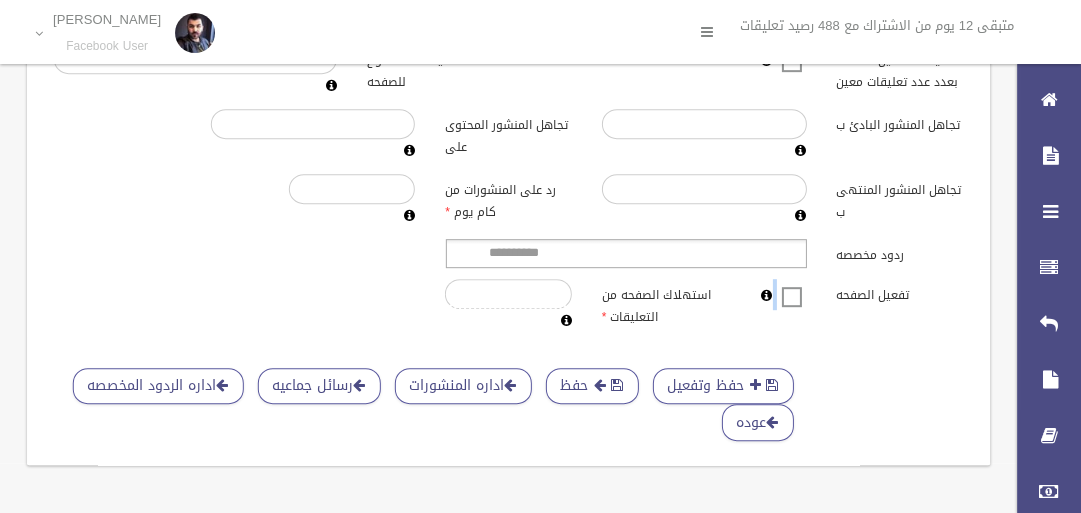 click at bounding box center (792, 284) 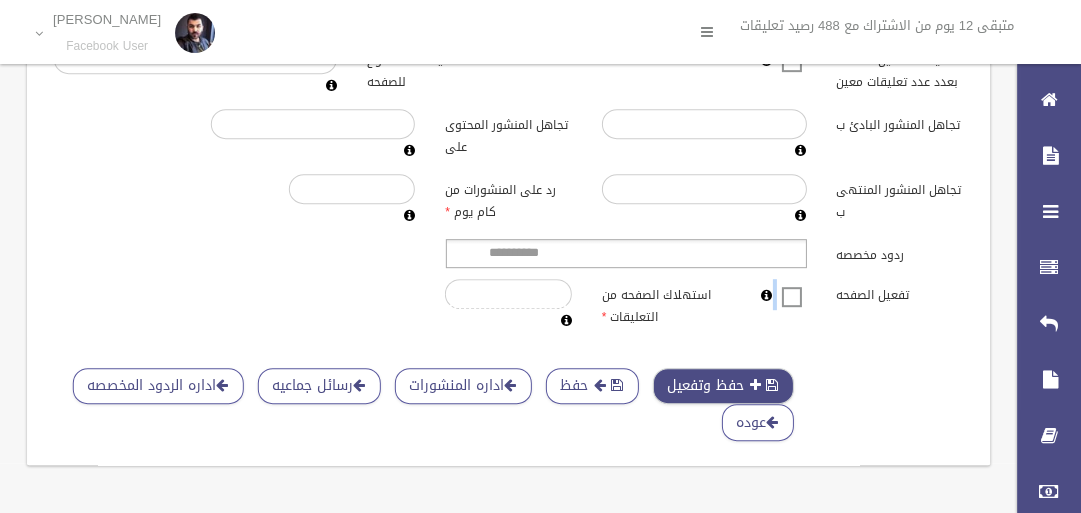click on "حفظ وتفعيل" at bounding box center (723, 386) 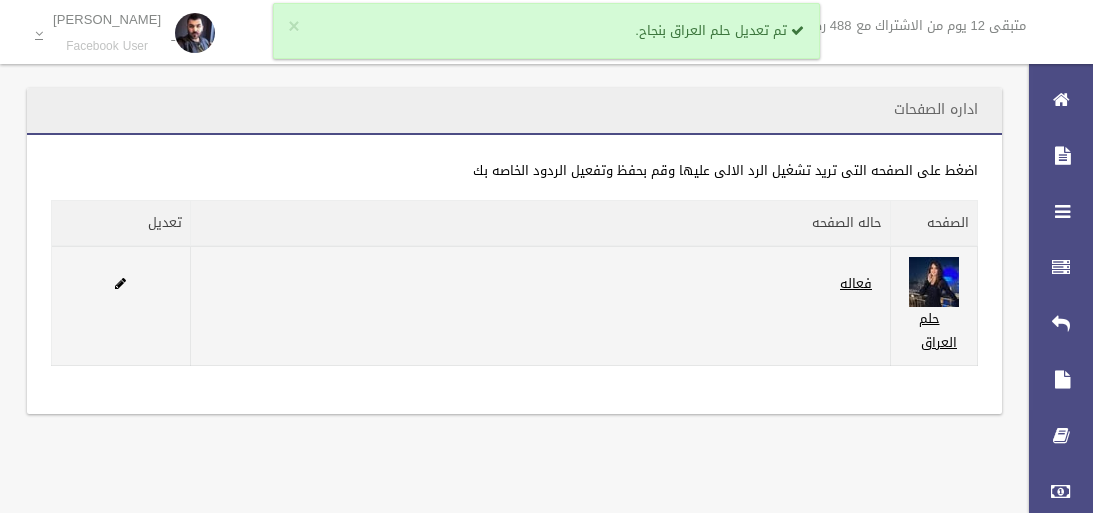 scroll, scrollTop: 0, scrollLeft: 0, axis: both 